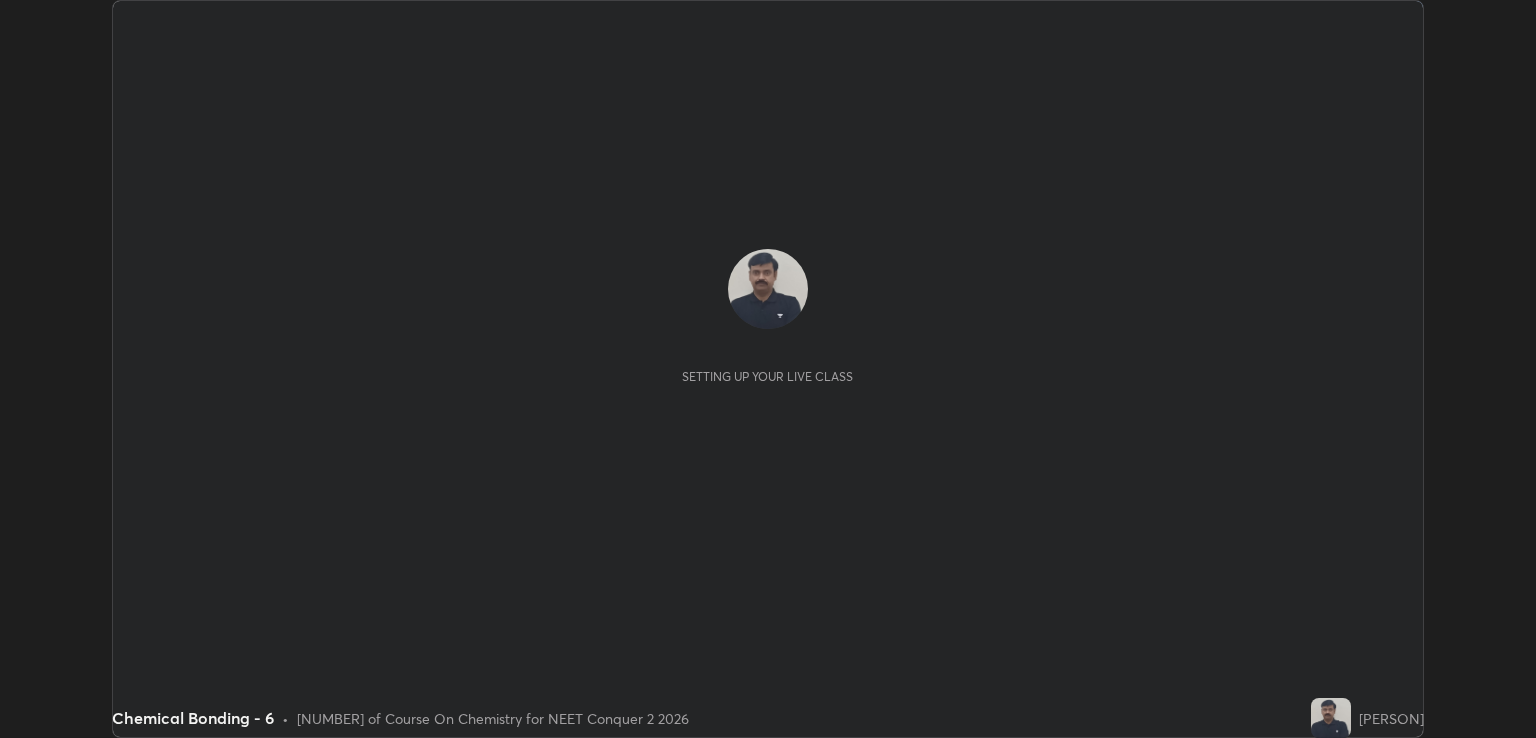 scroll, scrollTop: 0, scrollLeft: 0, axis: both 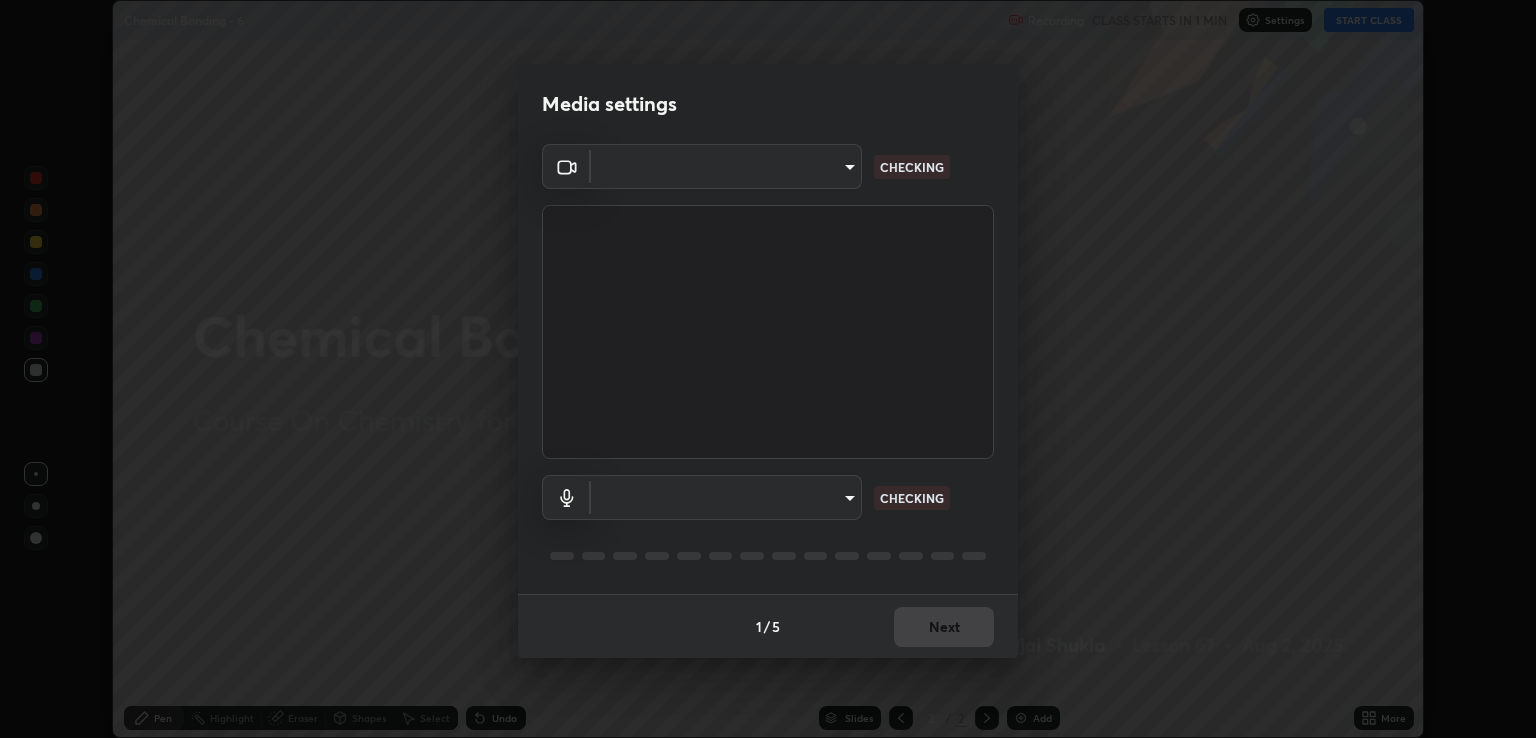 type on "ecbdbd44a66272db987f9f12271ef5319a85e28cdf2a8e5dd884bc8ad31297da" 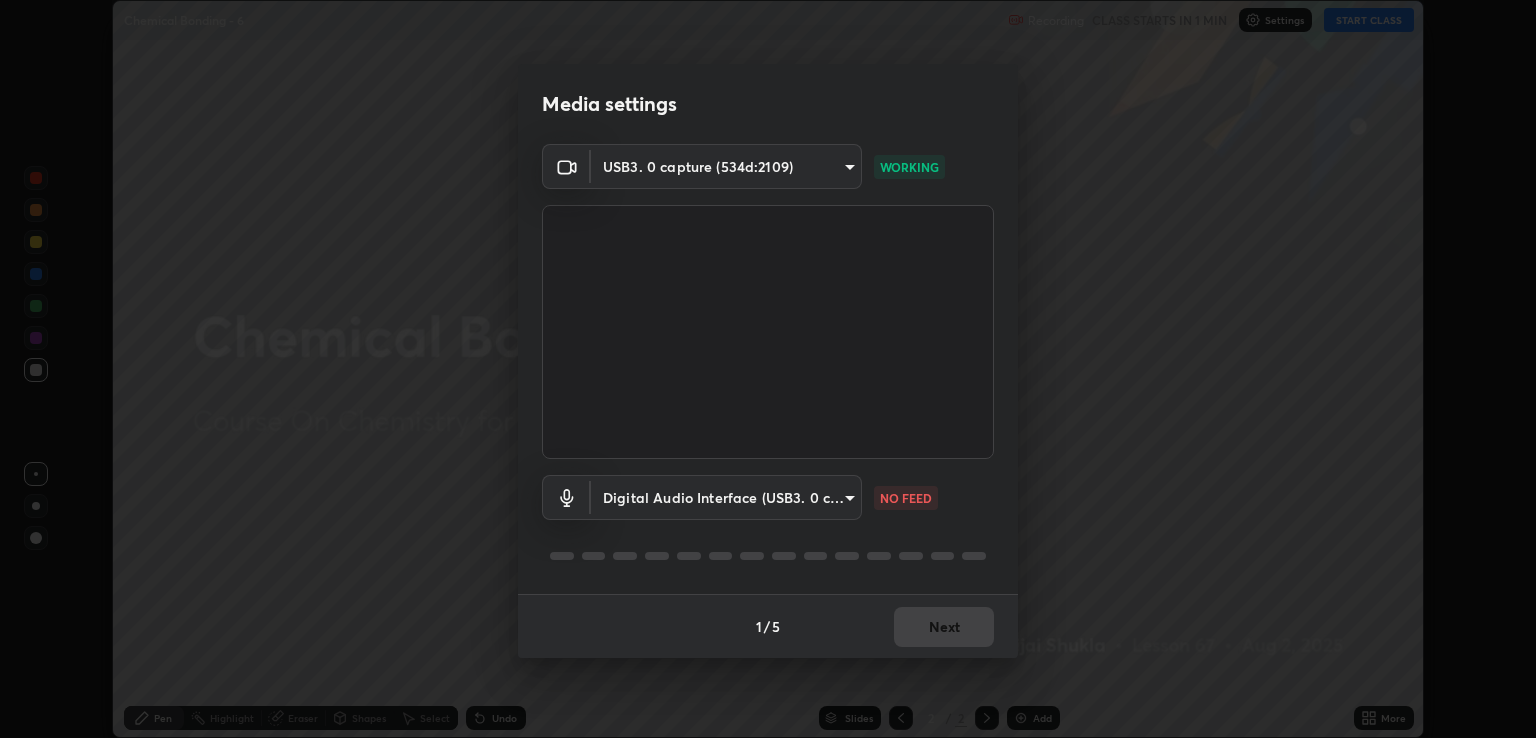 click on "Erase all Chemical Bonding - 6 Recording CLASS STARTS IN 1 MIN Settings START CLASS Setting up your live class Chemical Bonding - 6 • [NUMBER] of Course On Chemistry for NEET Conquer 2 2026 [PERSON] Pen Highlight Eraser Shapes Select Undo Slides 2 / 2 Add More No doubts shared Encourage your learners to ask a doubt for better clarity Report an issue Reason for reporting Buffering Chat not working Audio - Video sync issue Educator video quality low ​ Attach an image Report Media settings USB3. 0 capture ([ID]) ecbdbd44a66272db987f9f12271ef5319a85e28cdf2a8e5dd884bc8ad31297da WORKING Digital Audio Interface (USB3. 0 capture) 641fb1797ef8f9550b7f0158b383ff89036df526a4b0c4fe678c68e459c52791 NO FEED 1 / 5 Next" at bounding box center (768, 369) 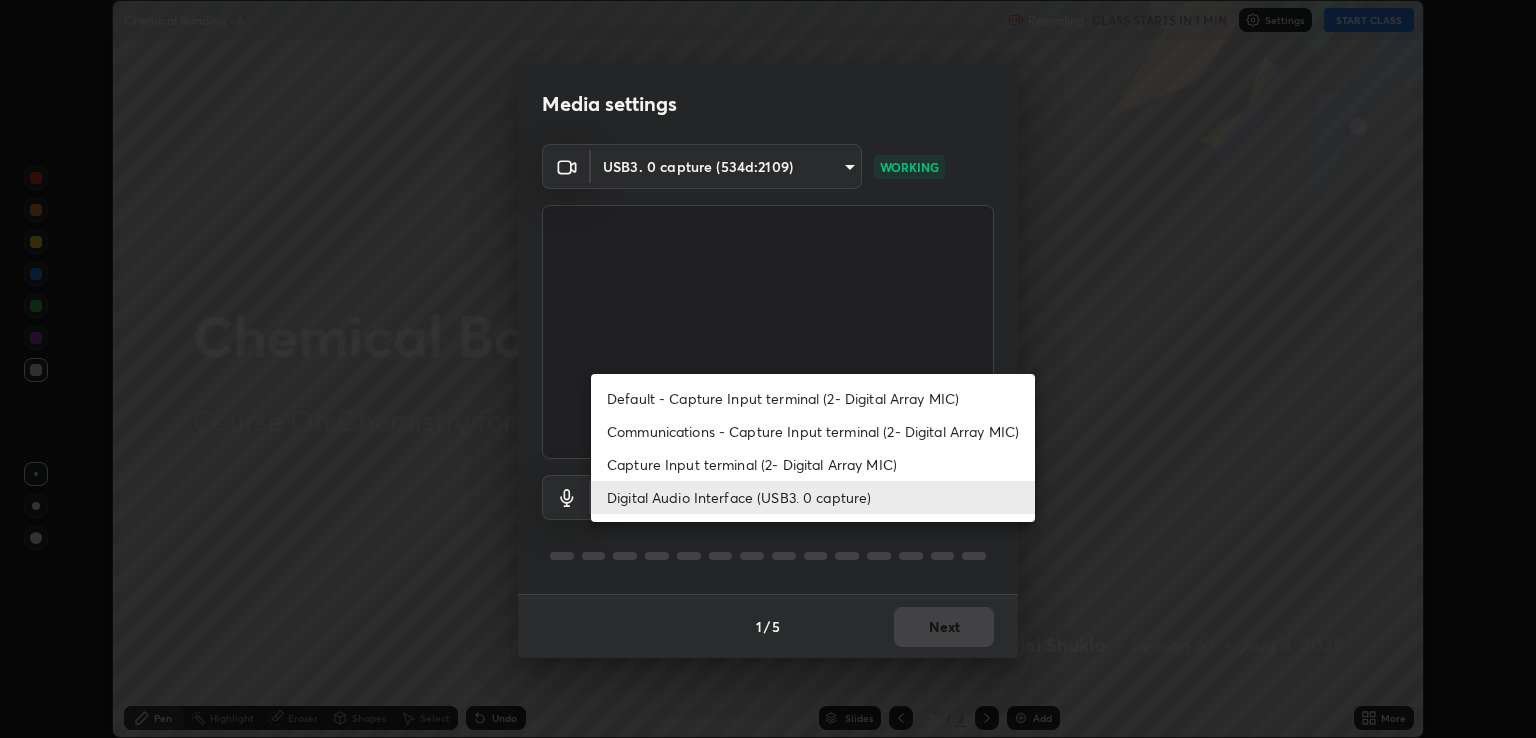 click on "Communications - Capture Input terminal (2- Digital Array MIC)" at bounding box center (813, 431) 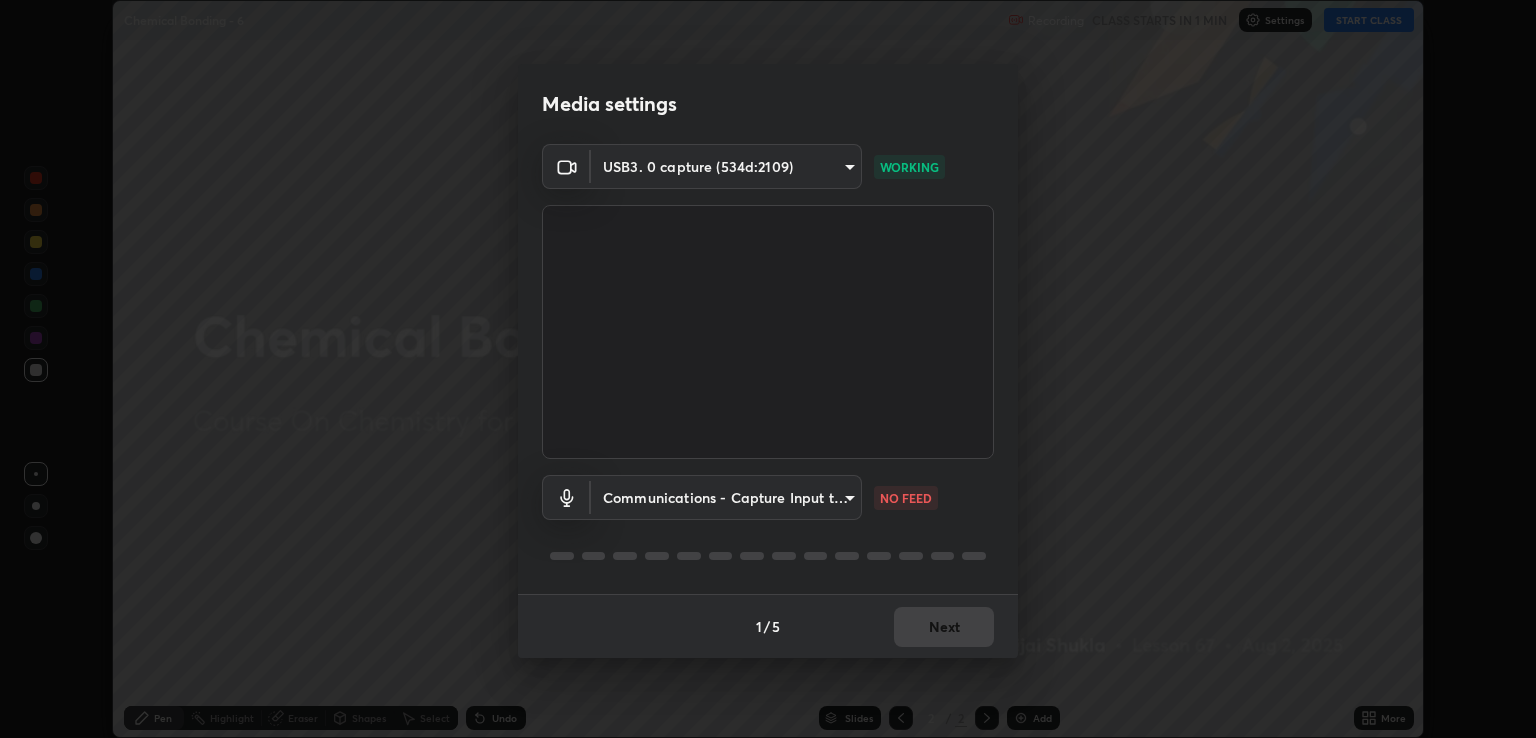 click on "Erase all Chemical Bonding - 6 Recording CLASS STARTS IN 1 MIN Settings START CLASS Setting up your live class Chemical Bonding - 6 • [NUMBER] of Course On Chemistry for NEET Conquer 2 2026 [PERSON] Pen Highlight Eraser Shapes Select Undo Slides 2 / 2 Add More No doubts shared Encourage your learners to ask a doubt for better clarity Report an issue Reason for reporting Buffering Chat not working Audio - Video sync issue Educator video quality low ​ Attach an image Report Media settings USB3. 0 capture ([ID]) ecbdbd44a66272db987f9f12271ef5319a85e28cdf2a8e5dd884bc8ad31297da WORKING Communications - Capture Input terminal (2- Digital Array MIC) communications NO FEED 1 / 5 Next" at bounding box center (768, 369) 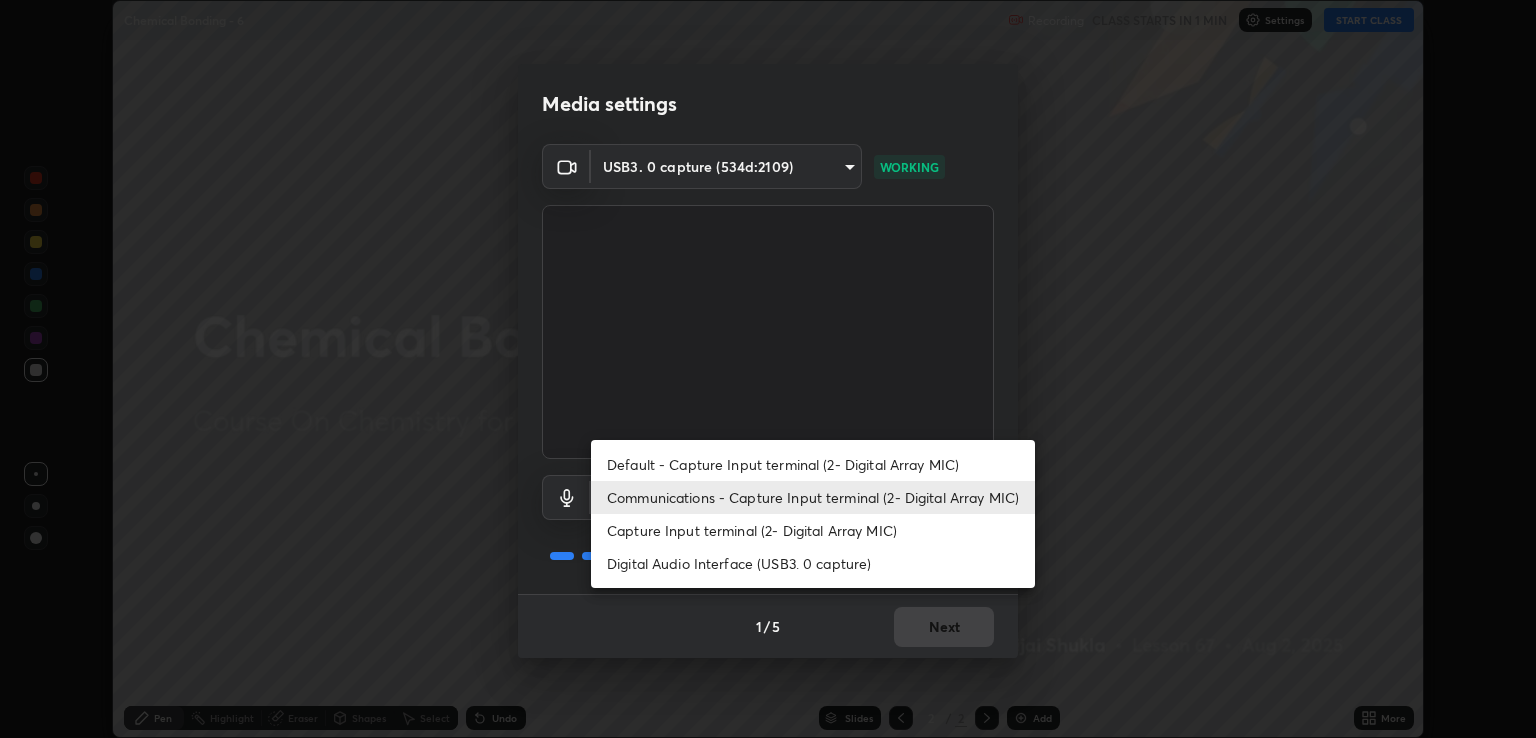 click on "Digital Audio Interface (USB3. 0 capture)" at bounding box center (813, 563) 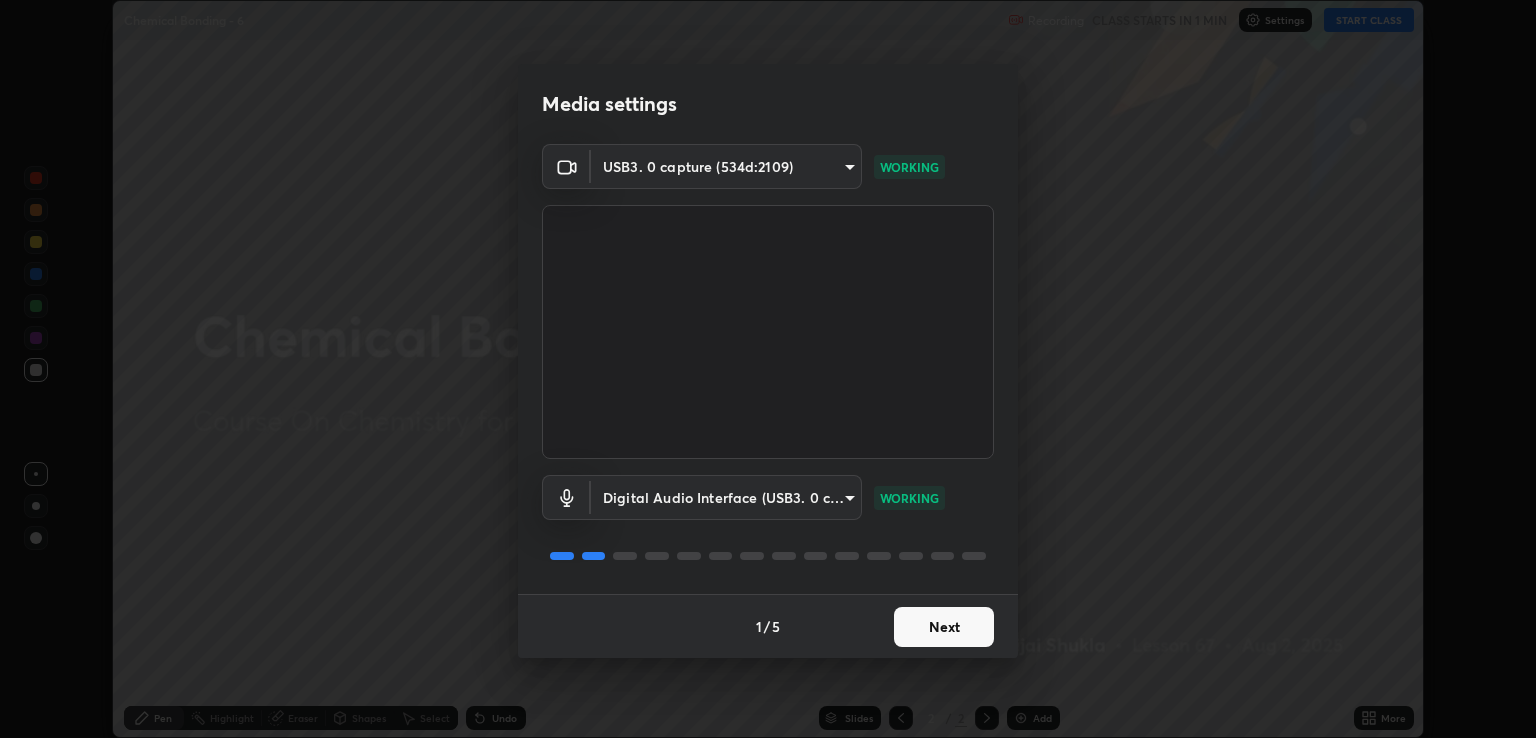 click on "Next" at bounding box center (944, 627) 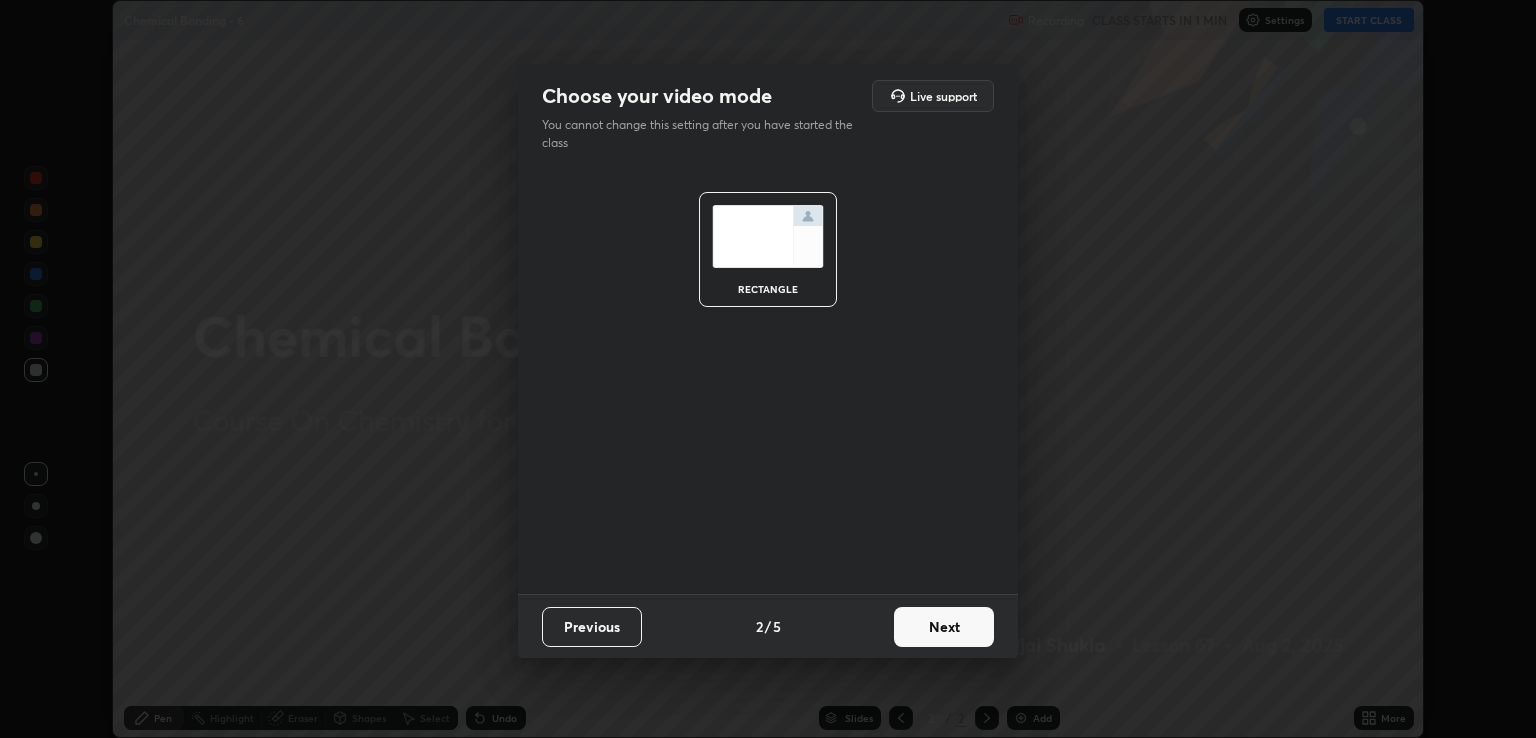 click on "Next" at bounding box center (944, 627) 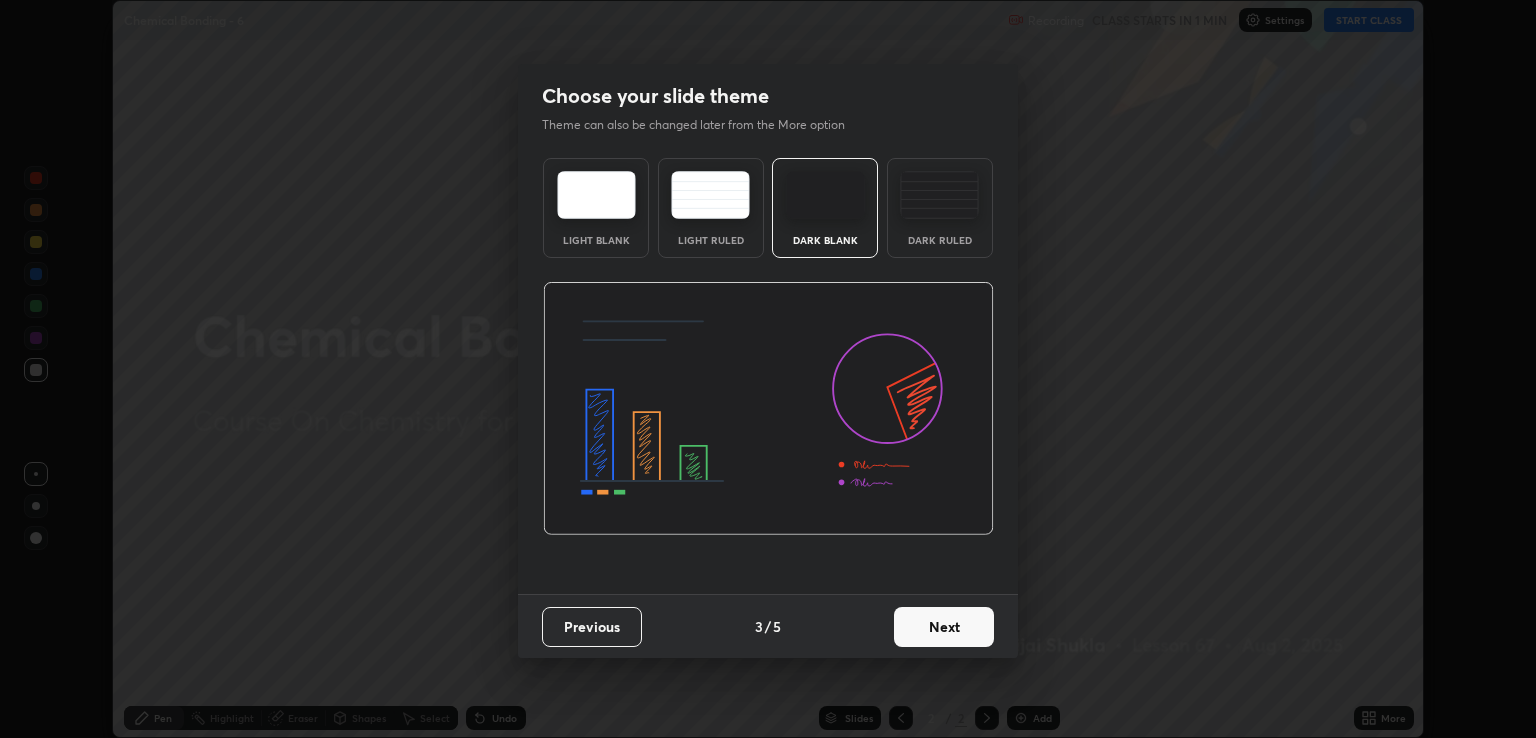 click on "Next" at bounding box center (944, 627) 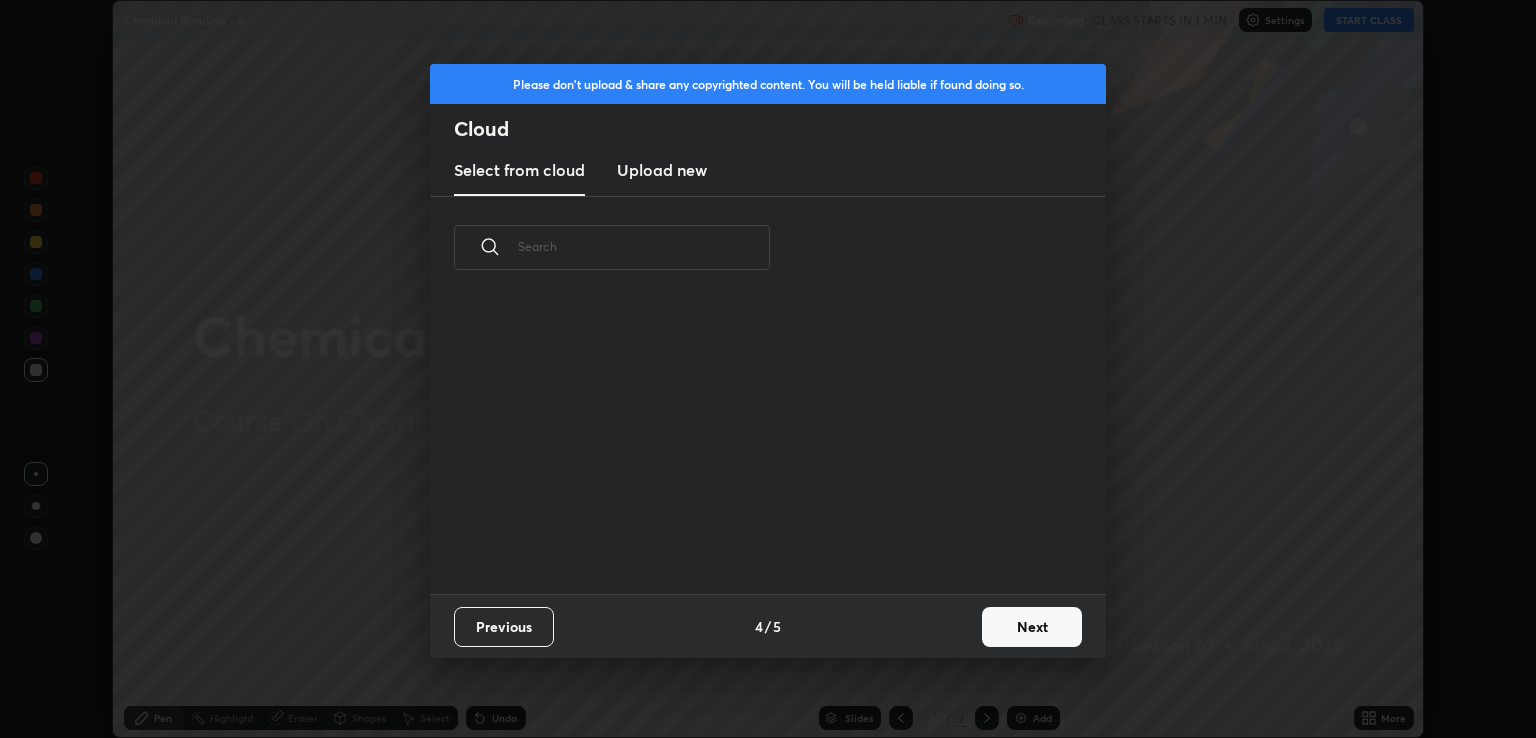 click on "Next" at bounding box center [1032, 627] 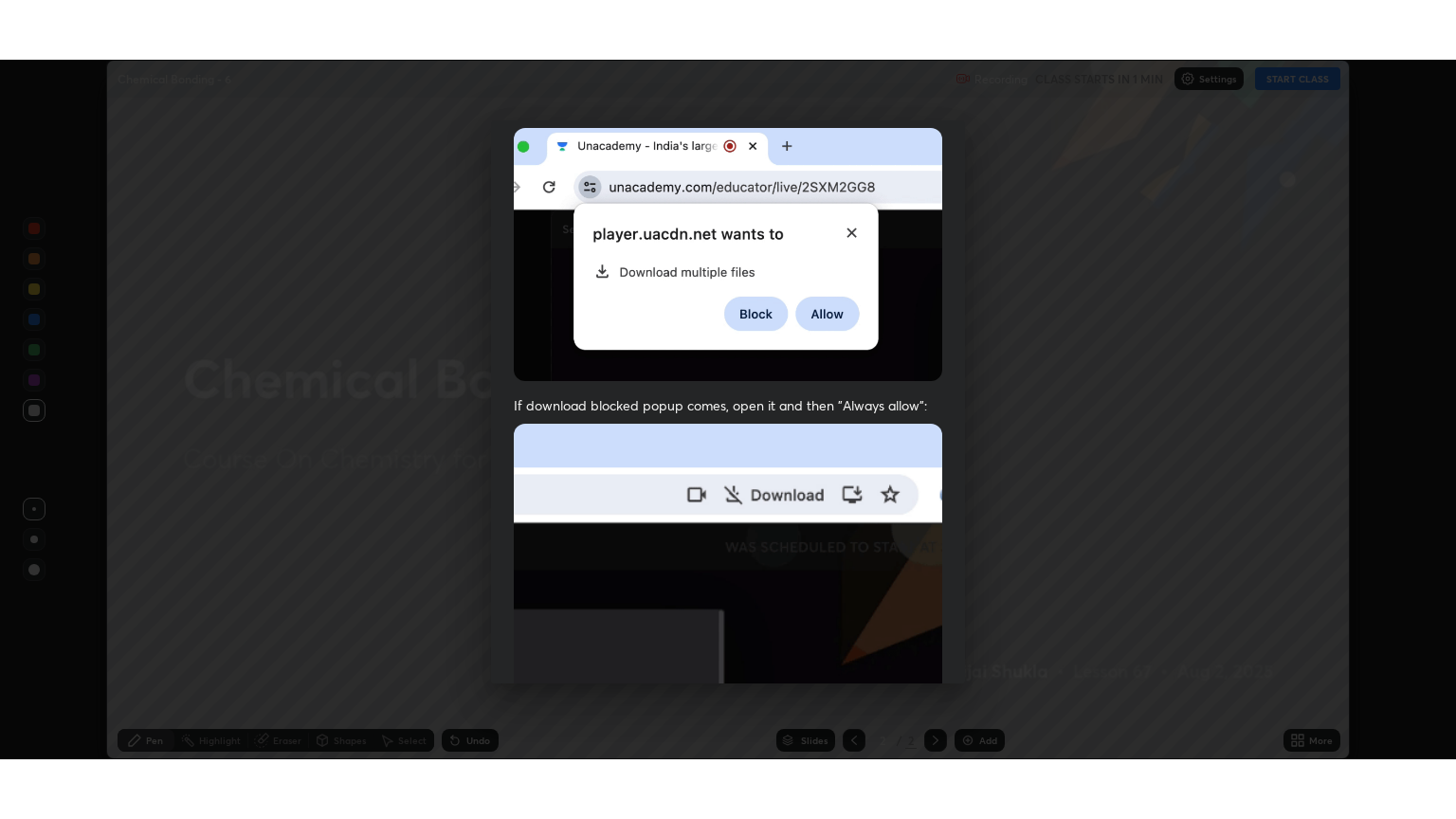 scroll, scrollTop: 384, scrollLeft: 0, axis: vertical 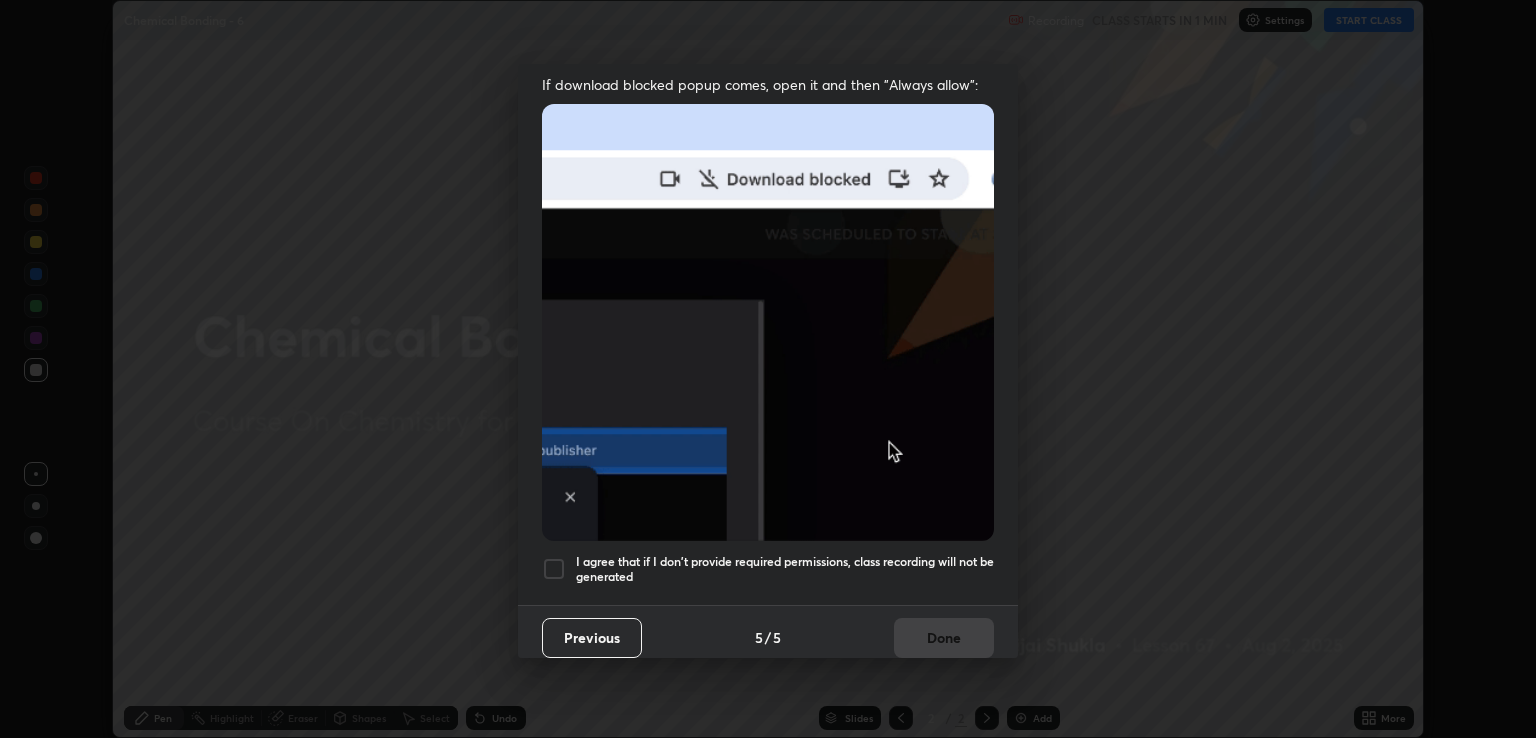 click at bounding box center (554, 569) 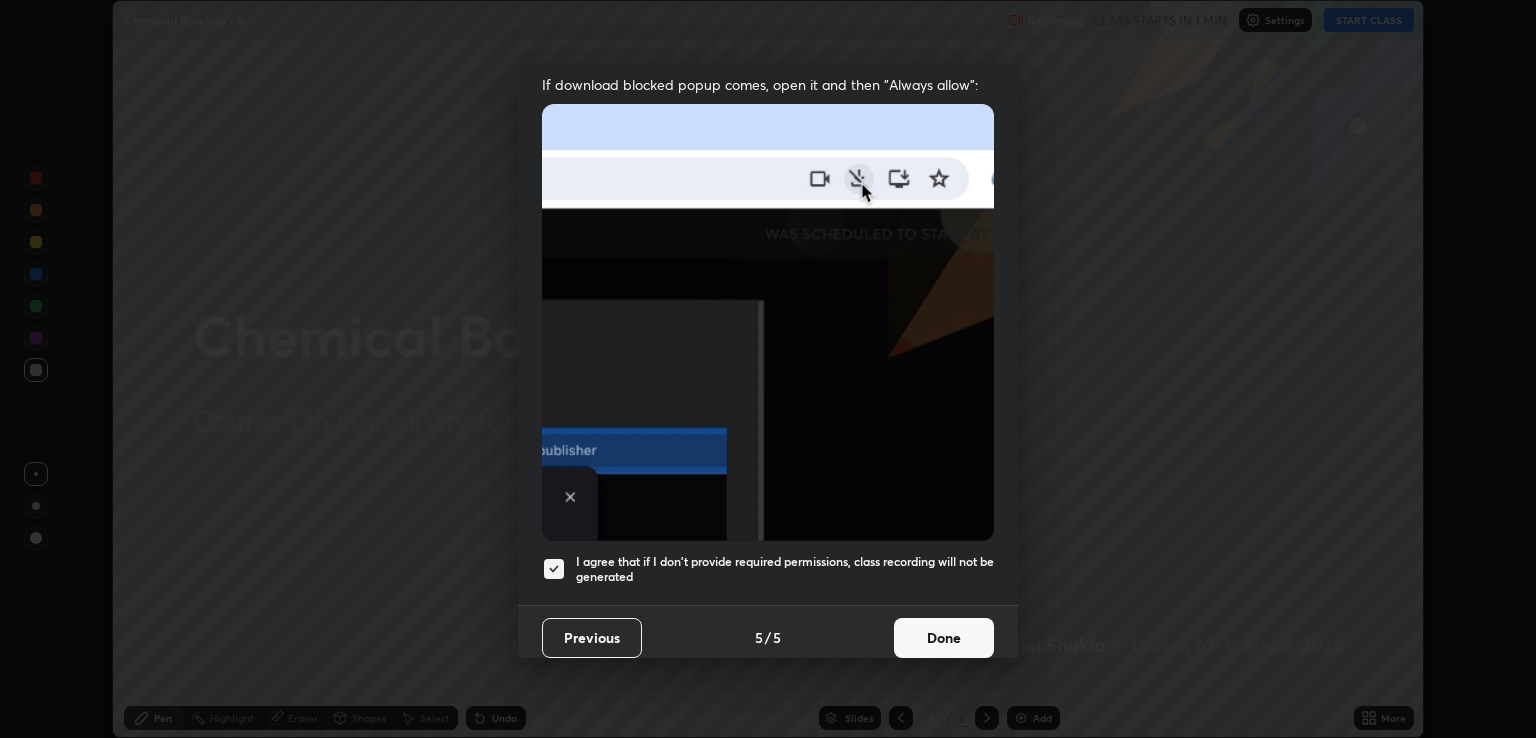 click on "Done" at bounding box center (944, 638) 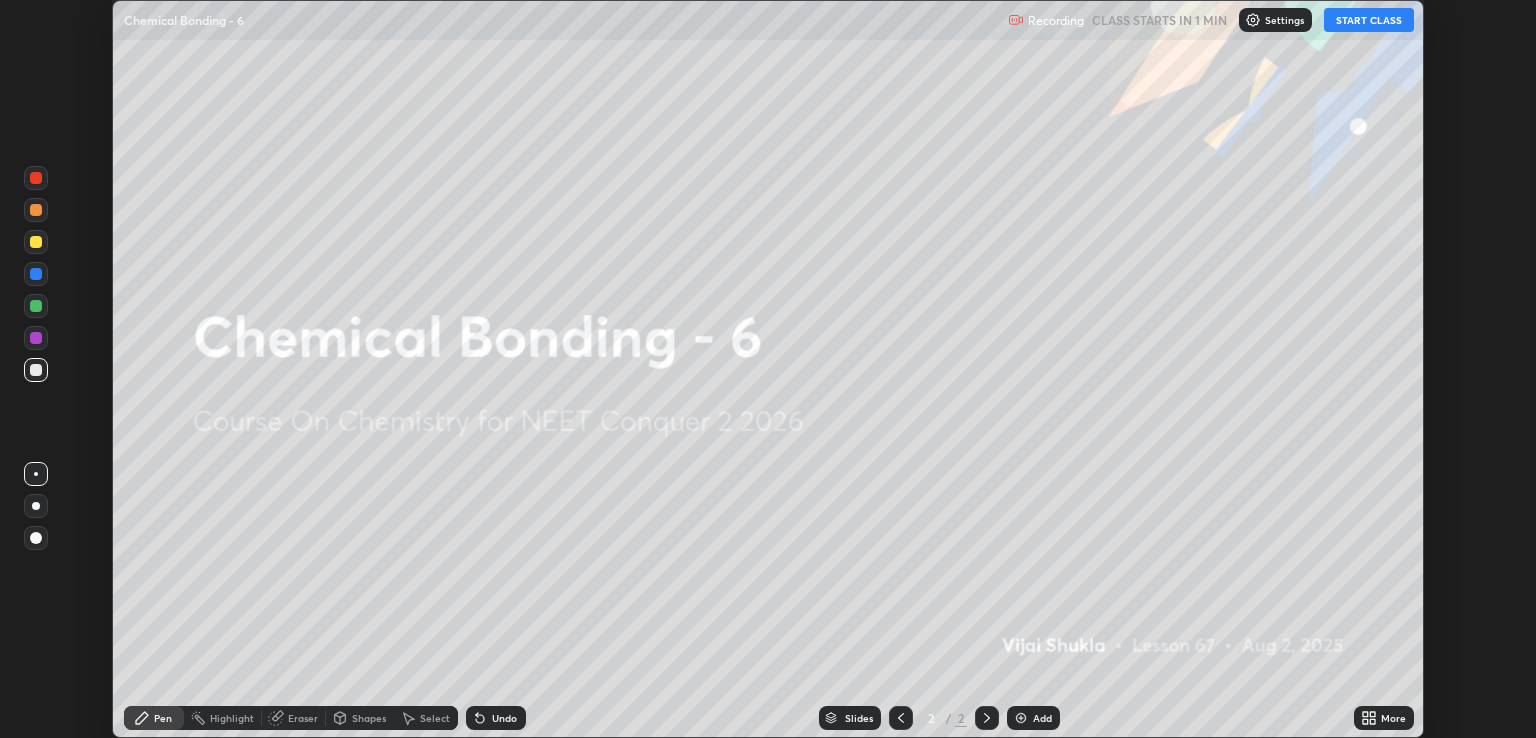 click 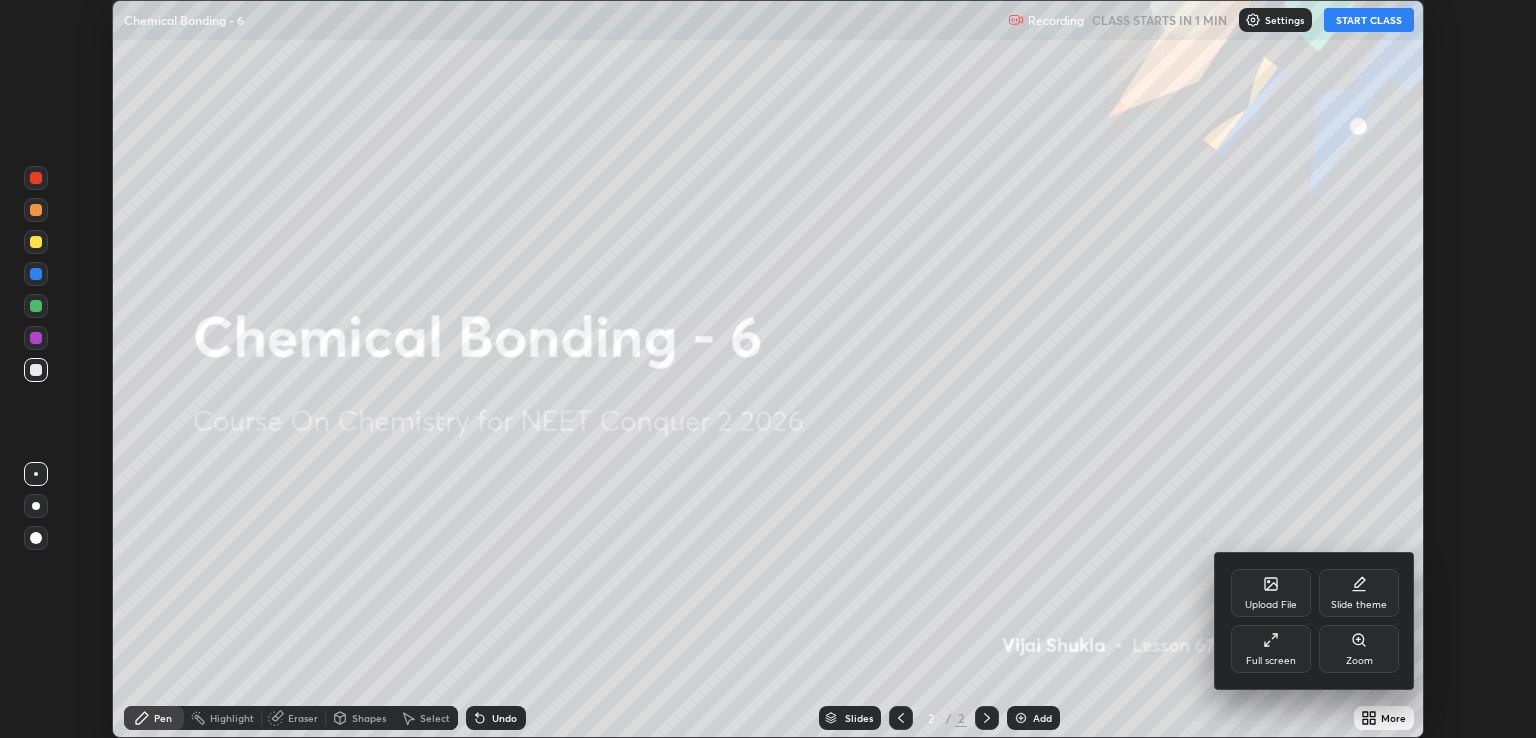 click on "Full screen" at bounding box center (1271, 661) 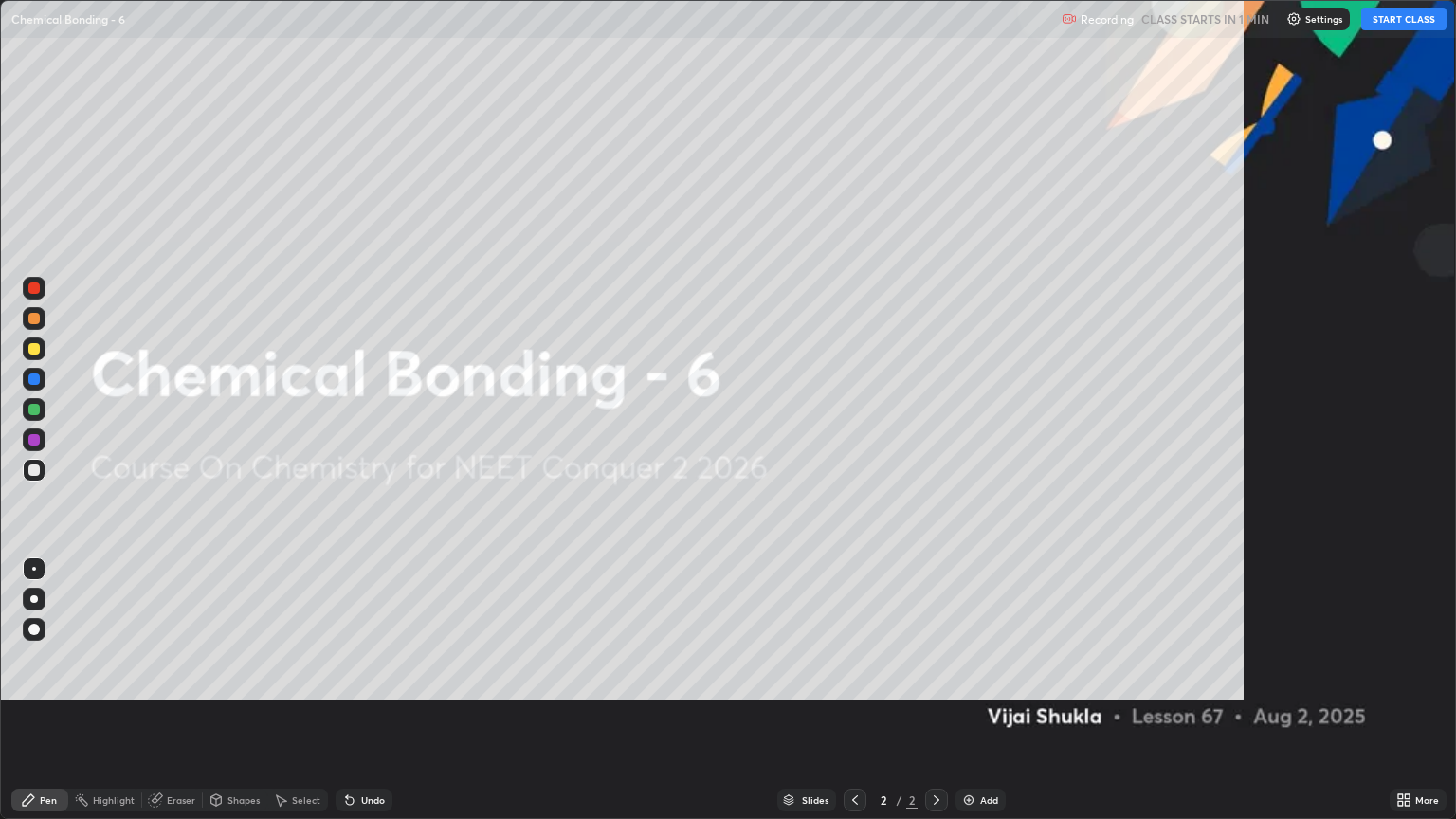 scroll, scrollTop: 93973, scrollLeft: 93336, axis: both 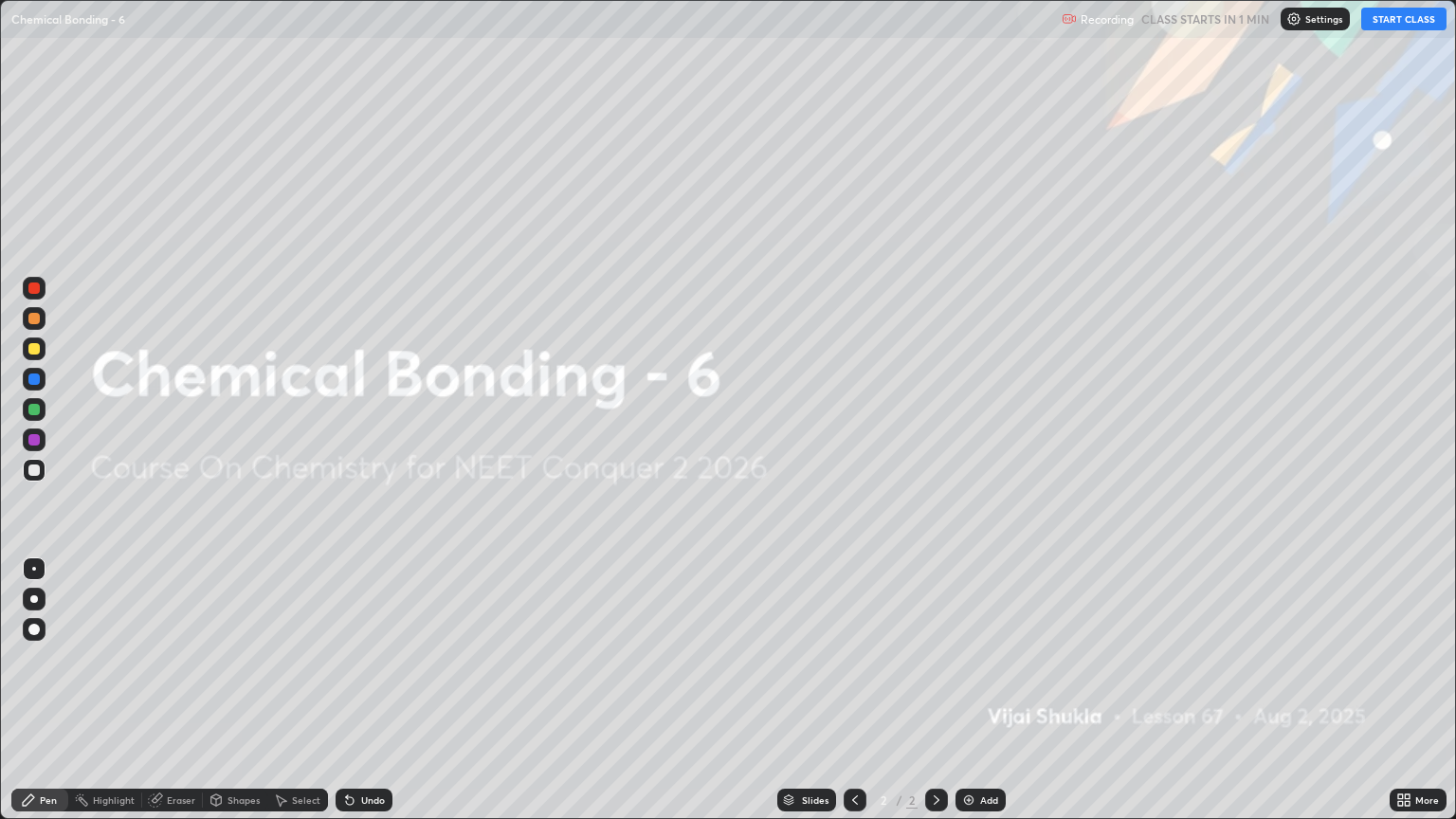 click on "START CLASS" at bounding box center [1404, 19] 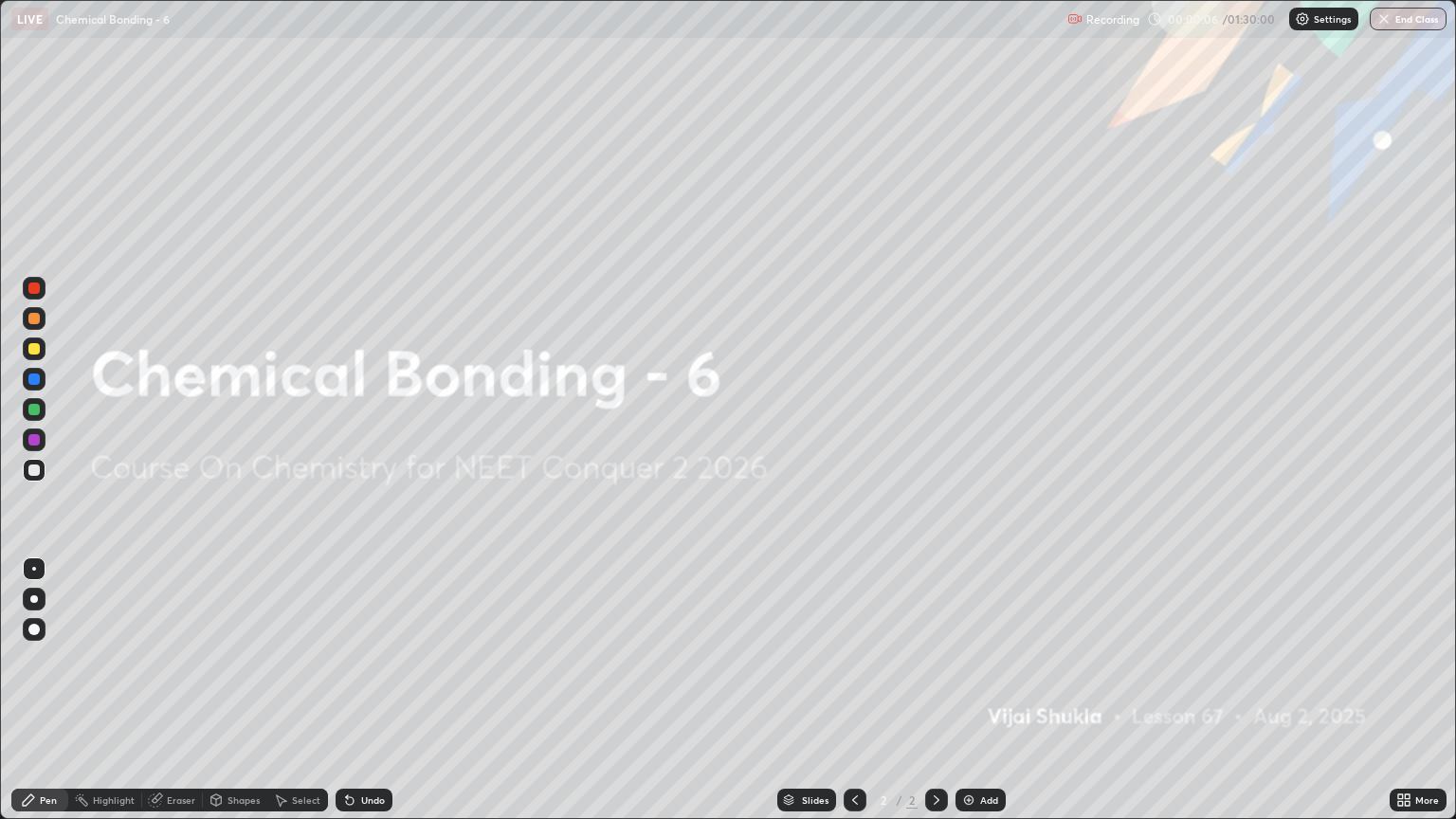 click on "Add" at bounding box center [980, 800] 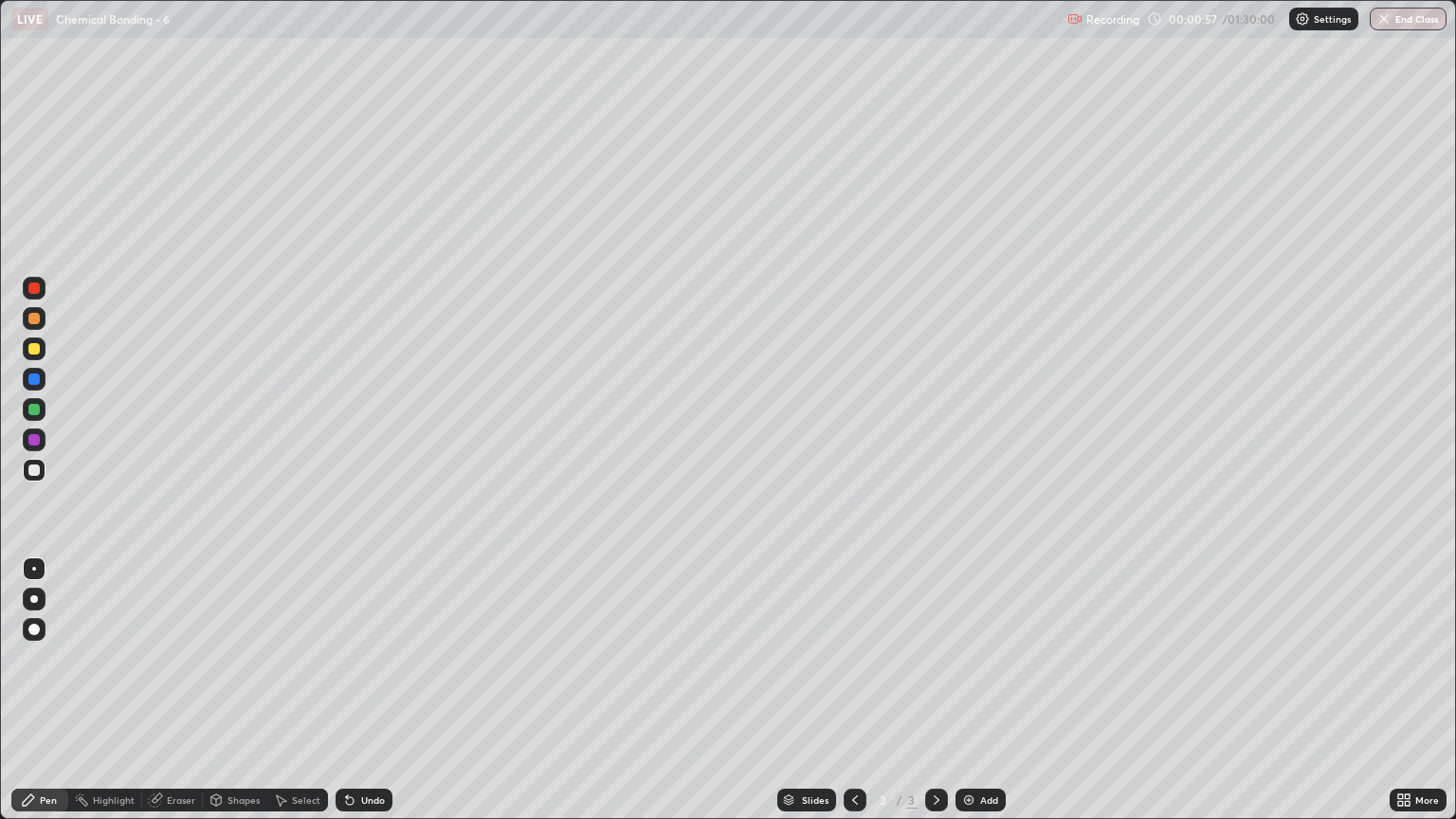 click at bounding box center [34, 349] 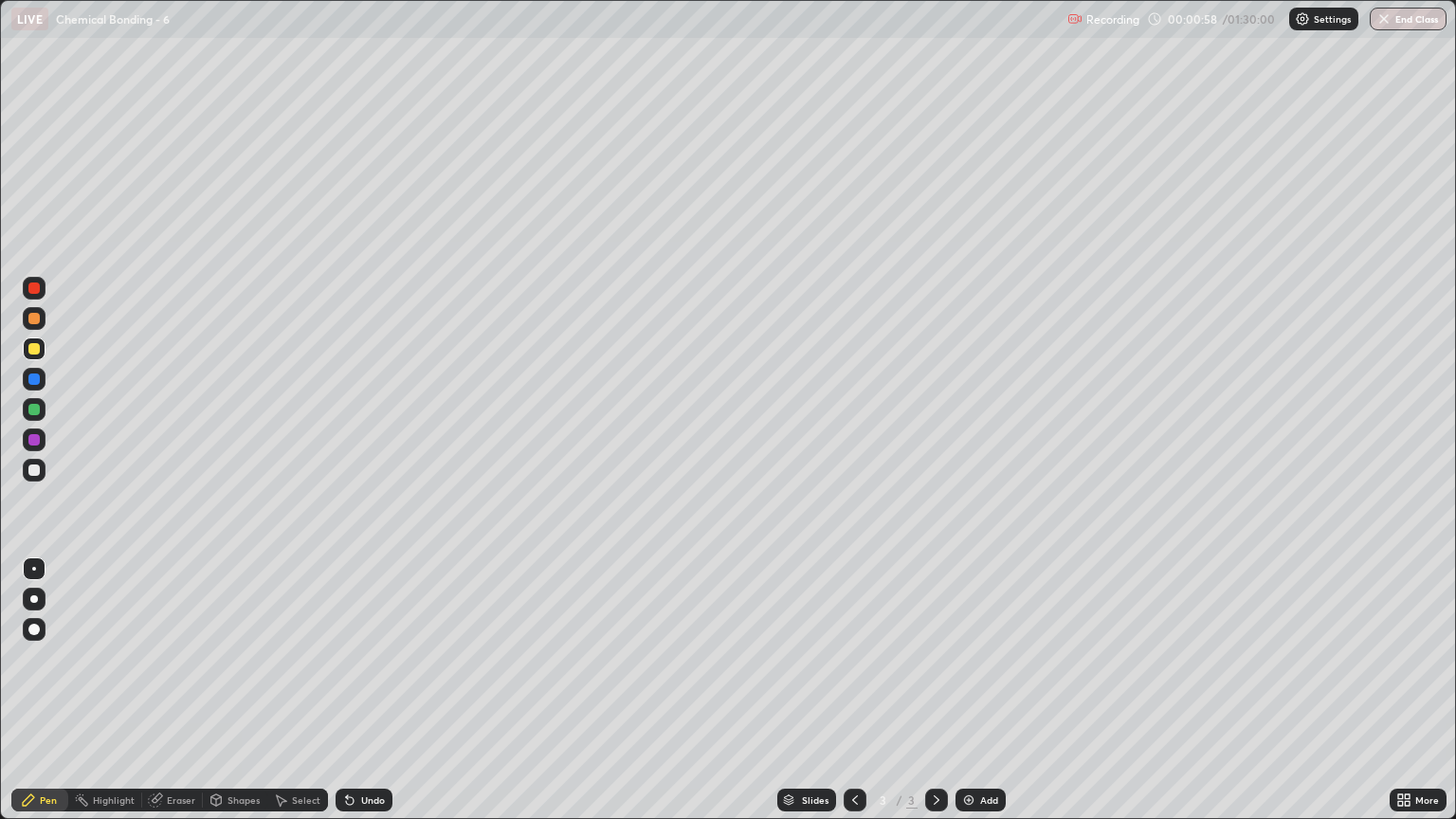 click at bounding box center (34, 349) 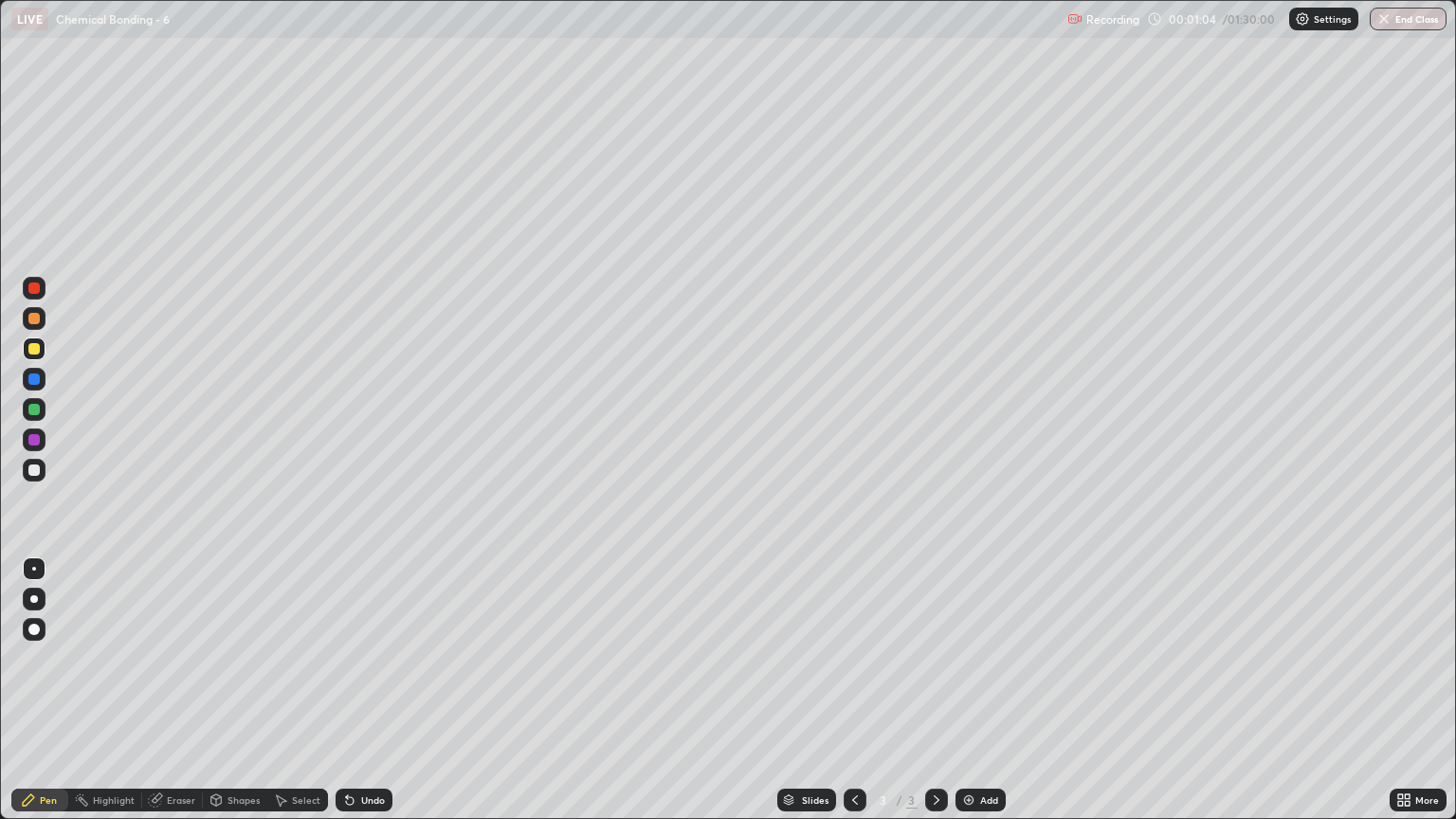 click at bounding box center (34, 599) 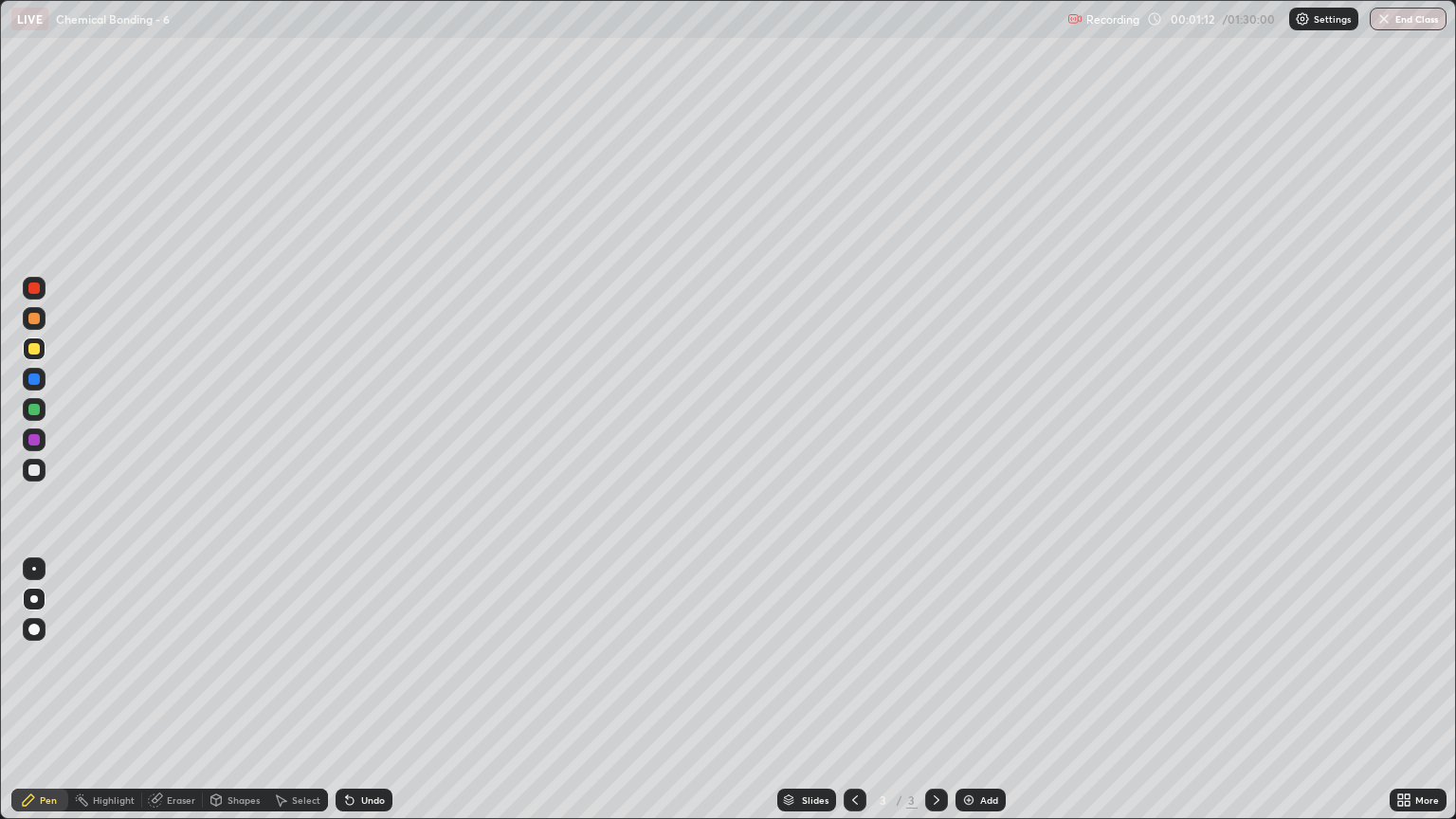 click at bounding box center [34, 470] 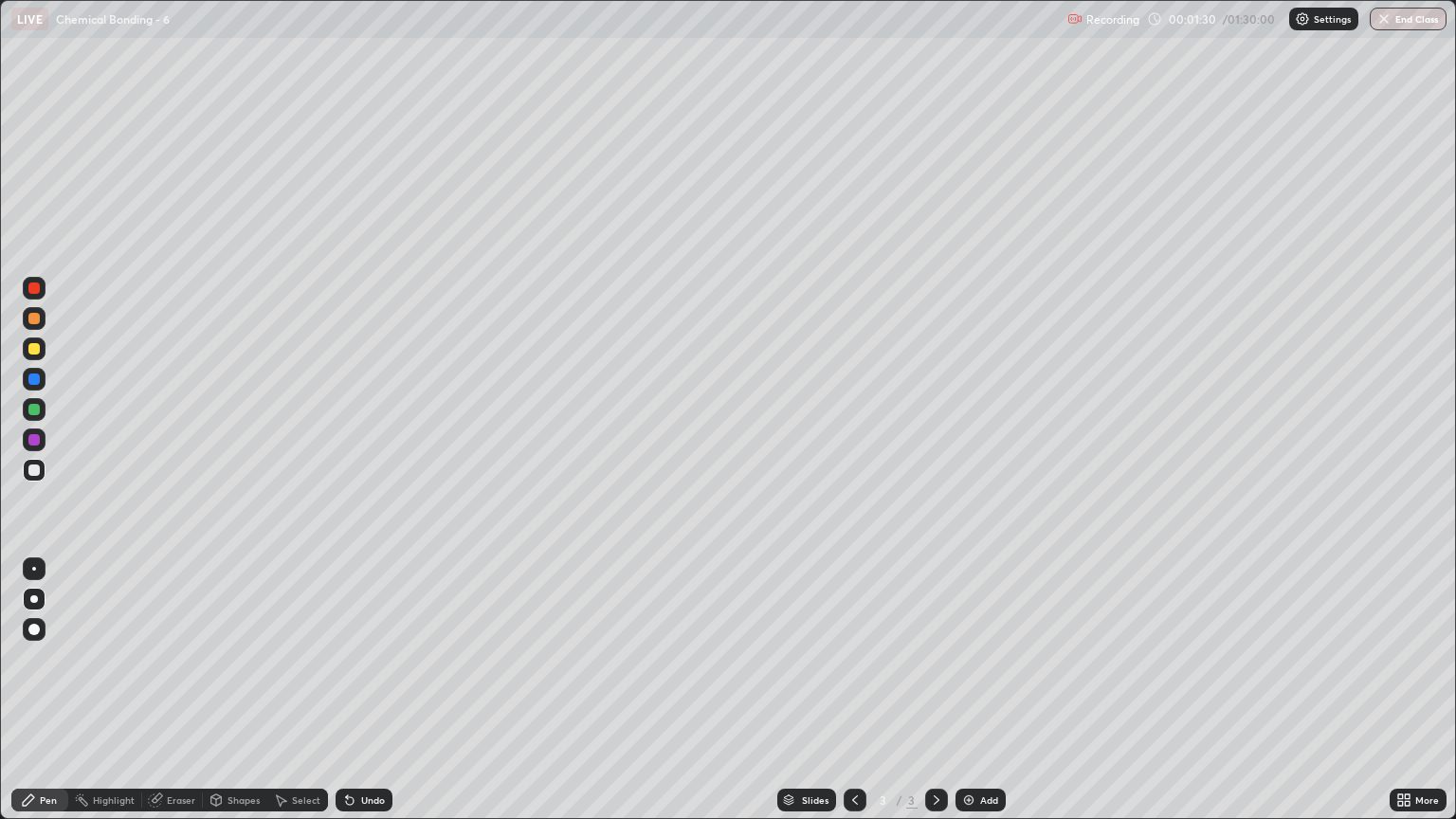click on "Eraser" at bounding box center (173, 800) 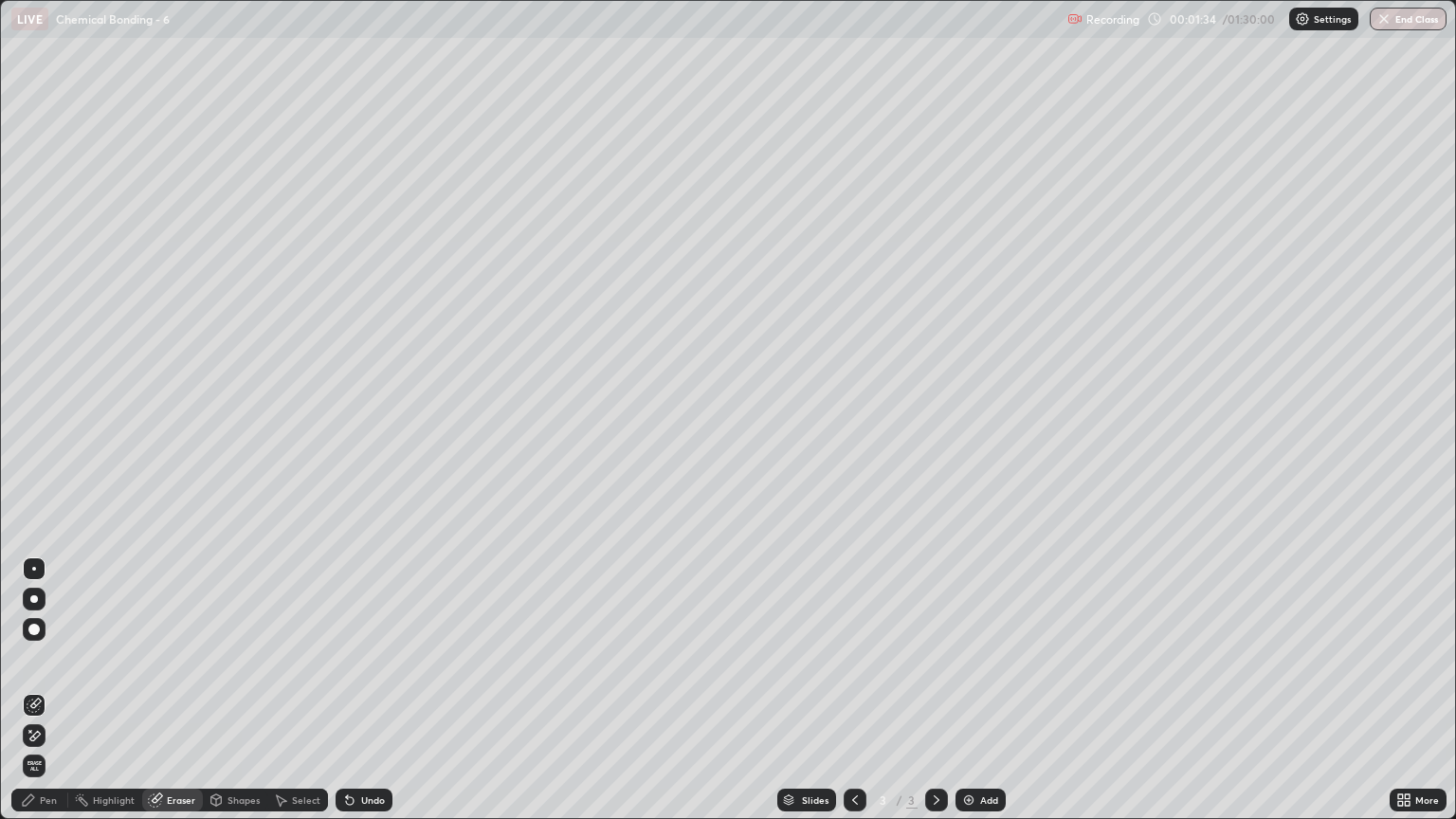 click on "Pen" at bounding box center [48, 800] 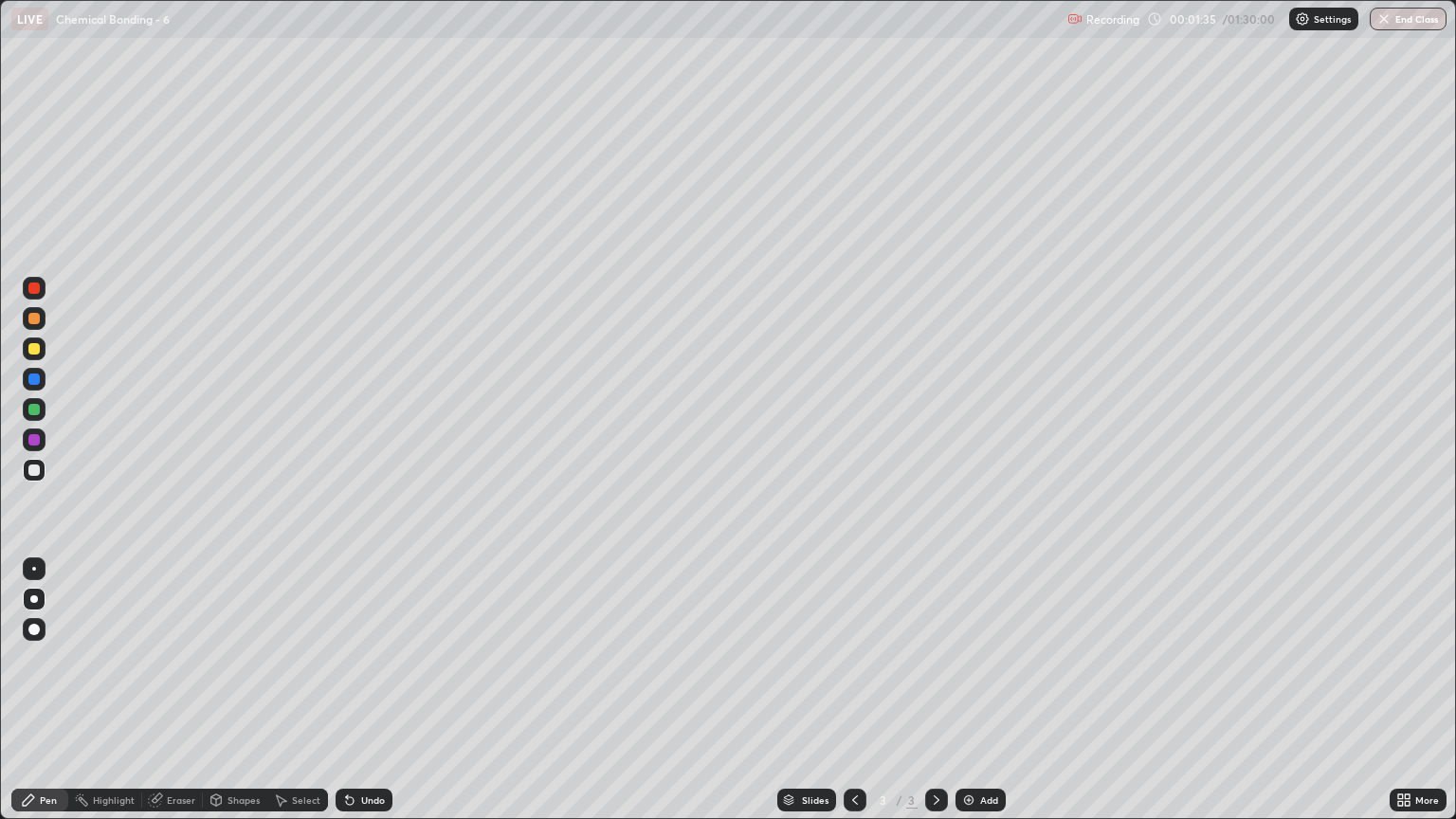 click at bounding box center (34, 470) 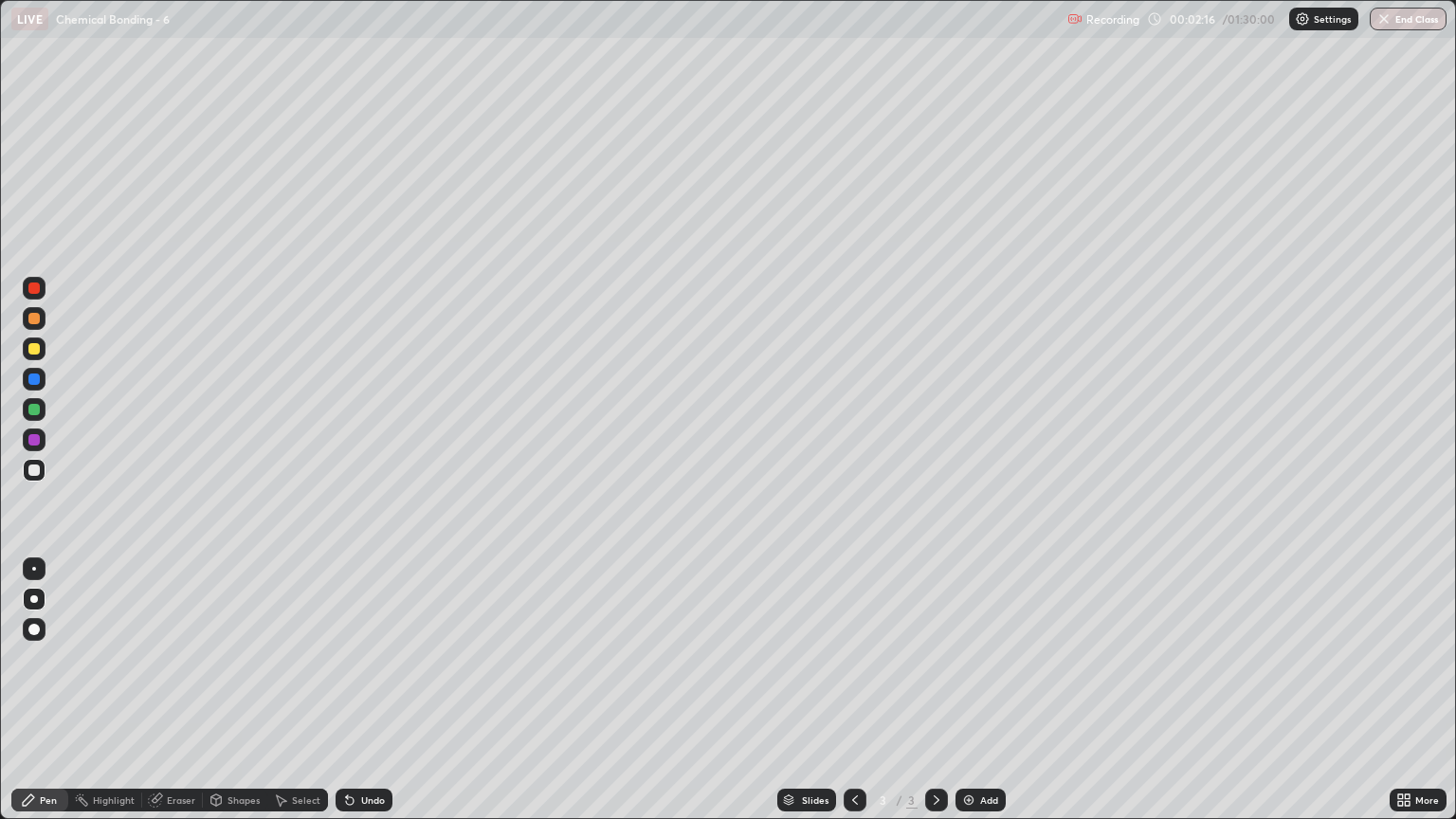 click at bounding box center [34, 318] 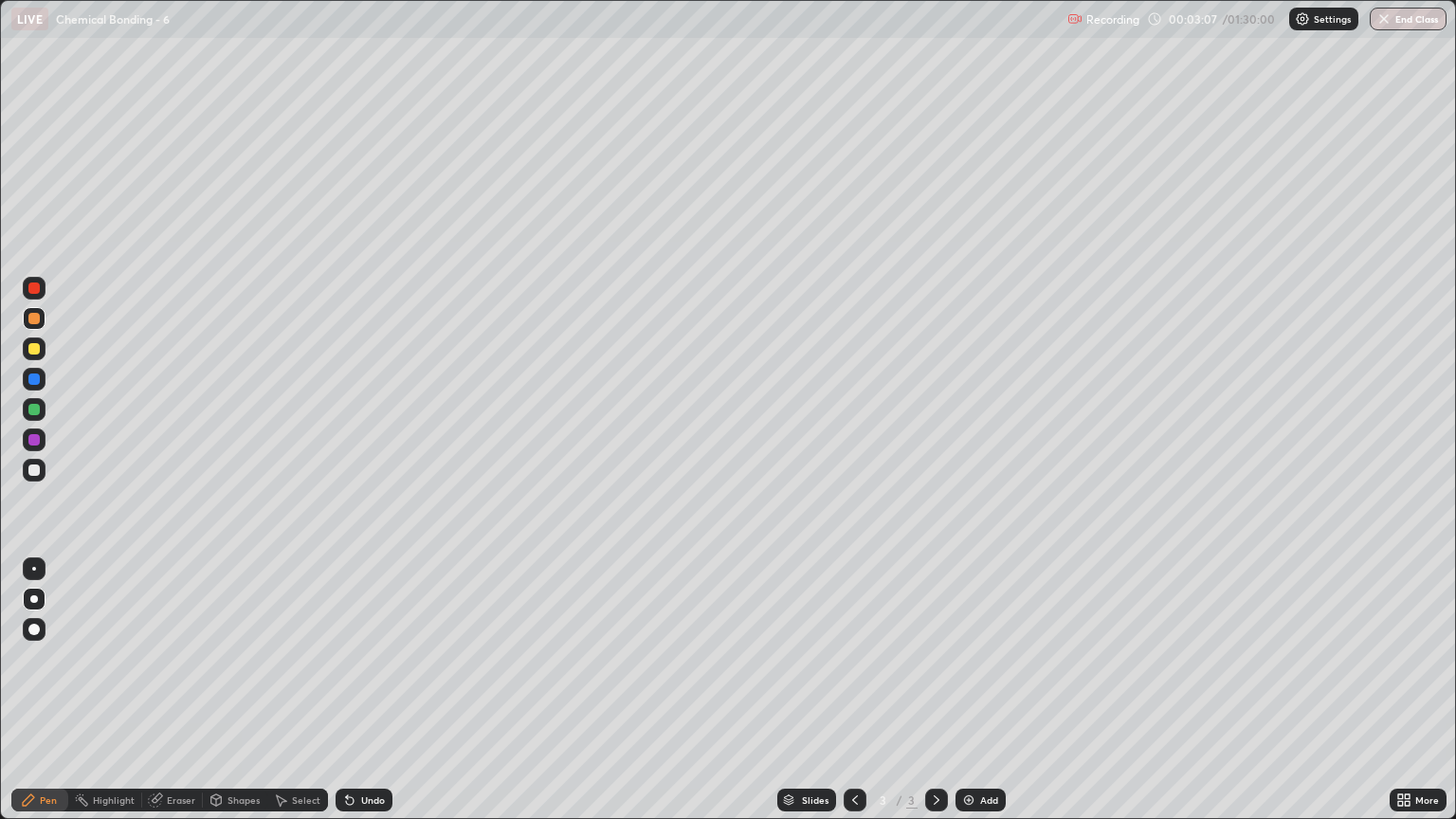click at bounding box center [34, 470] 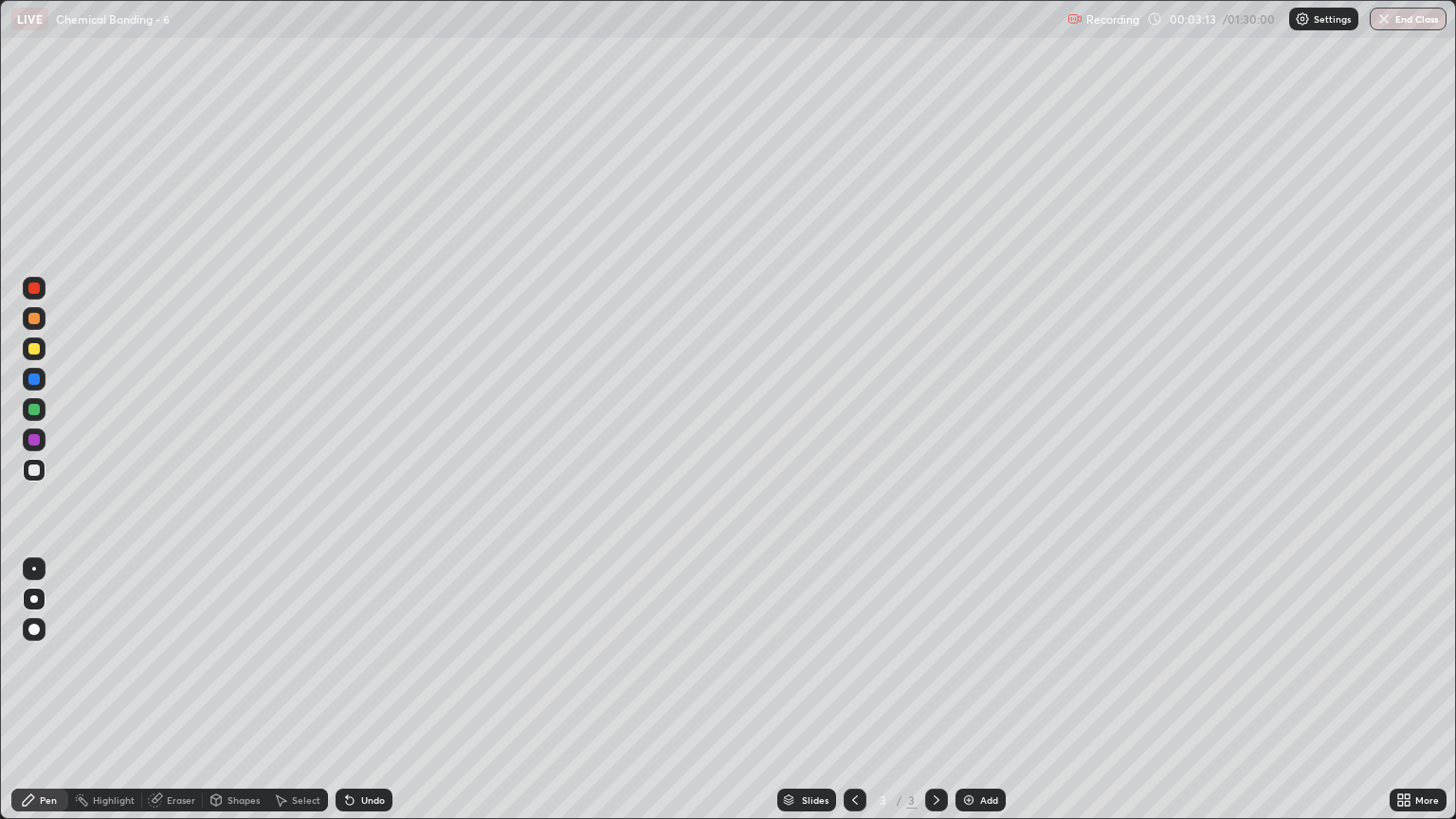 click on "Eraser" at bounding box center [173, 800] 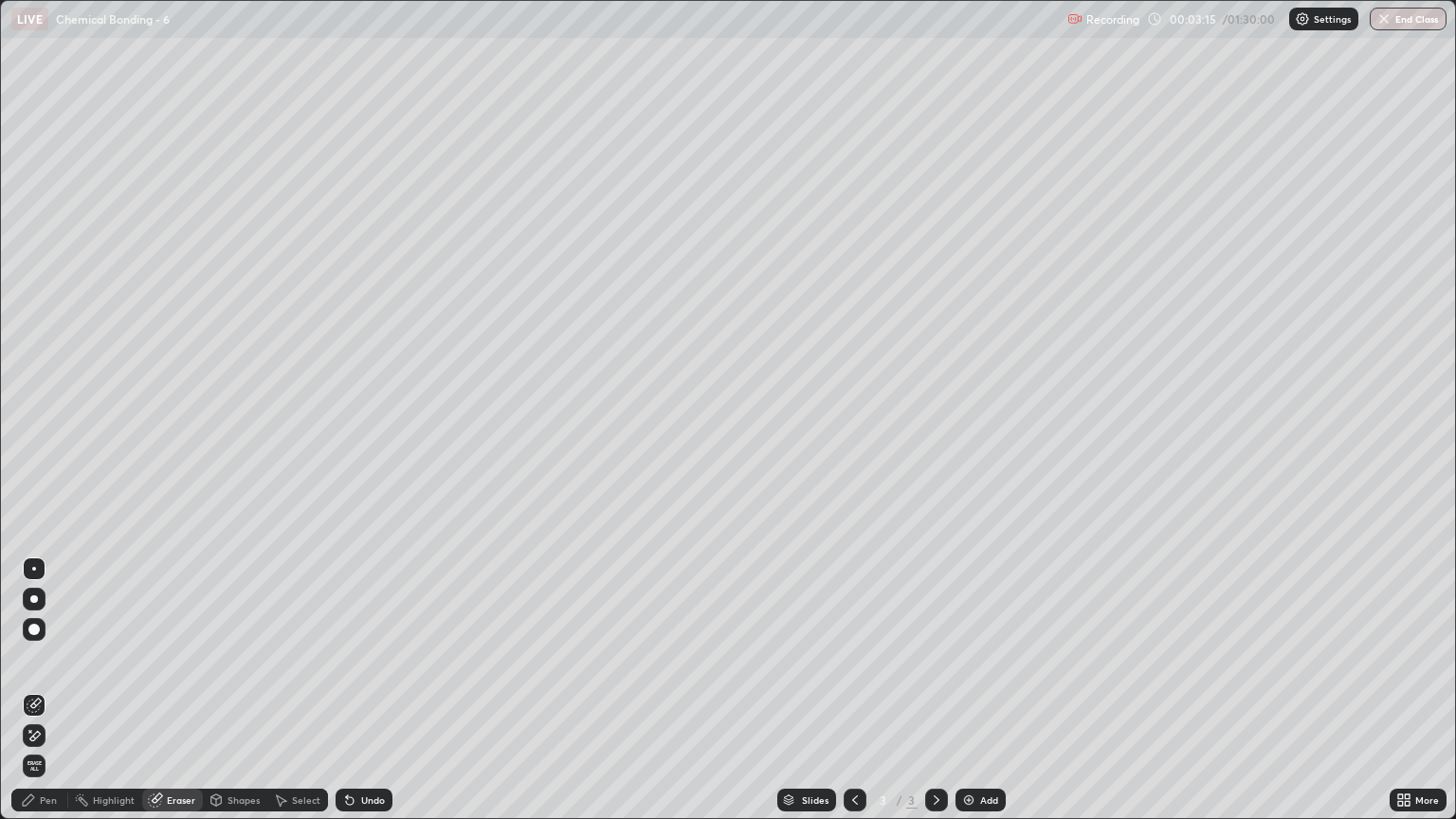 click on "Pen" at bounding box center [40, 800] 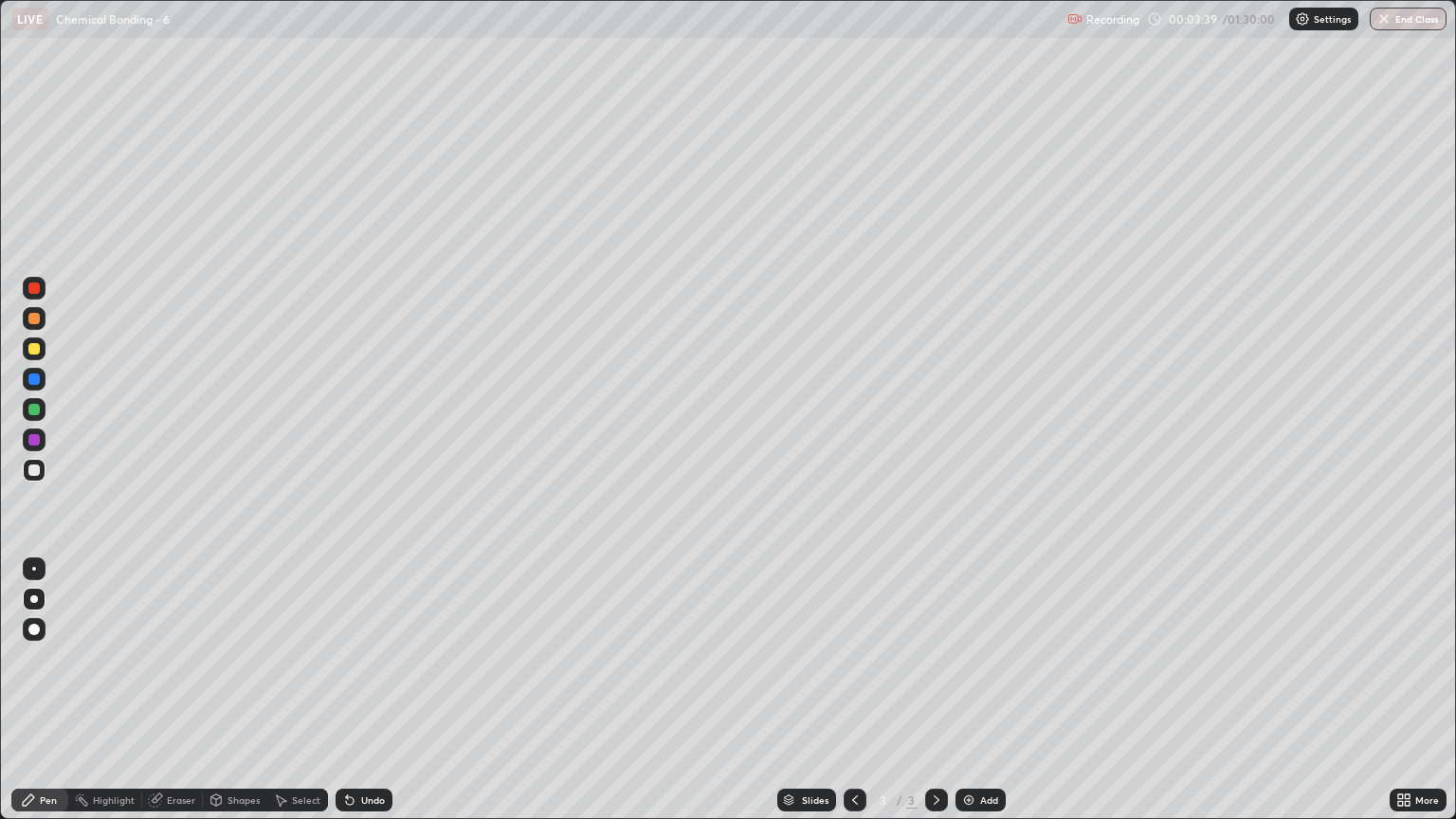 click at bounding box center [34, 470] 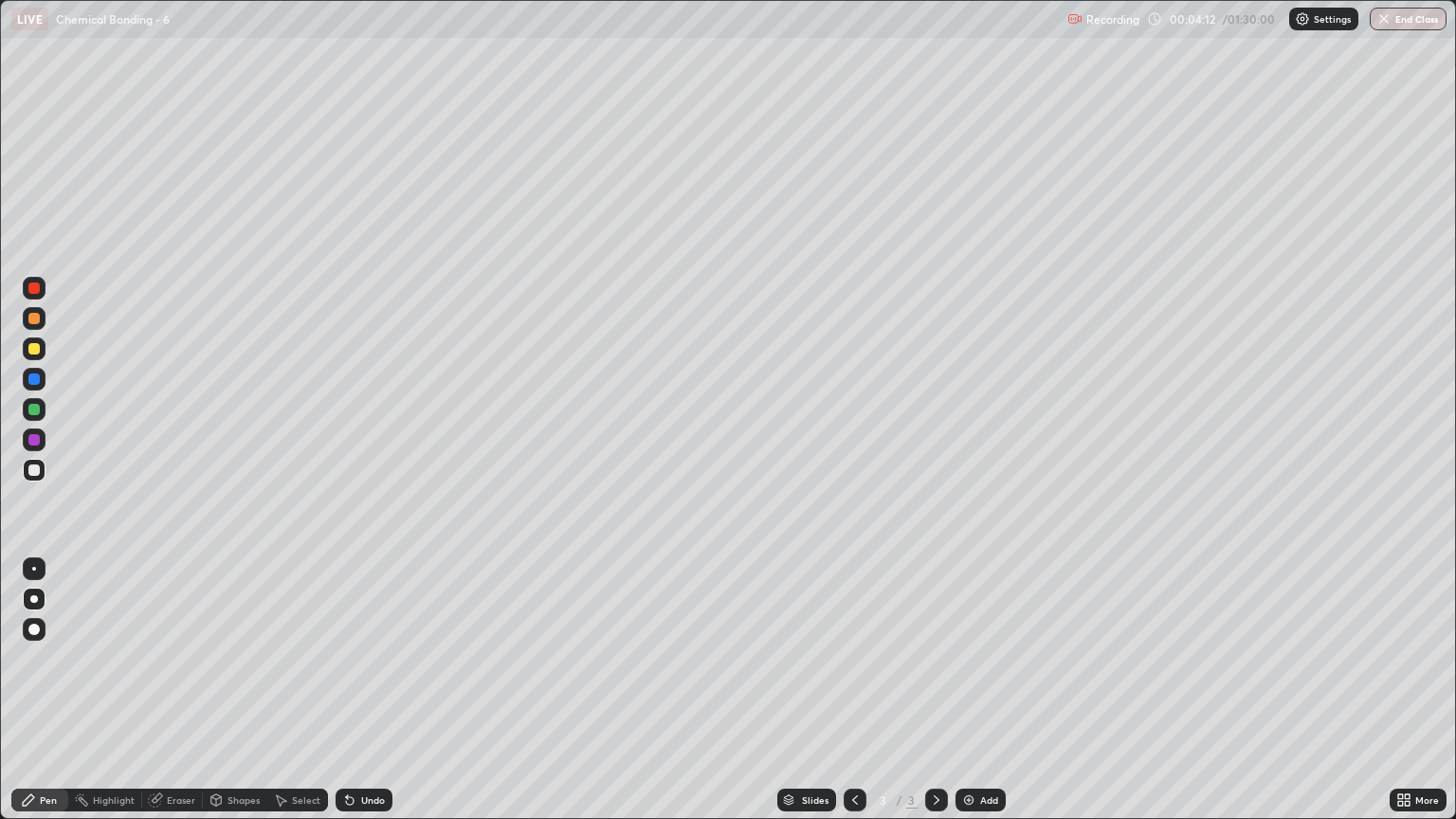 click on "Eraser" at bounding box center (181, 800) 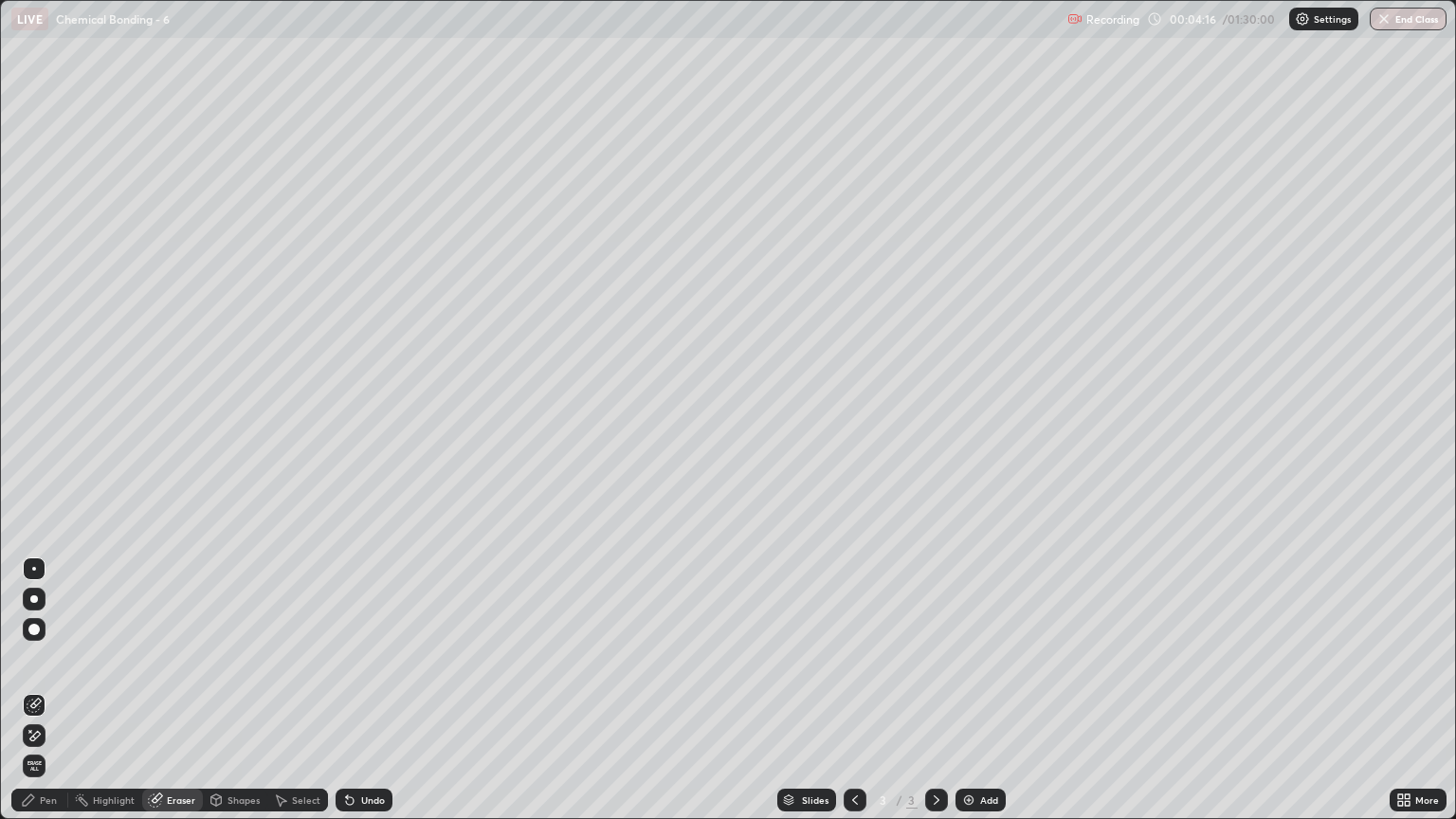 click on "Pen" at bounding box center [40, 800] 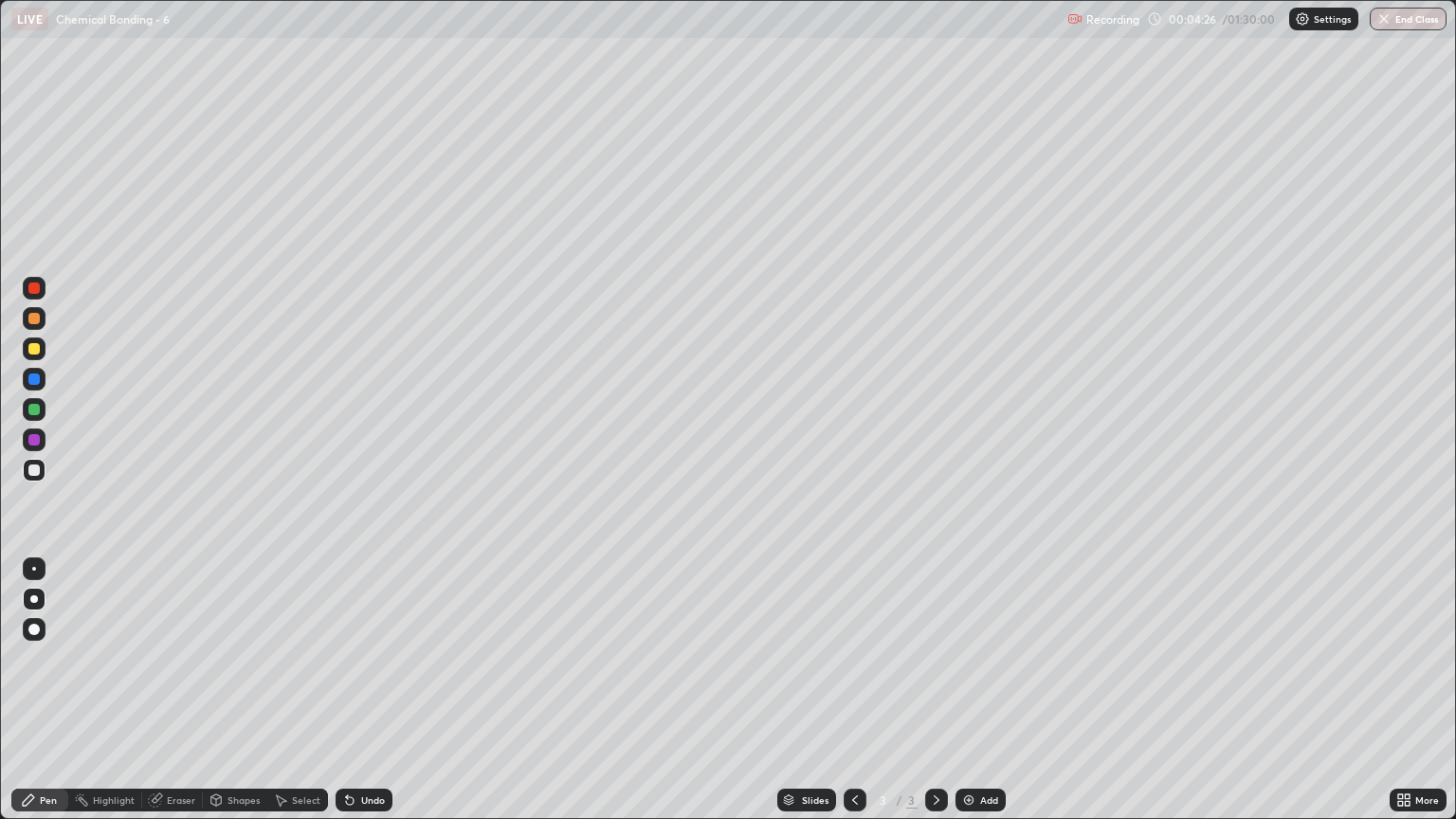 click 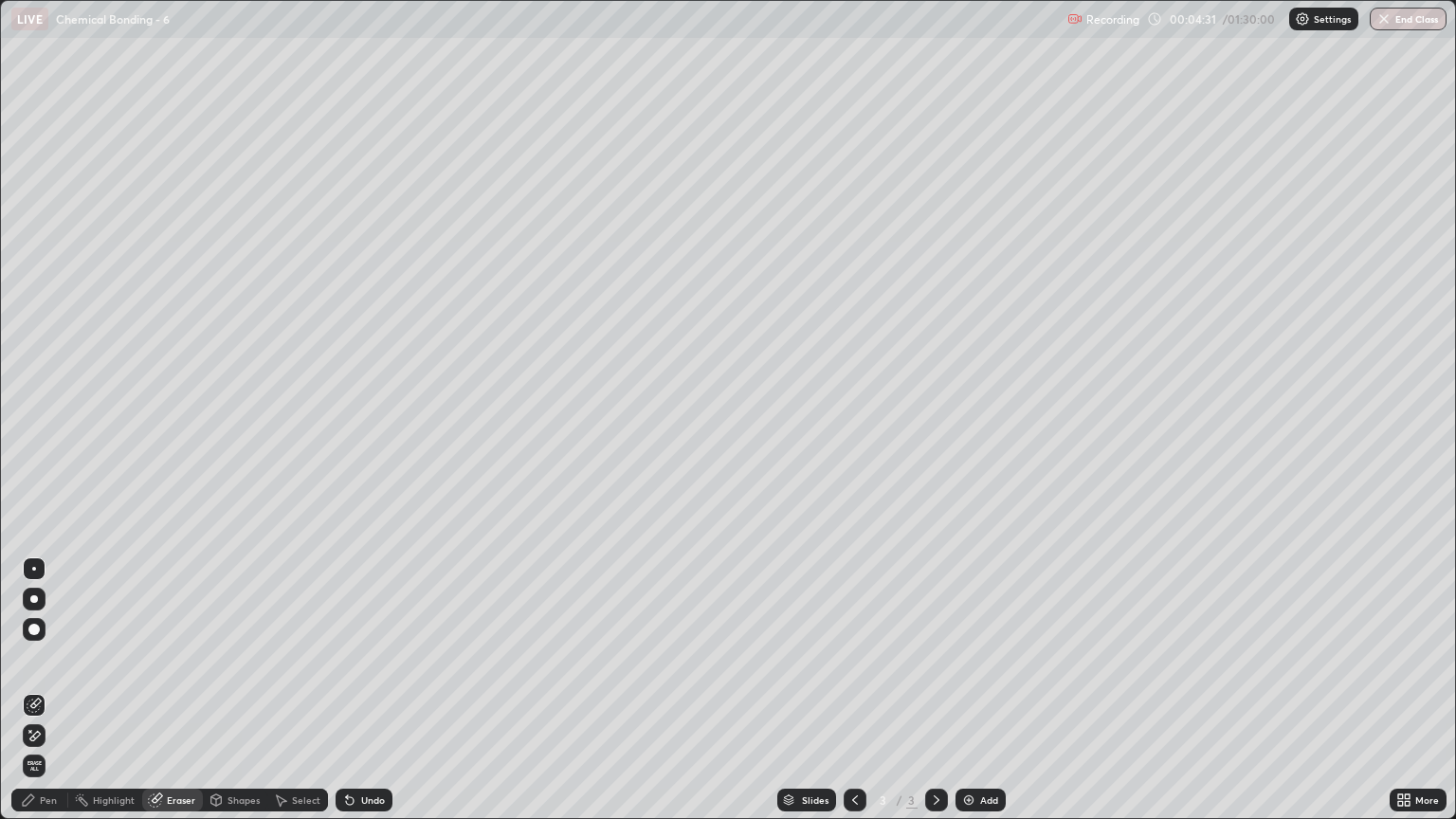 click on "Pen" at bounding box center (48, 800) 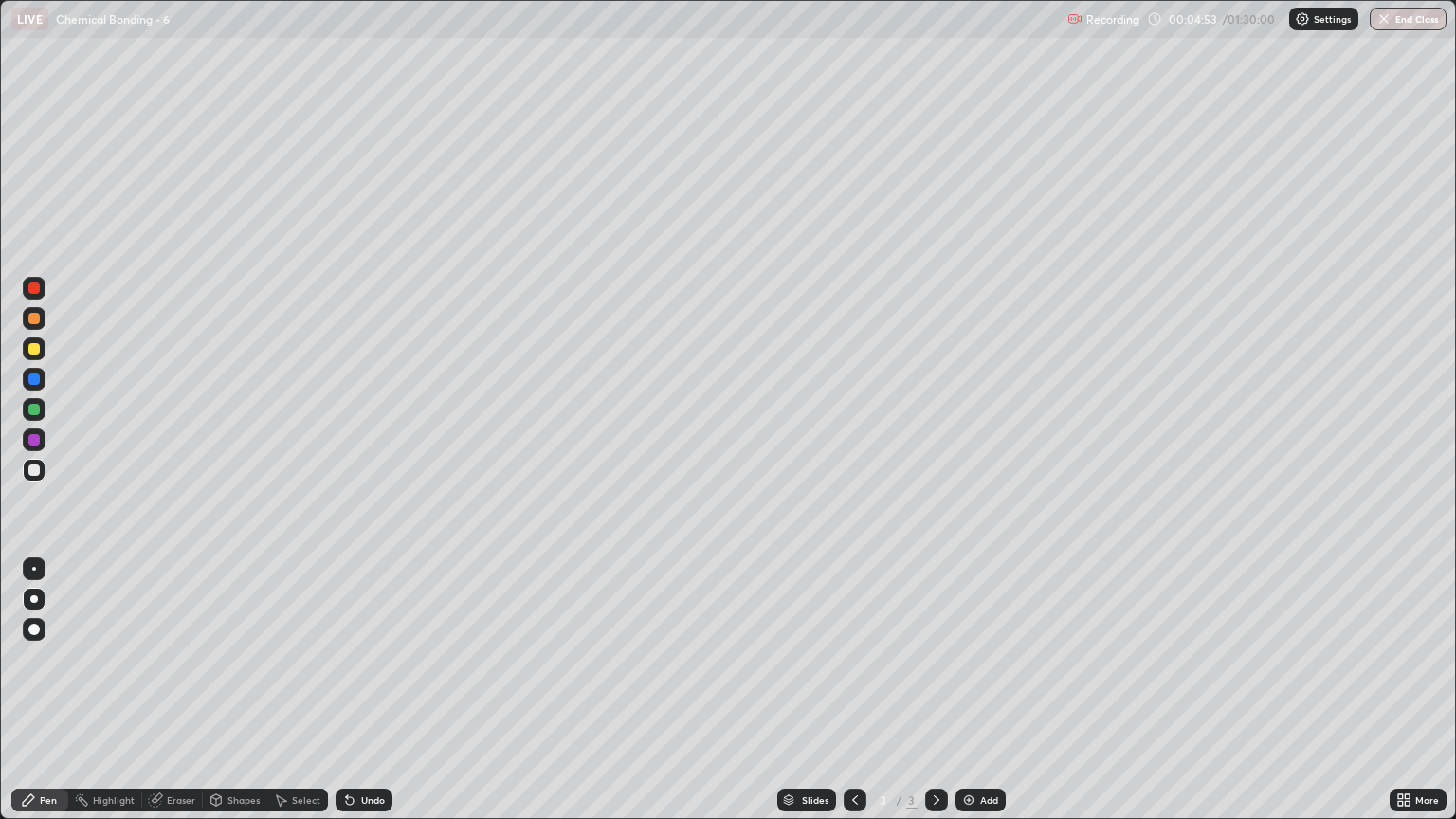 click on "Eraser" at bounding box center [181, 800] 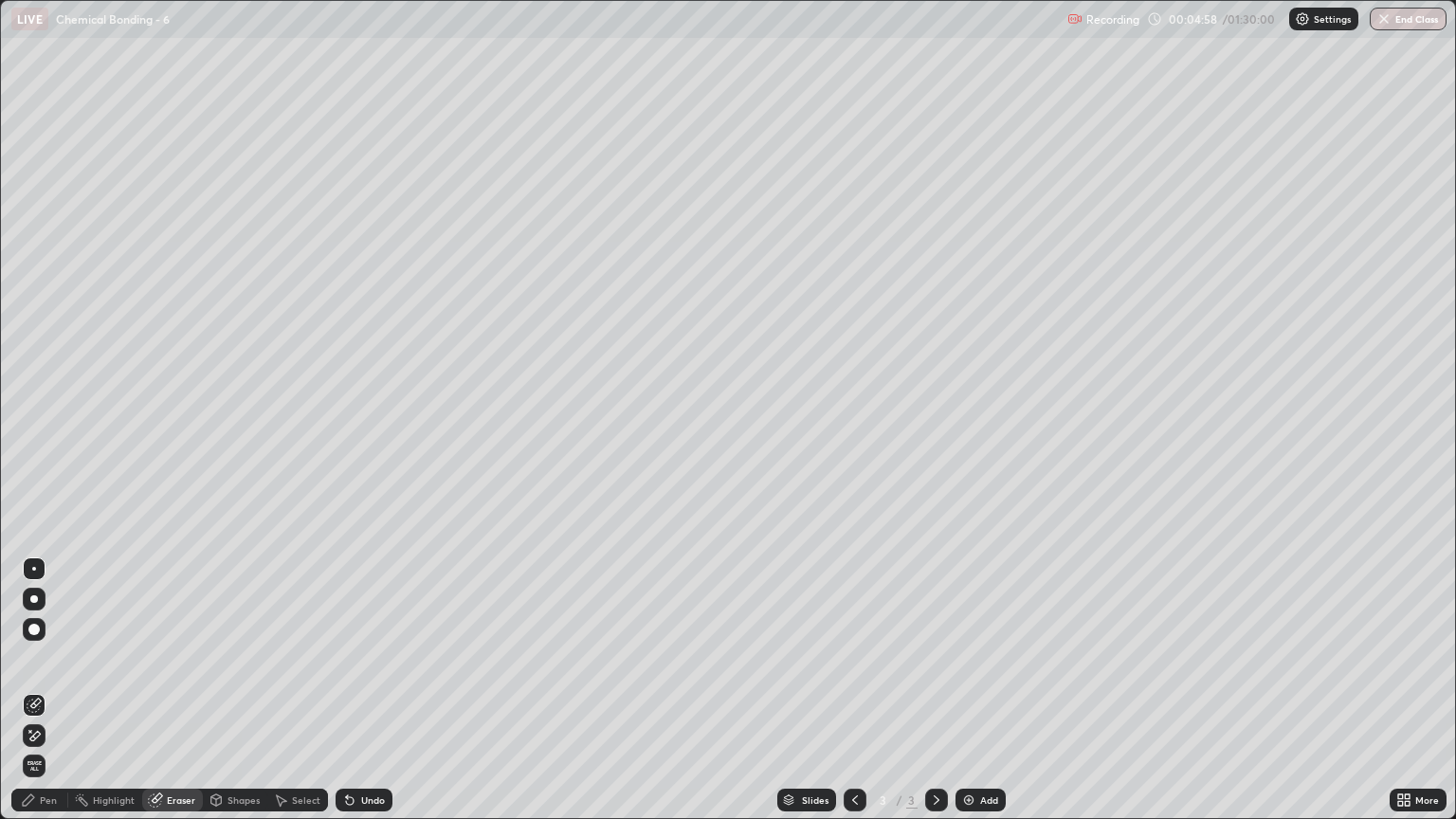 click on "Pen" at bounding box center [48, 800] 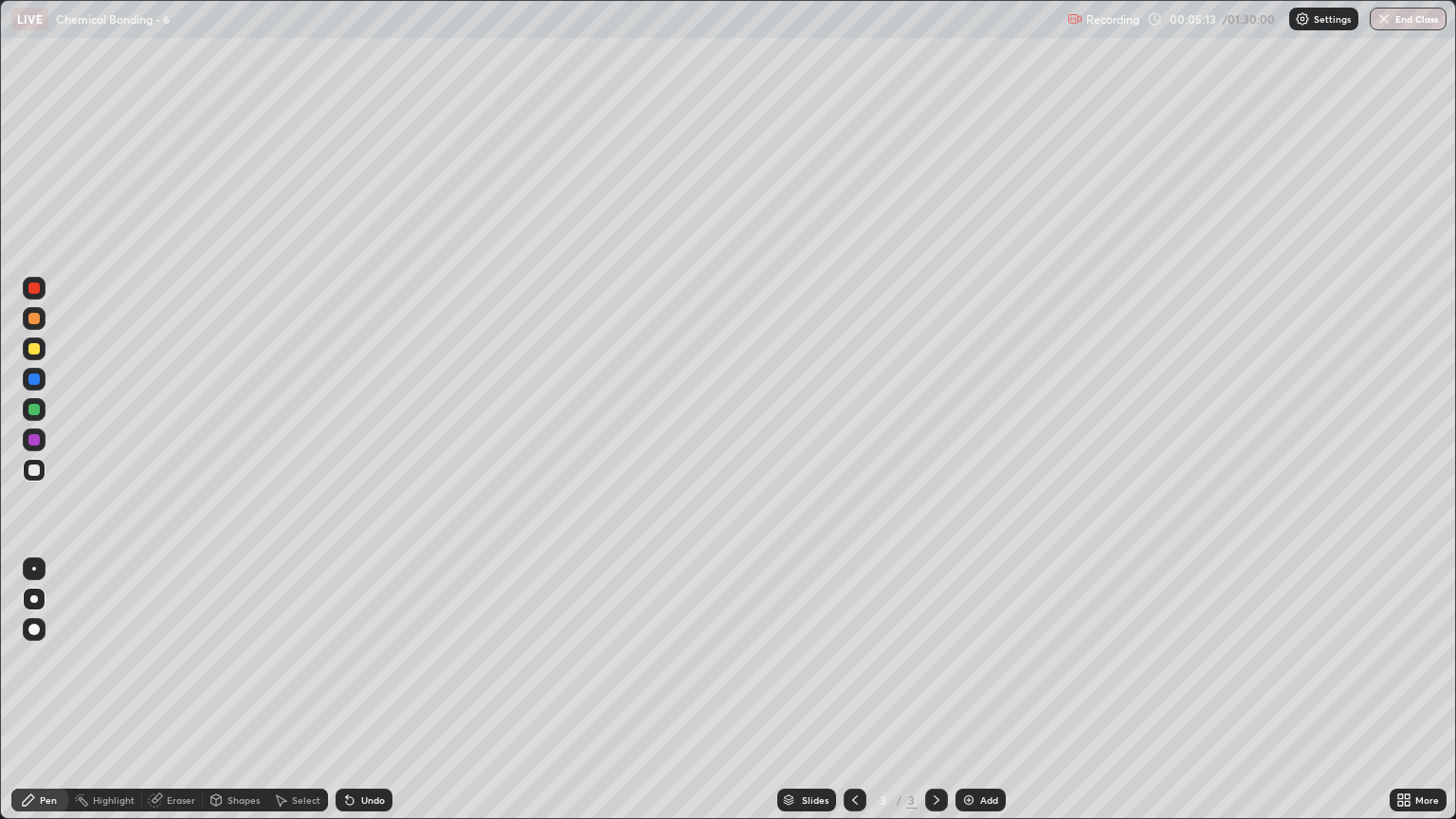 click at bounding box center [34, 318] 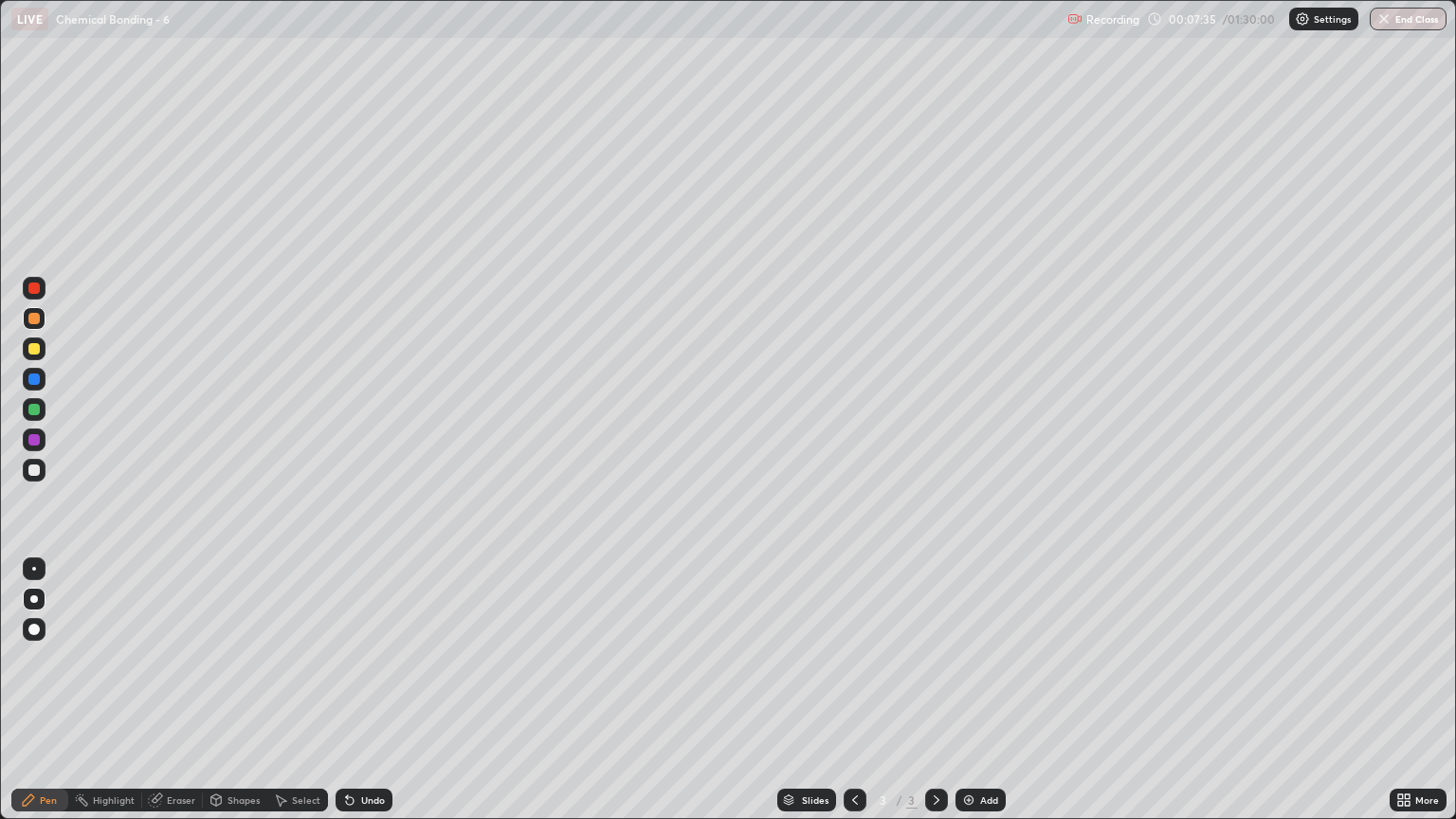 click on "Add" at bounding box center [980, 800] 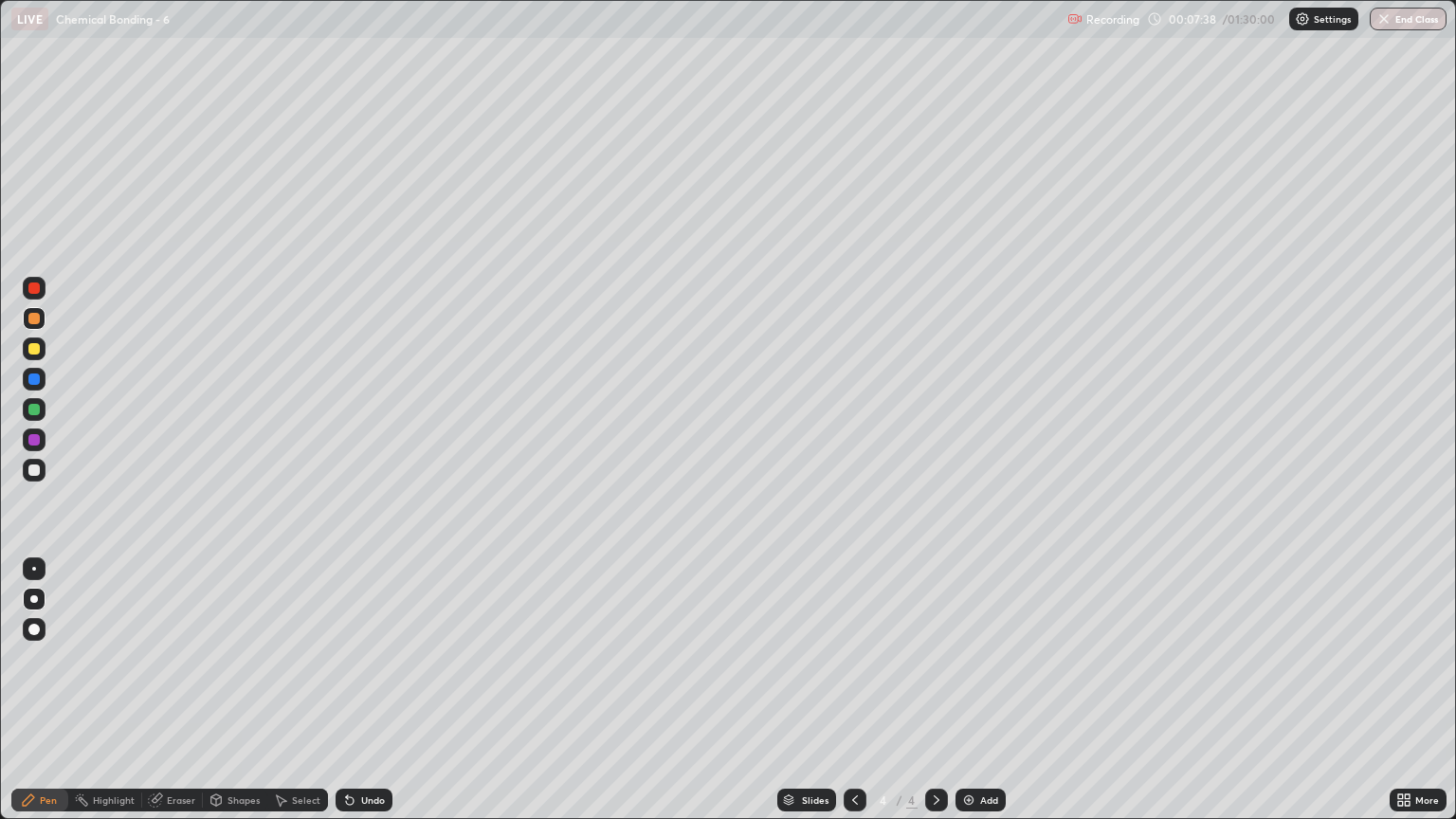 click 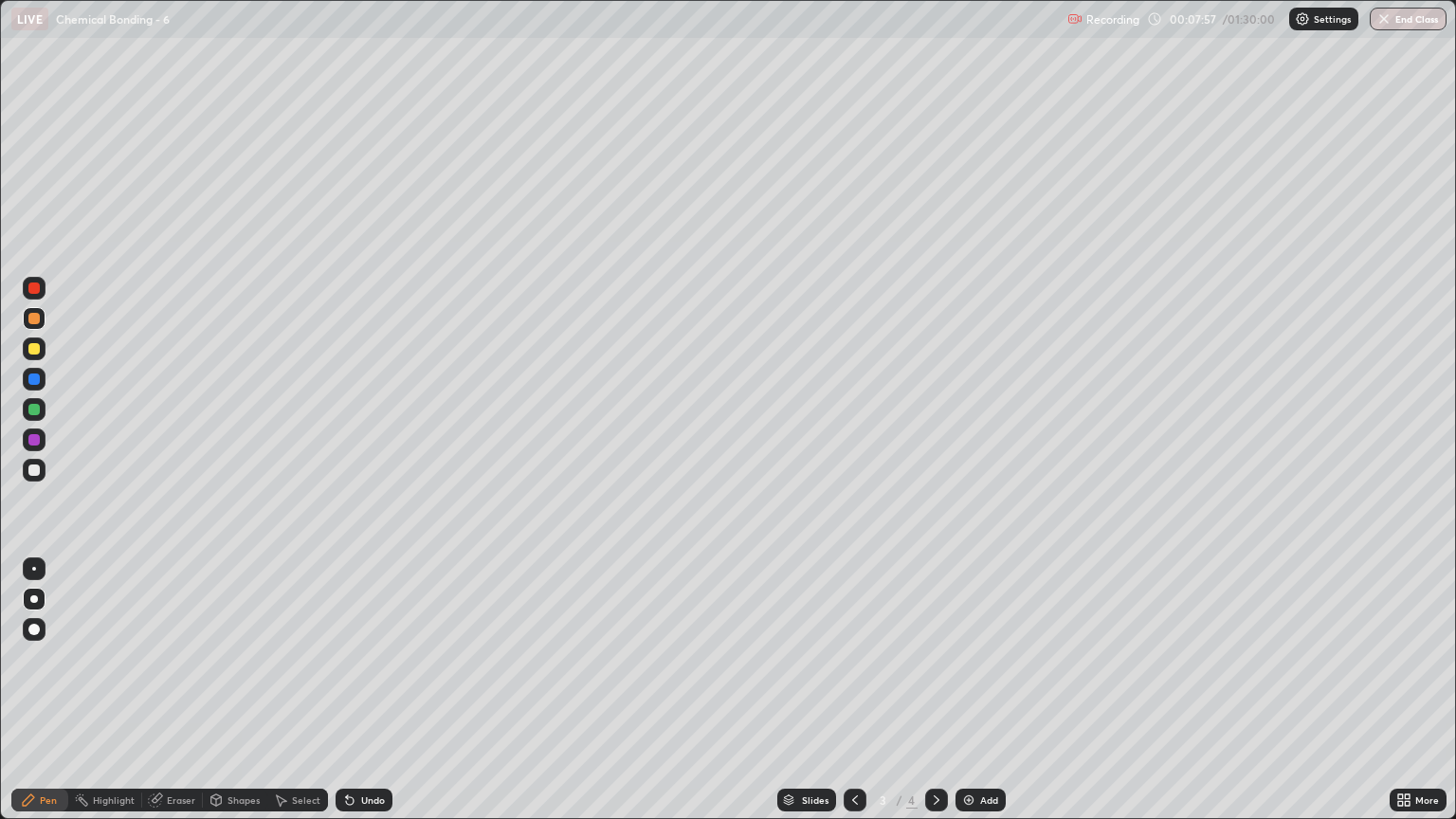 click at bounding box center [937, 800] 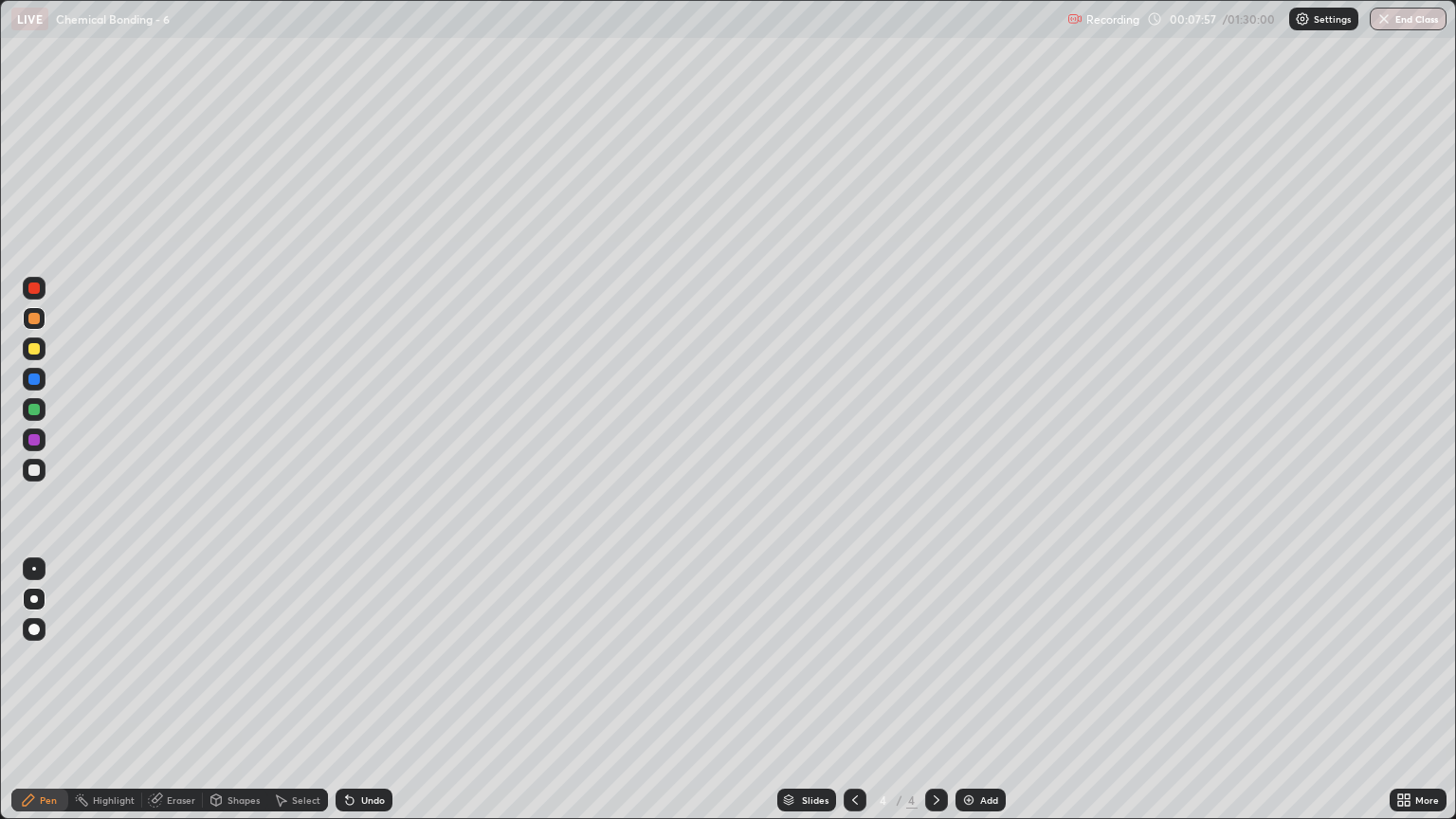 click on "Add" at bounding box center [989, 800] 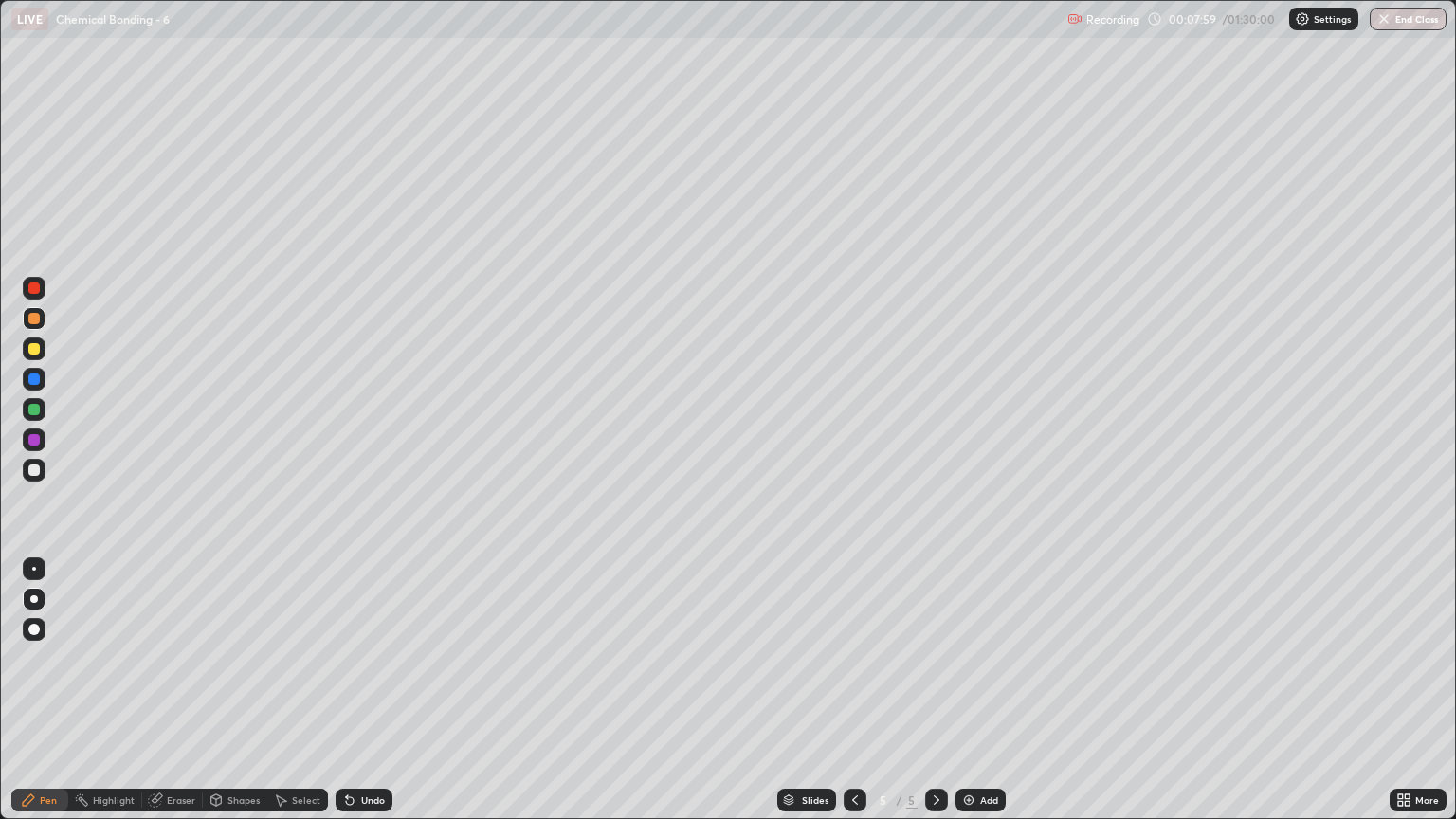 click at bounding box center (34, 470) 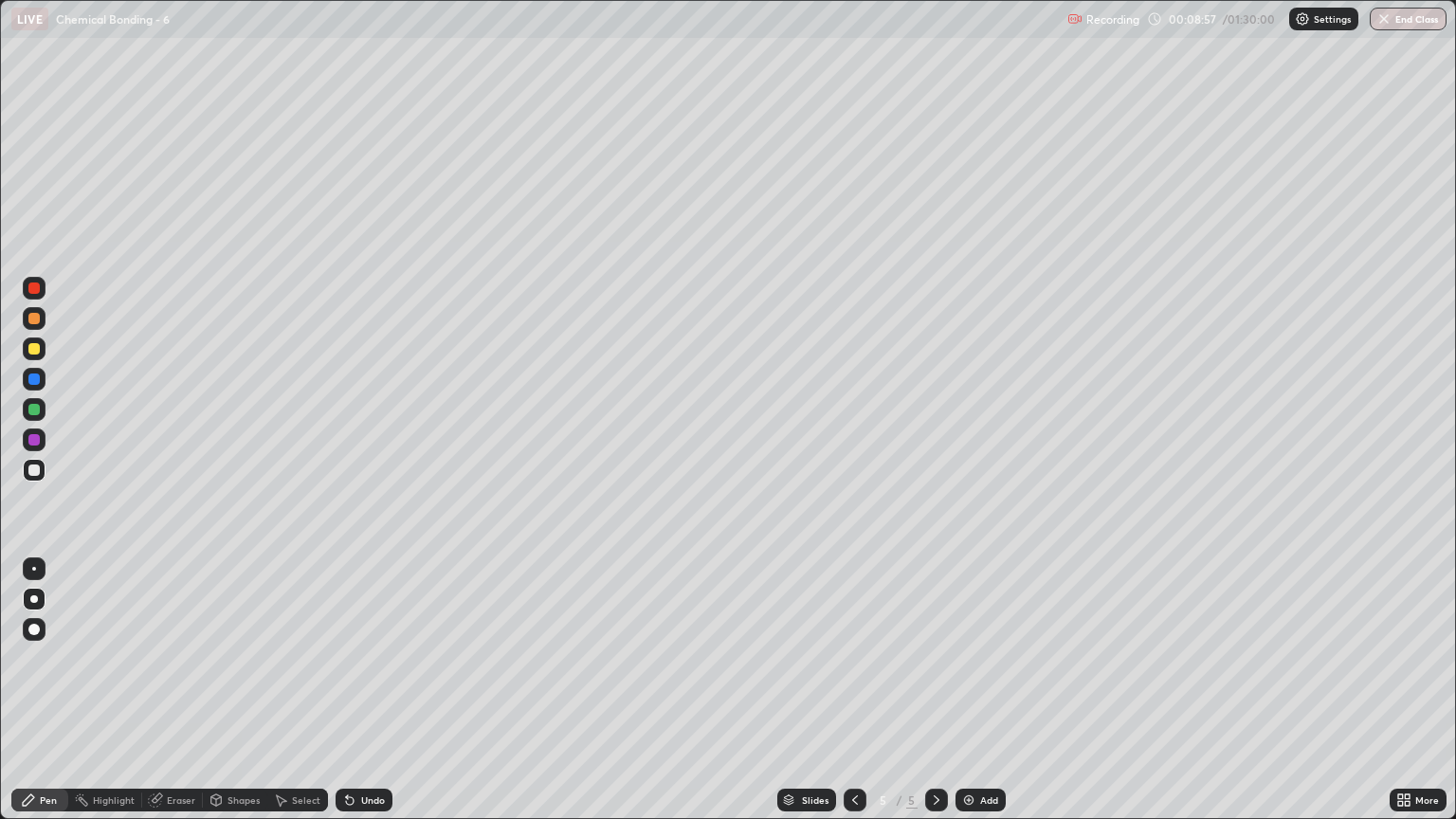 click at bounding box center [34, 349] 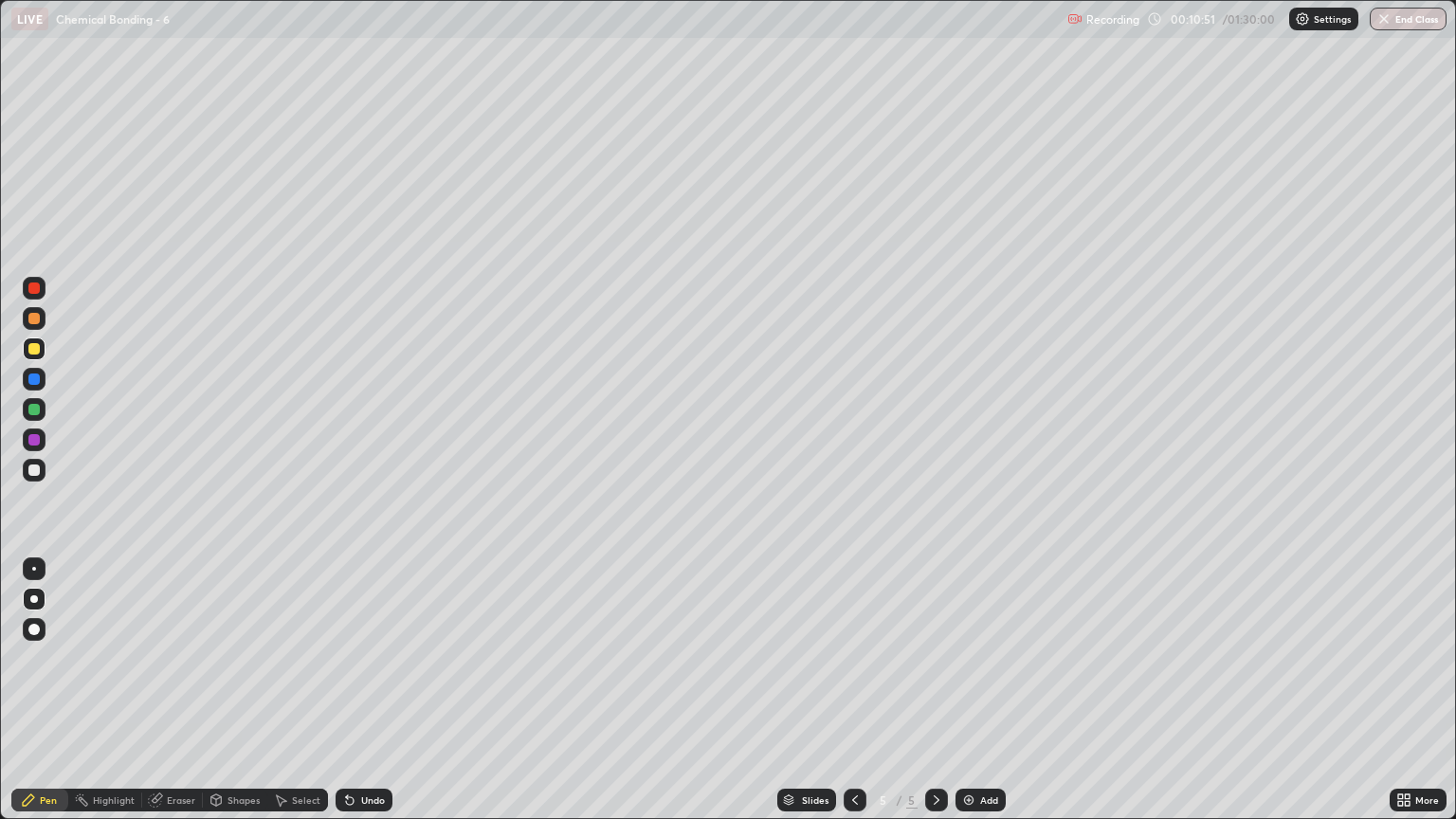 click at bounding box center [34, 470] 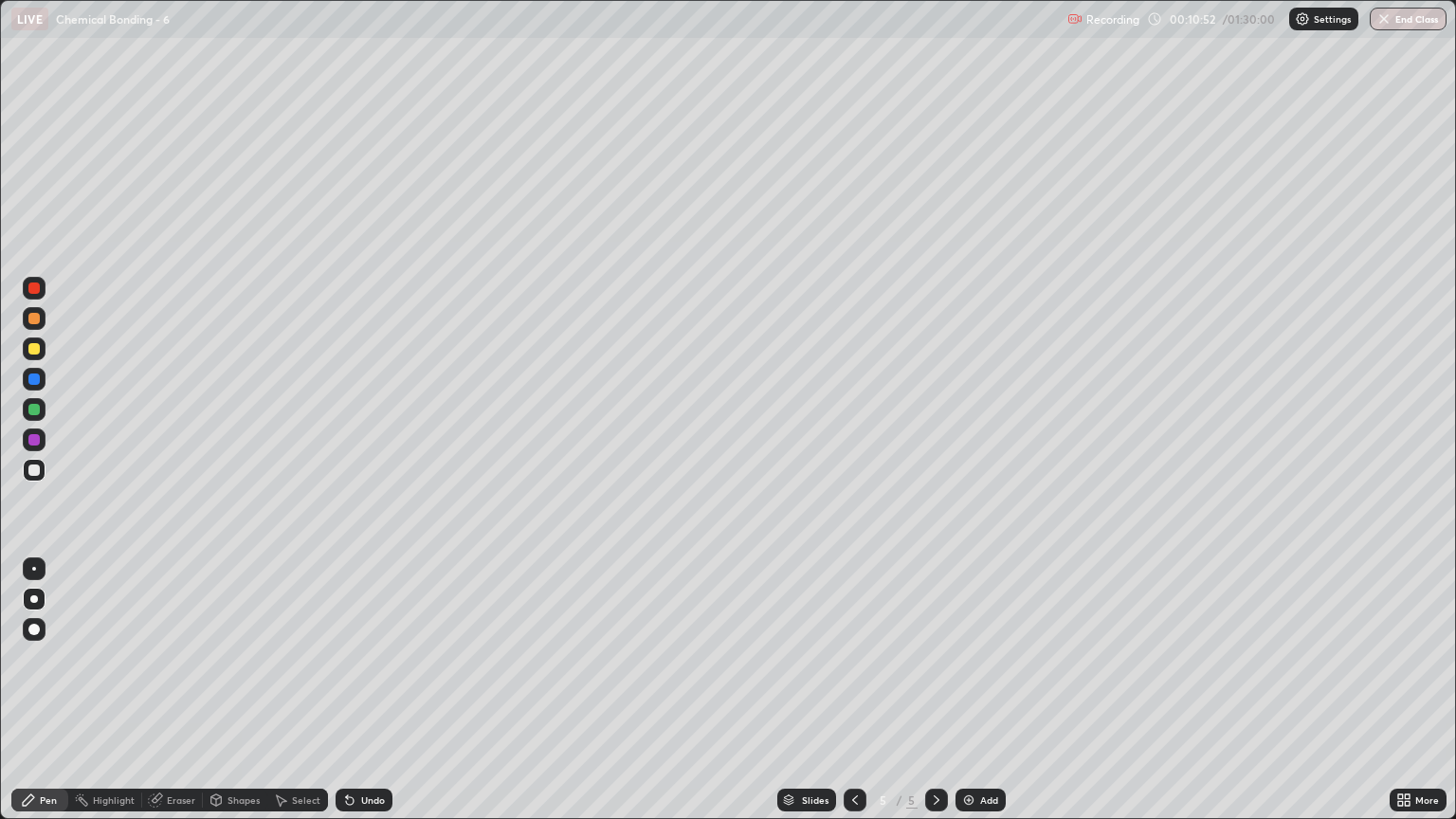click at bounding box center [34, 349] 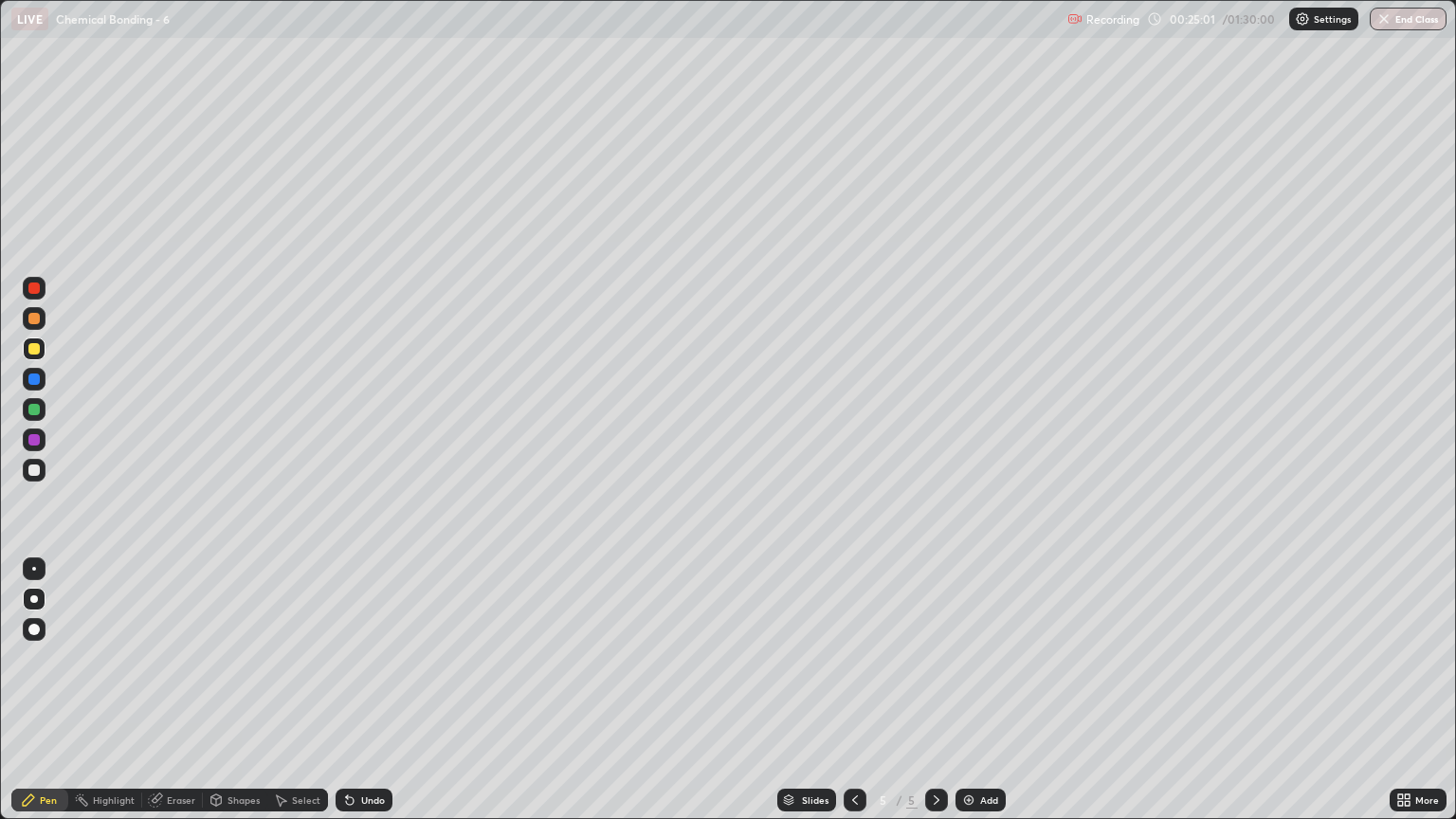 click on "Slides 5 / 5 Add" at bounding box center [891, 800] 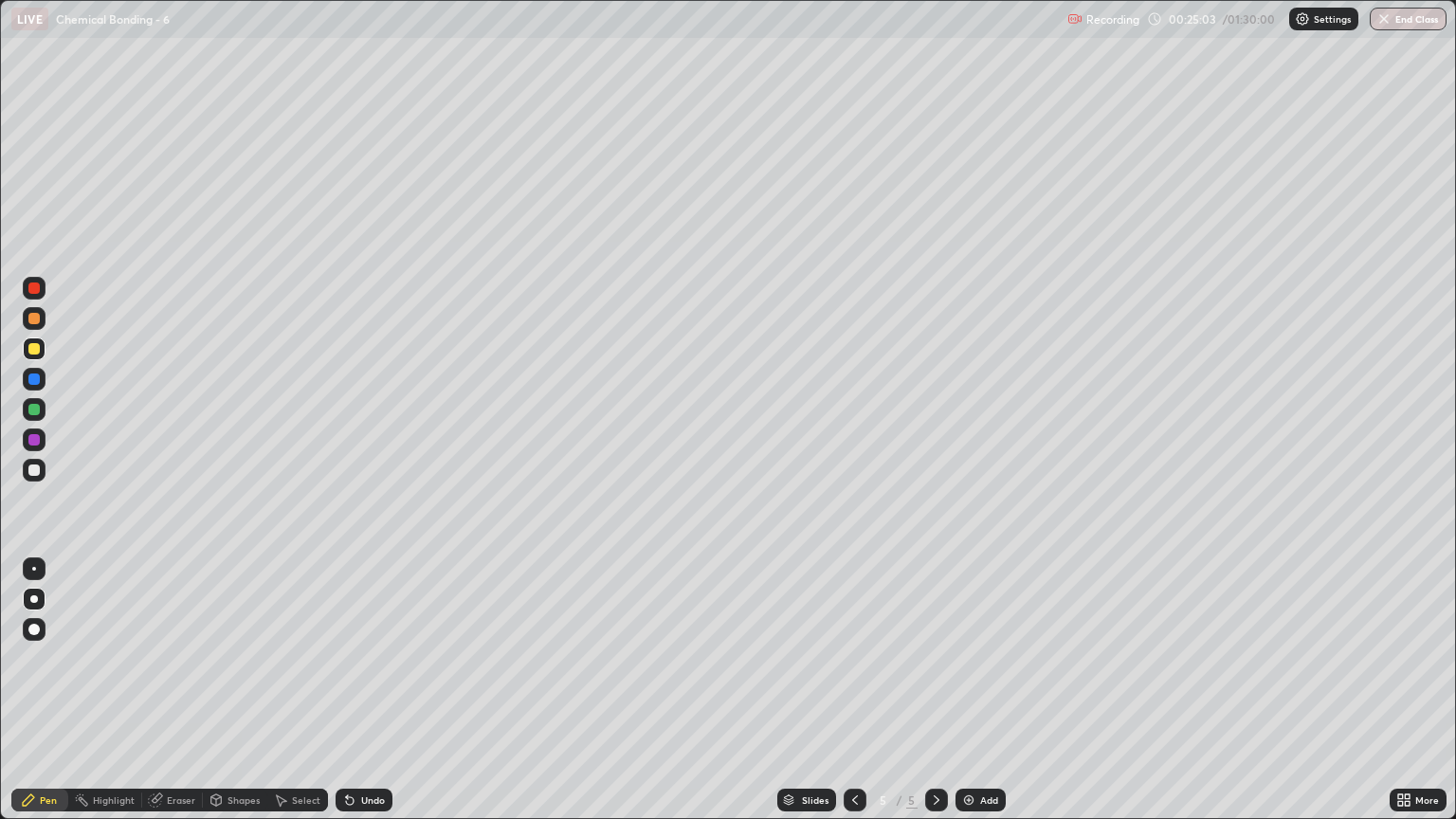 click at bounding box center [969, 800] 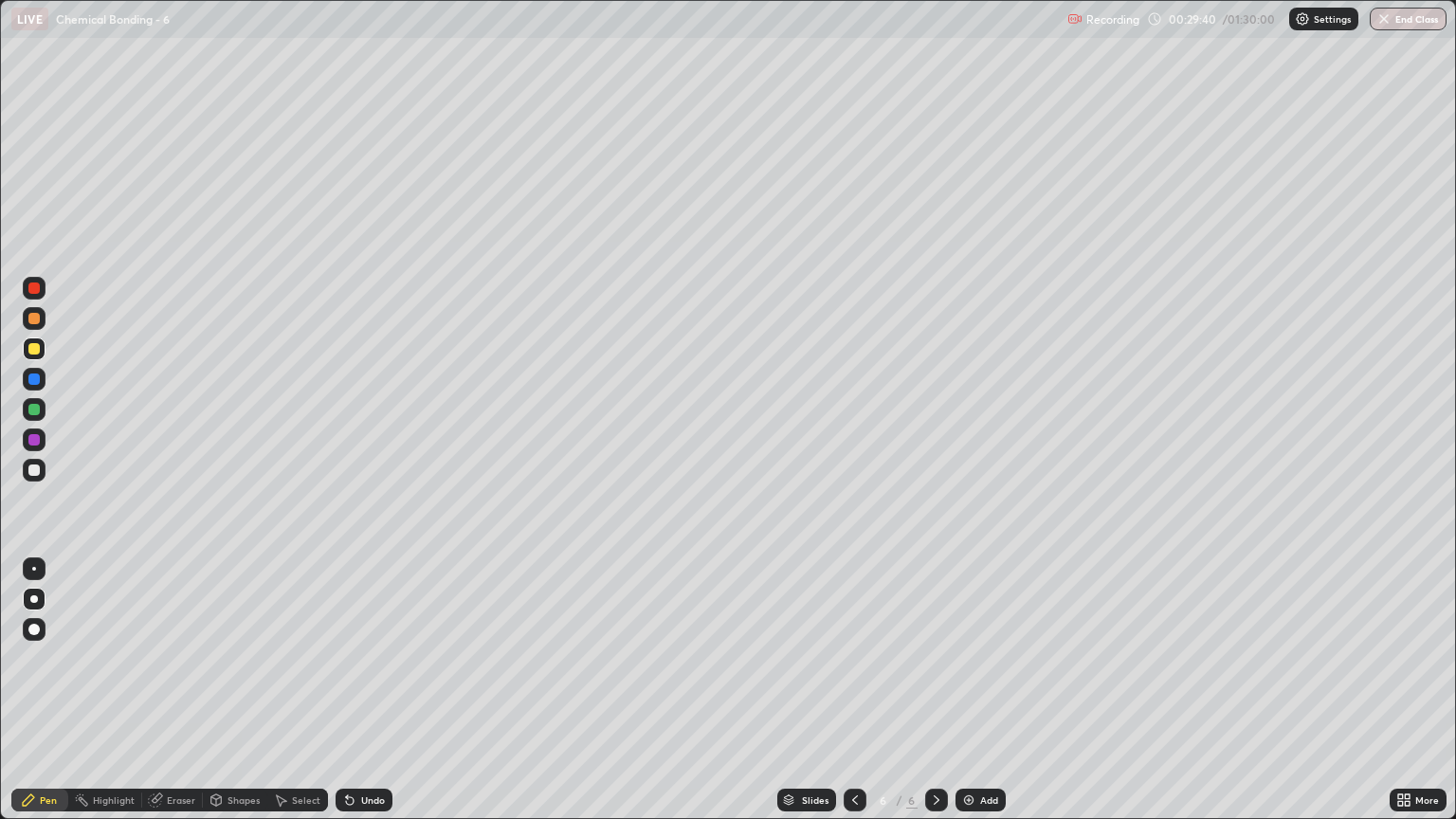 click on "Add" at bounding box center (980, 800) 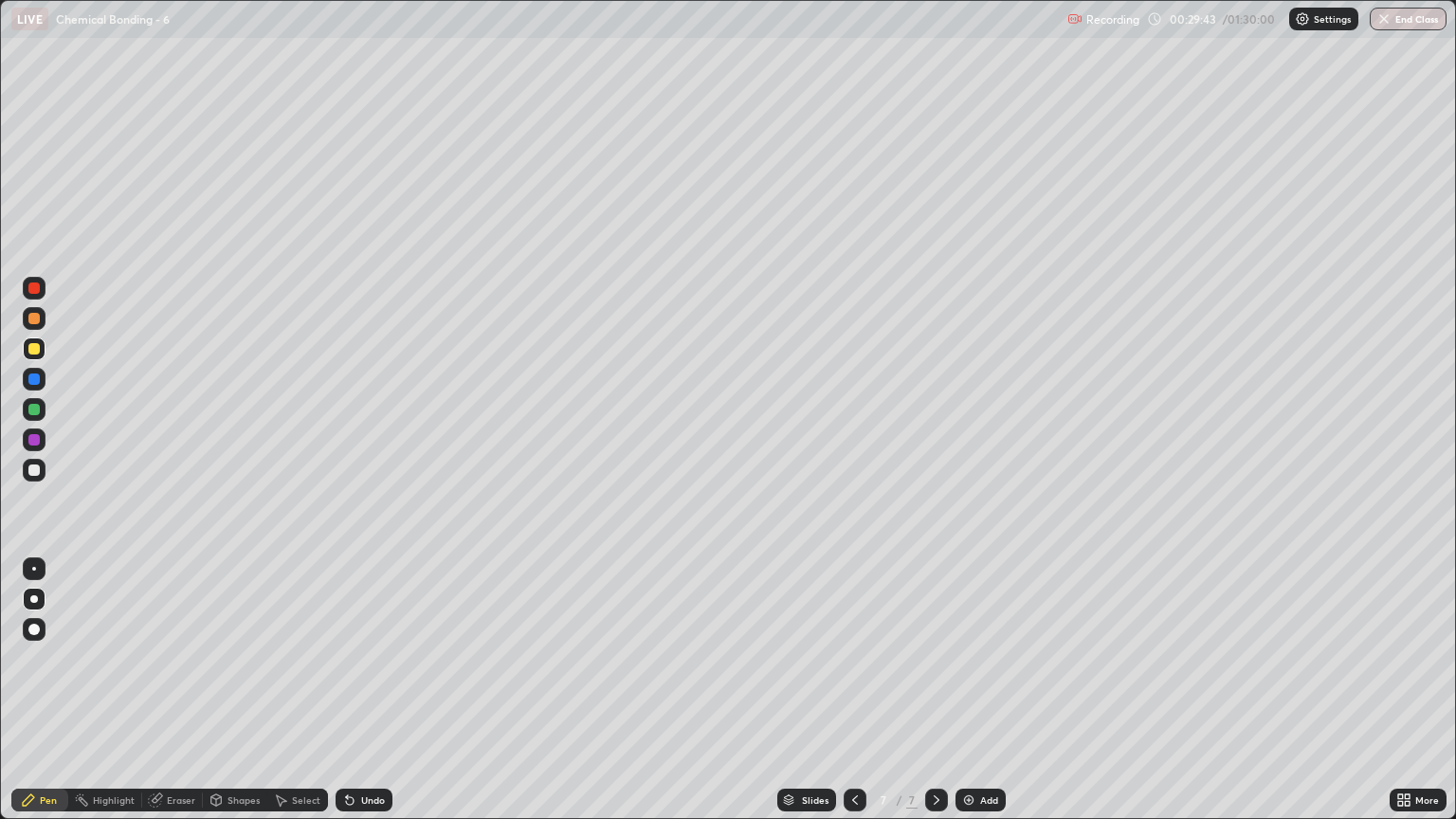 click at bounding box center (34, 349) 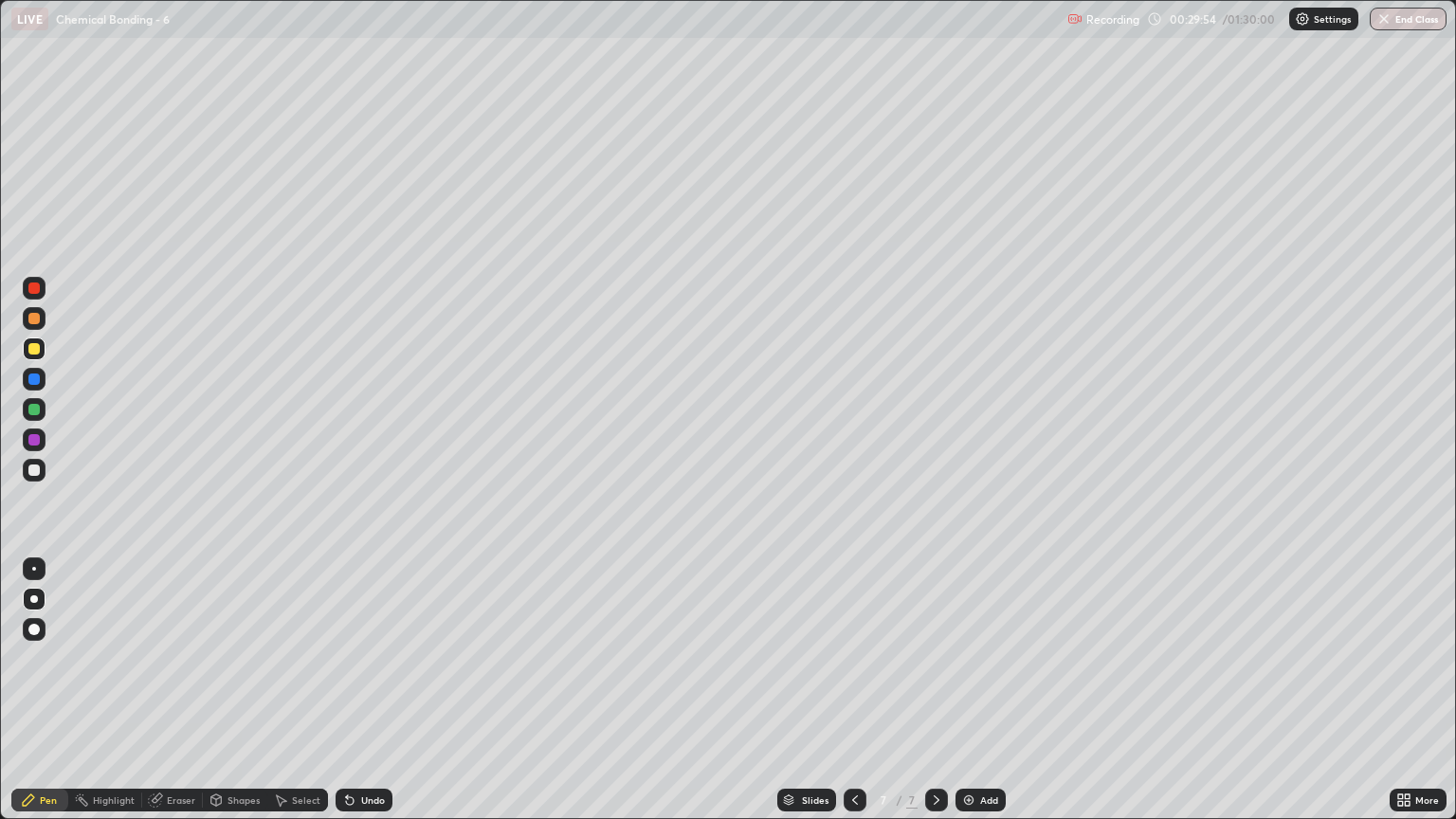 click at bounding box center (34, 318) 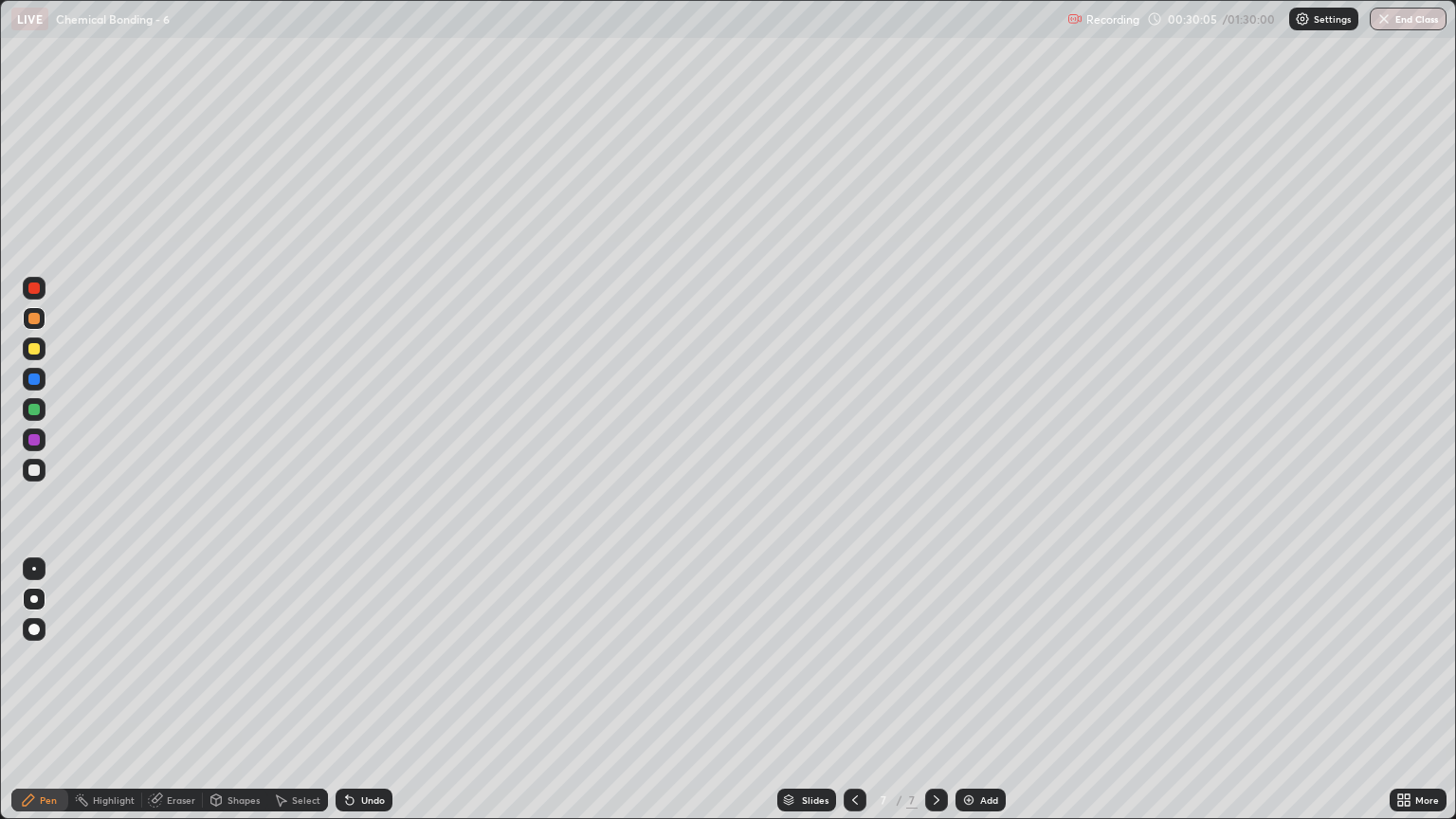click at bounding box center (34, 470) 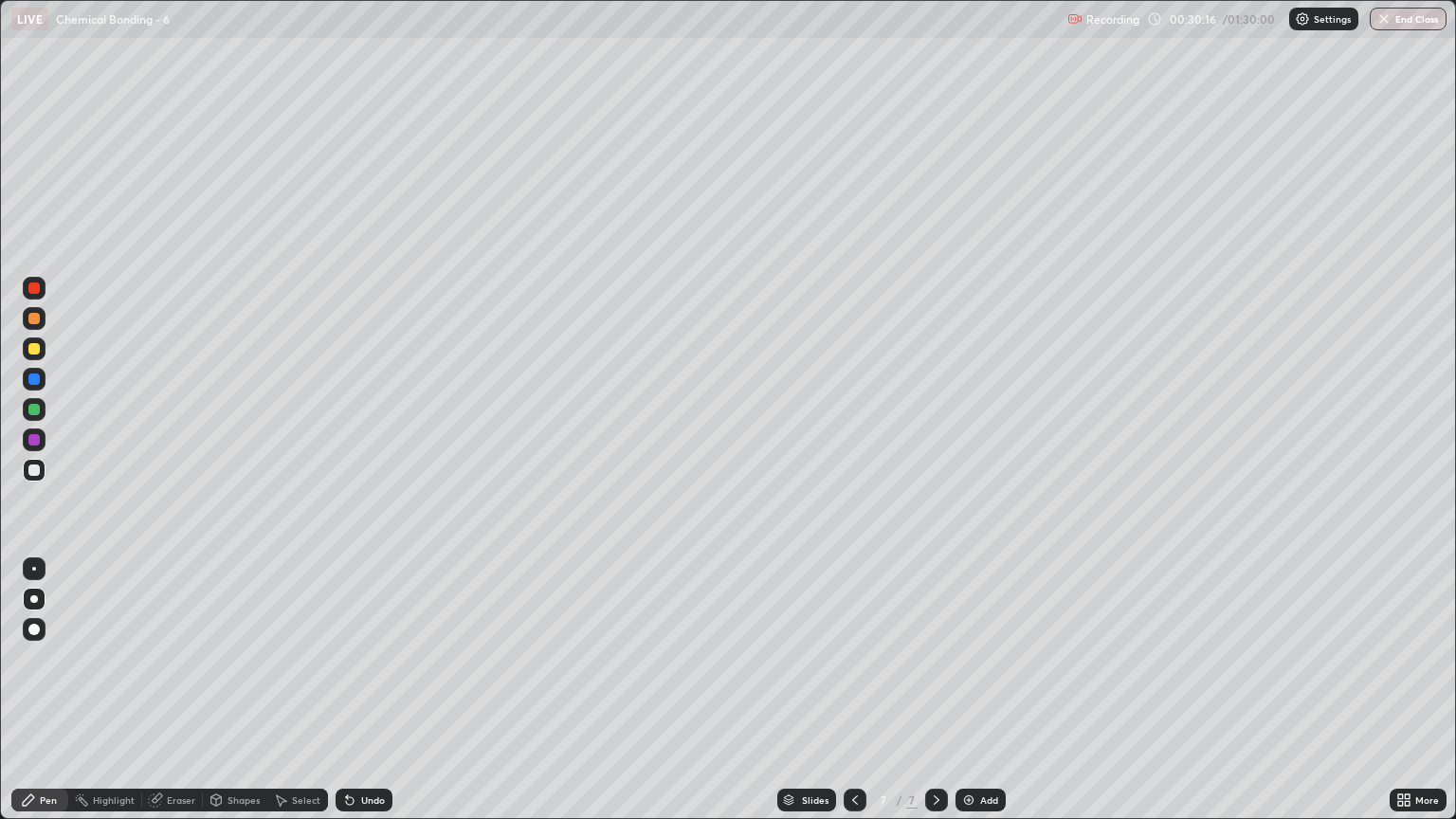 click at bounding box center [34, 318] 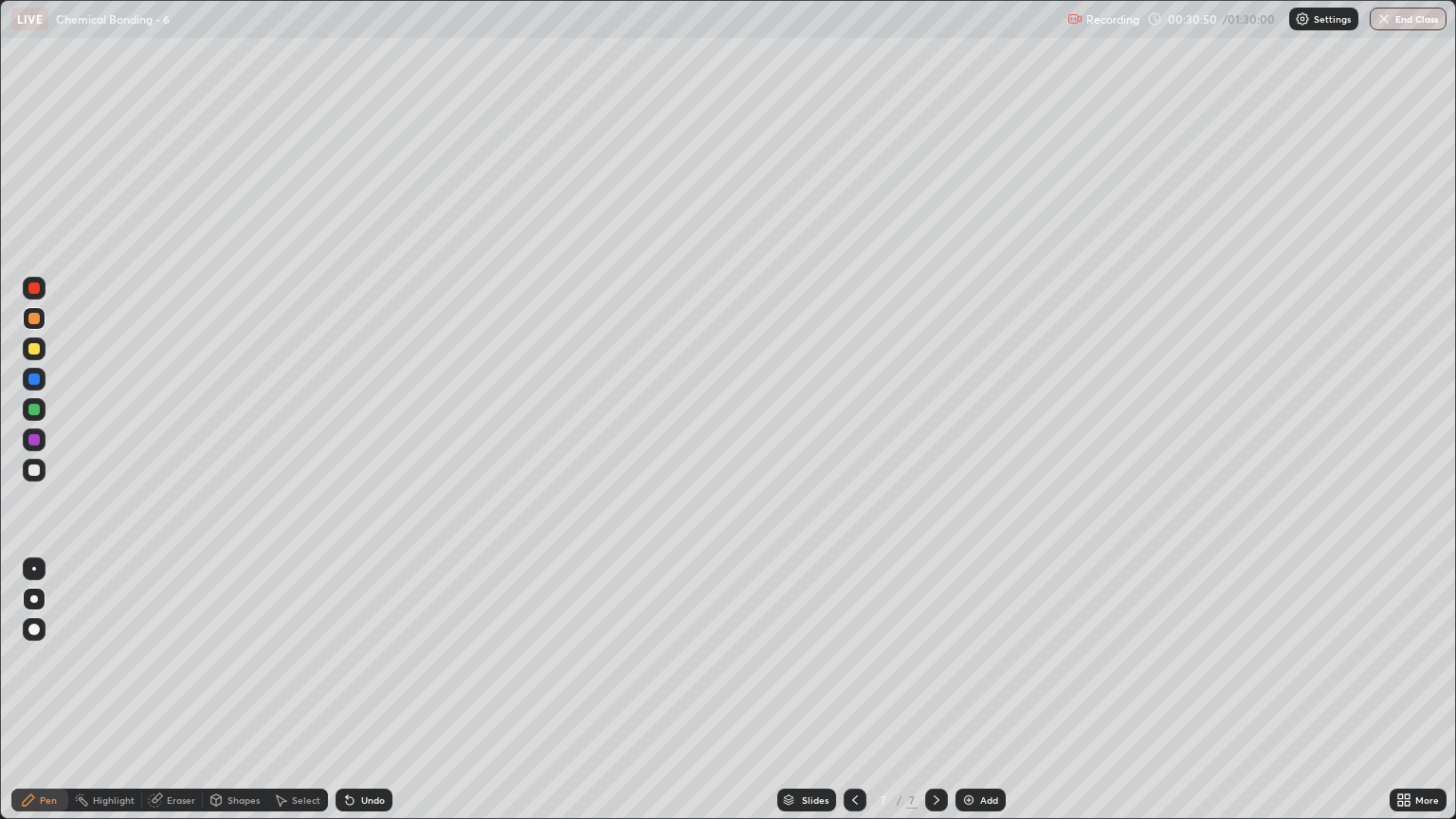 click at bounding box center (34, 470) 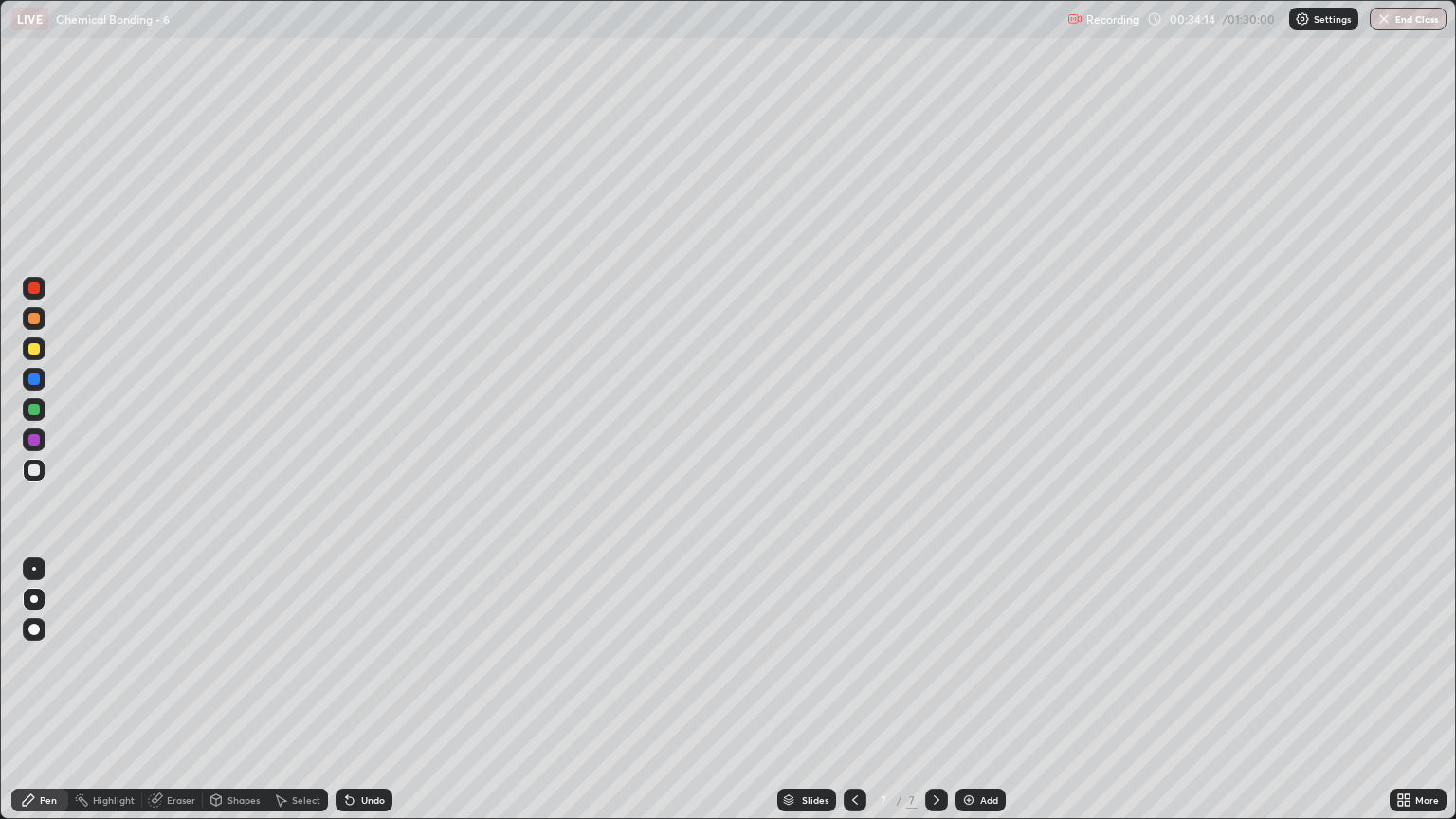 click at bounding box center [34, 318] 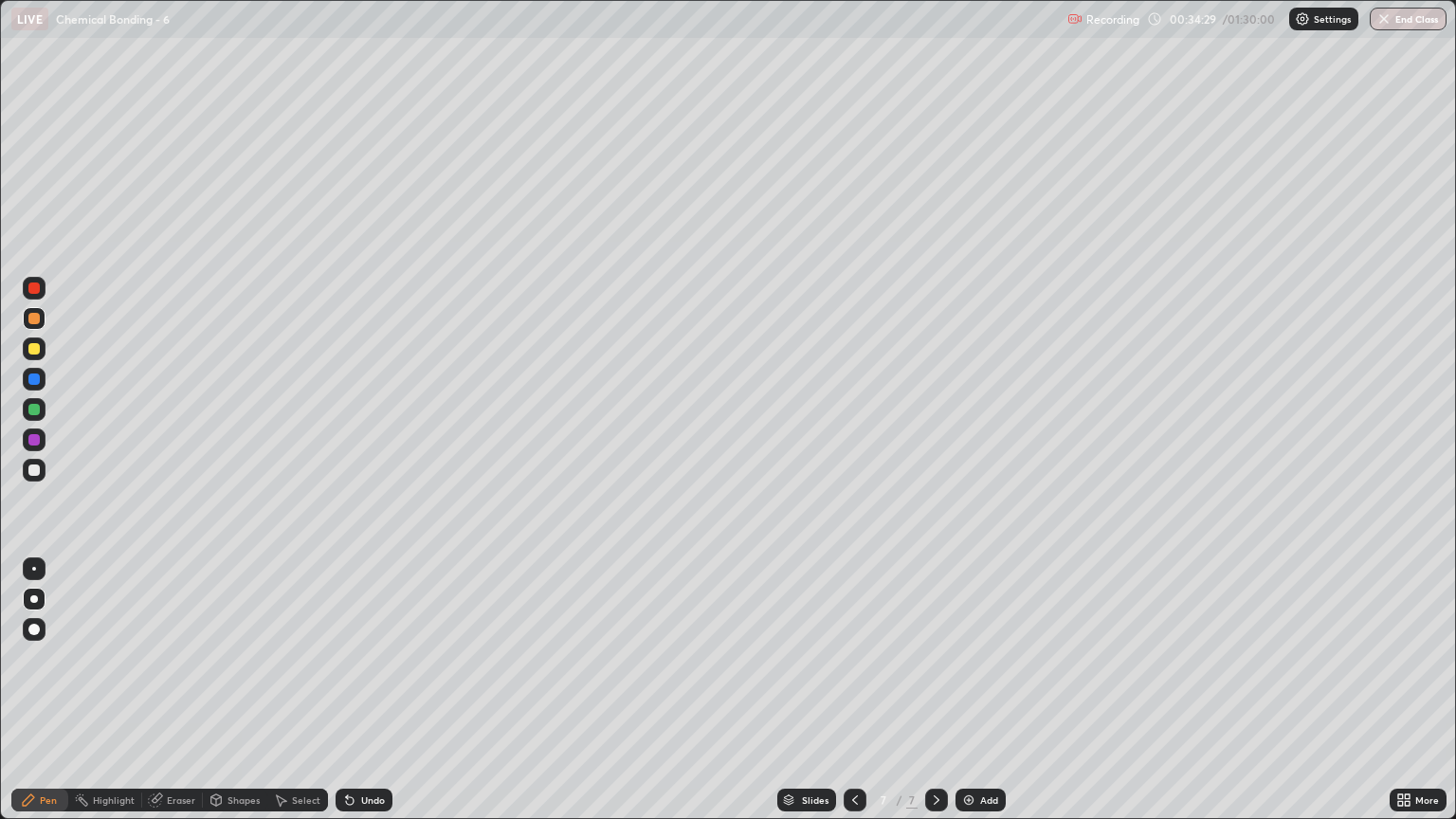 click on "Eraser" at bounding box center (173, 800) 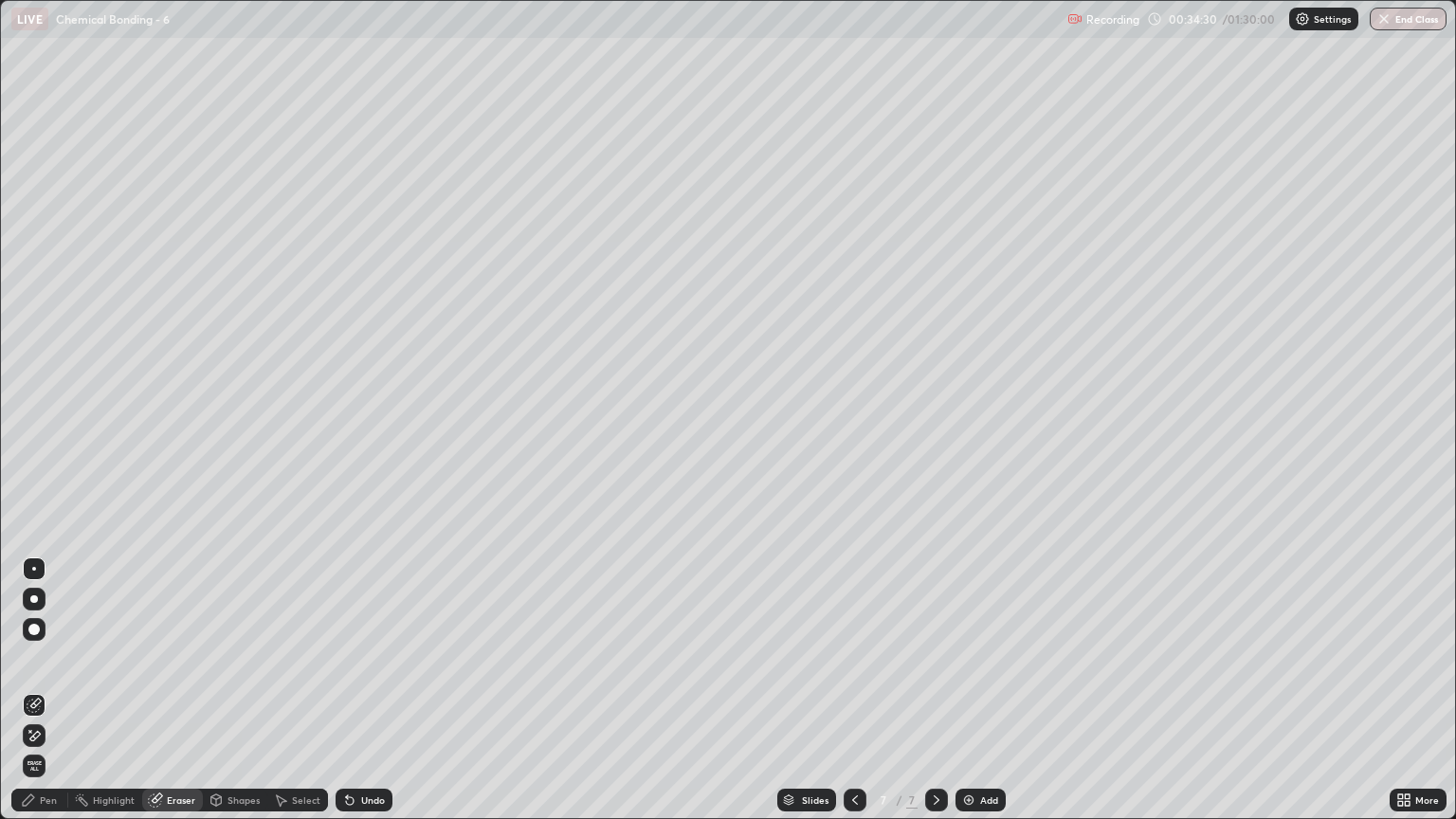 click on "Pen" at bounding box center (48, 800) 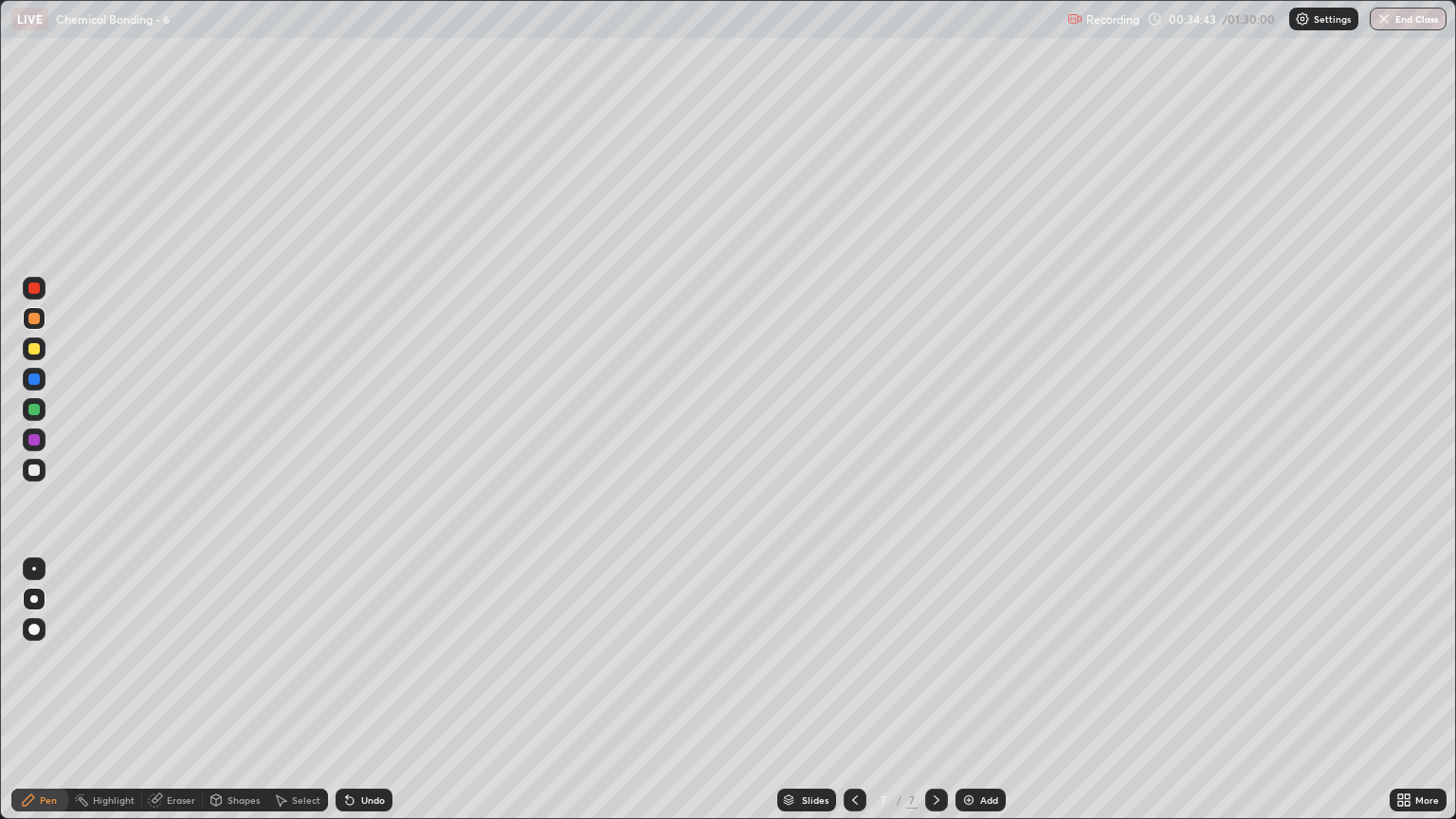 click on "Eraser" at bounding box center (181, 800) 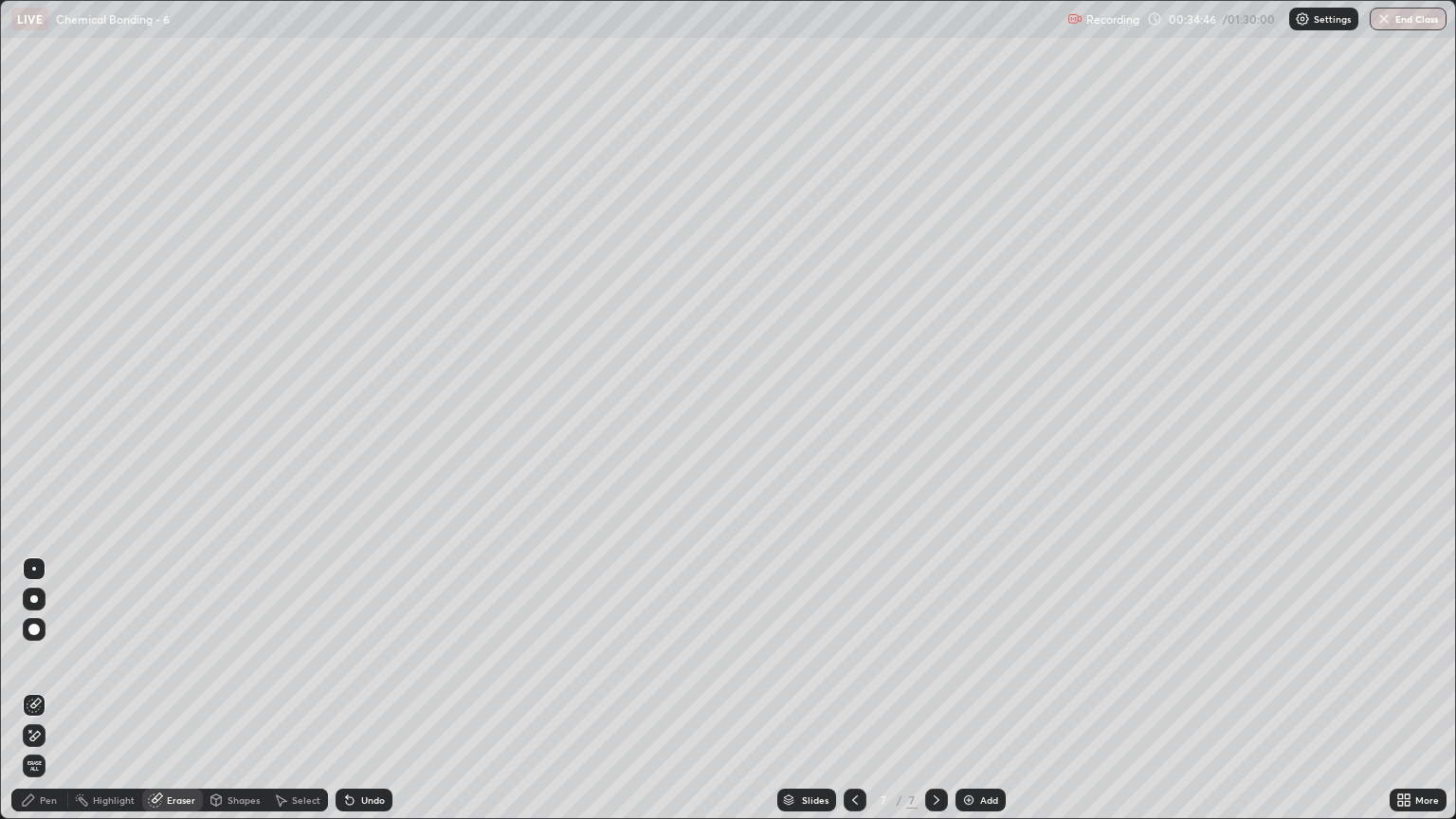 click on "Pen" at bounding box center (48, 800) 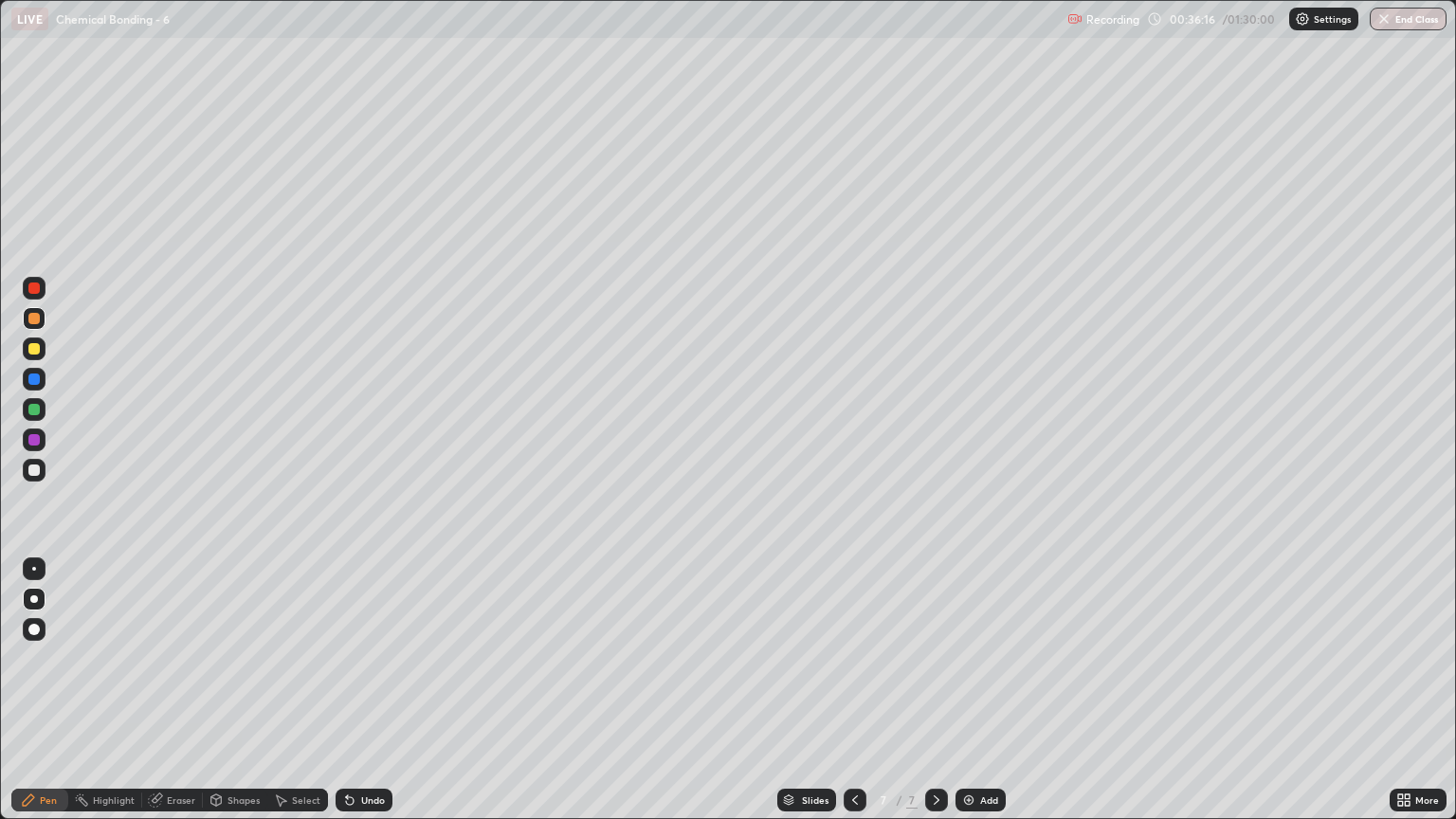 click at bounding box center [34, 318] 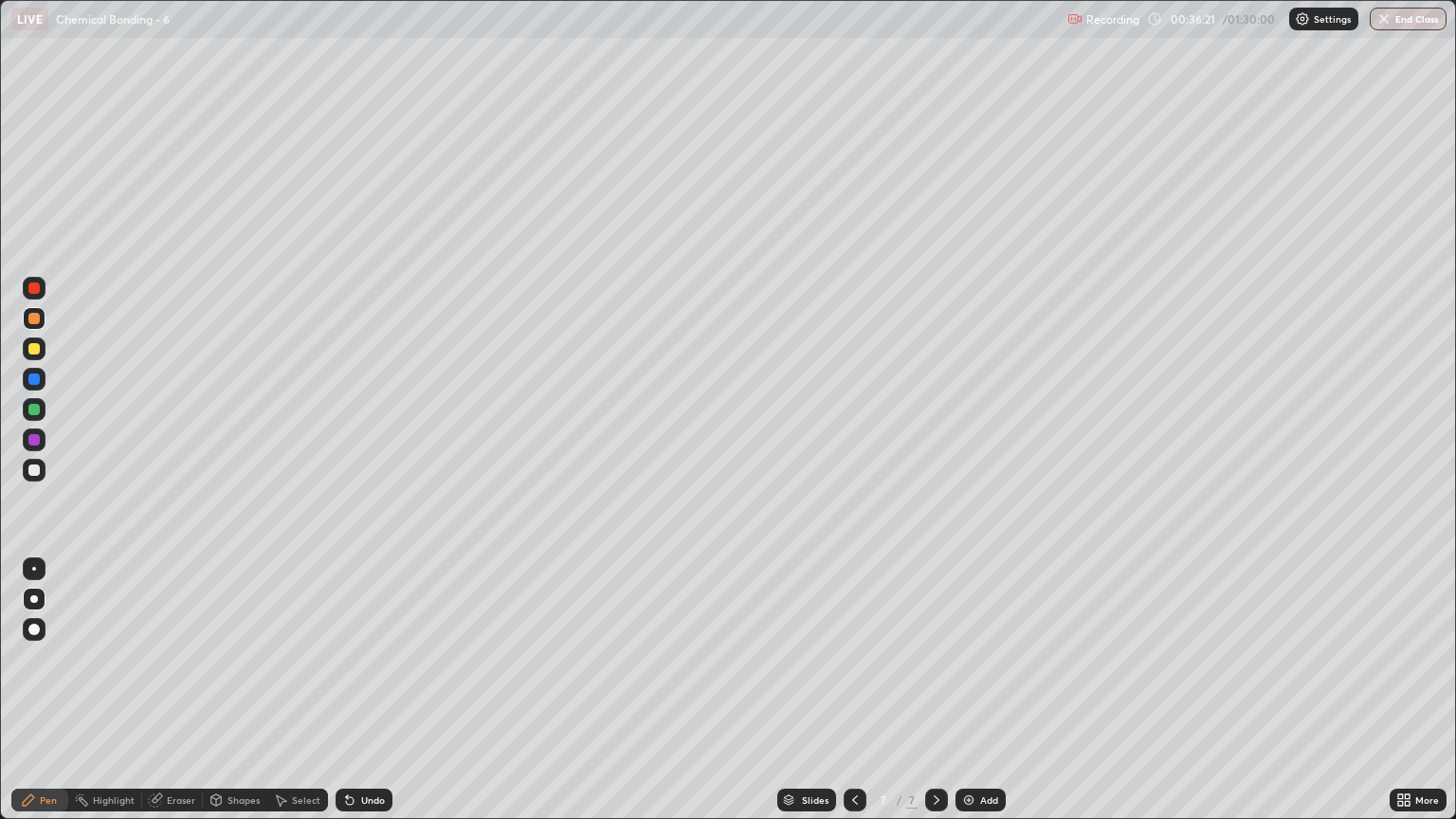 click at bounding box center (34, 470) 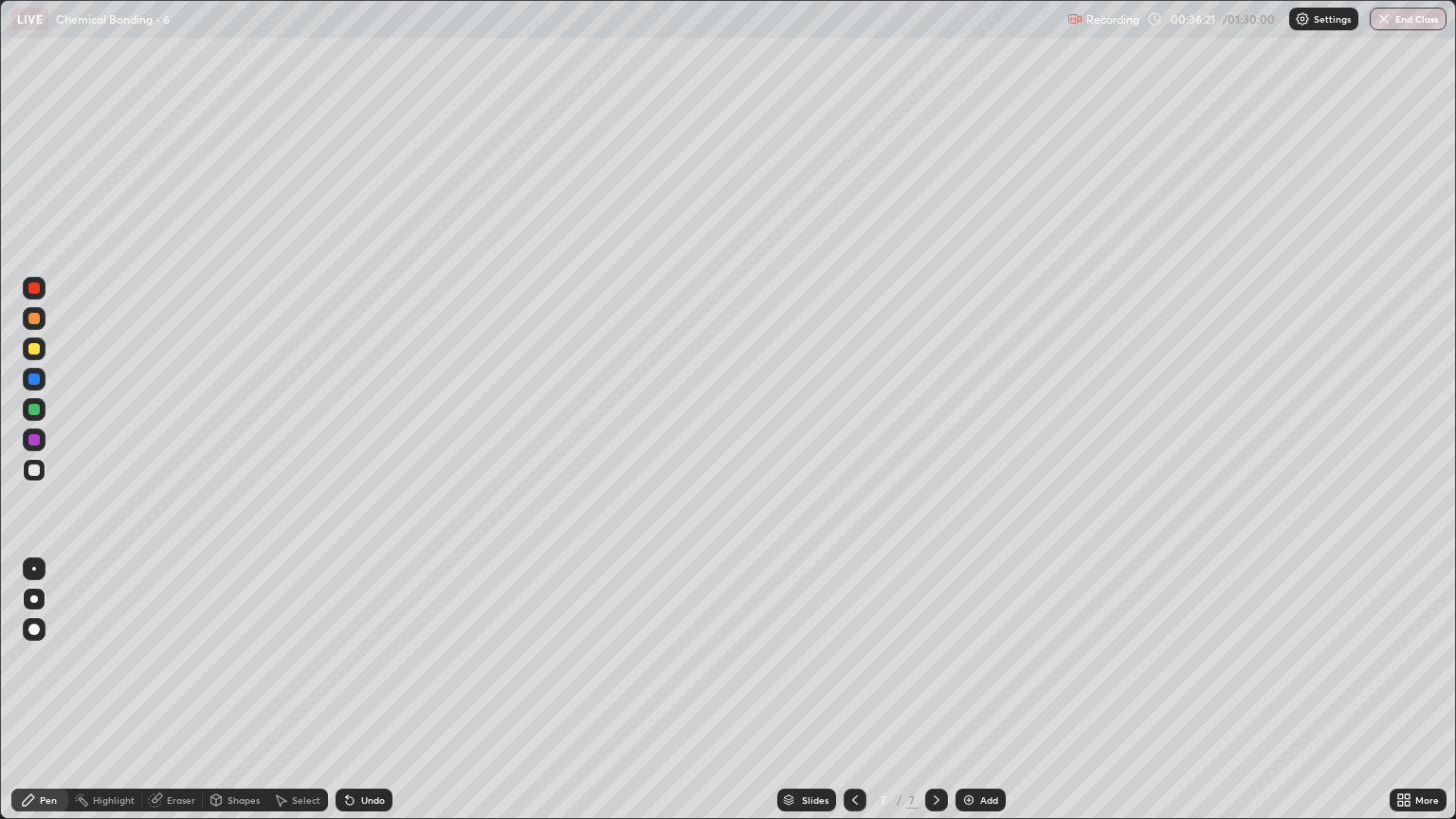click at bounding box center [34, 318] 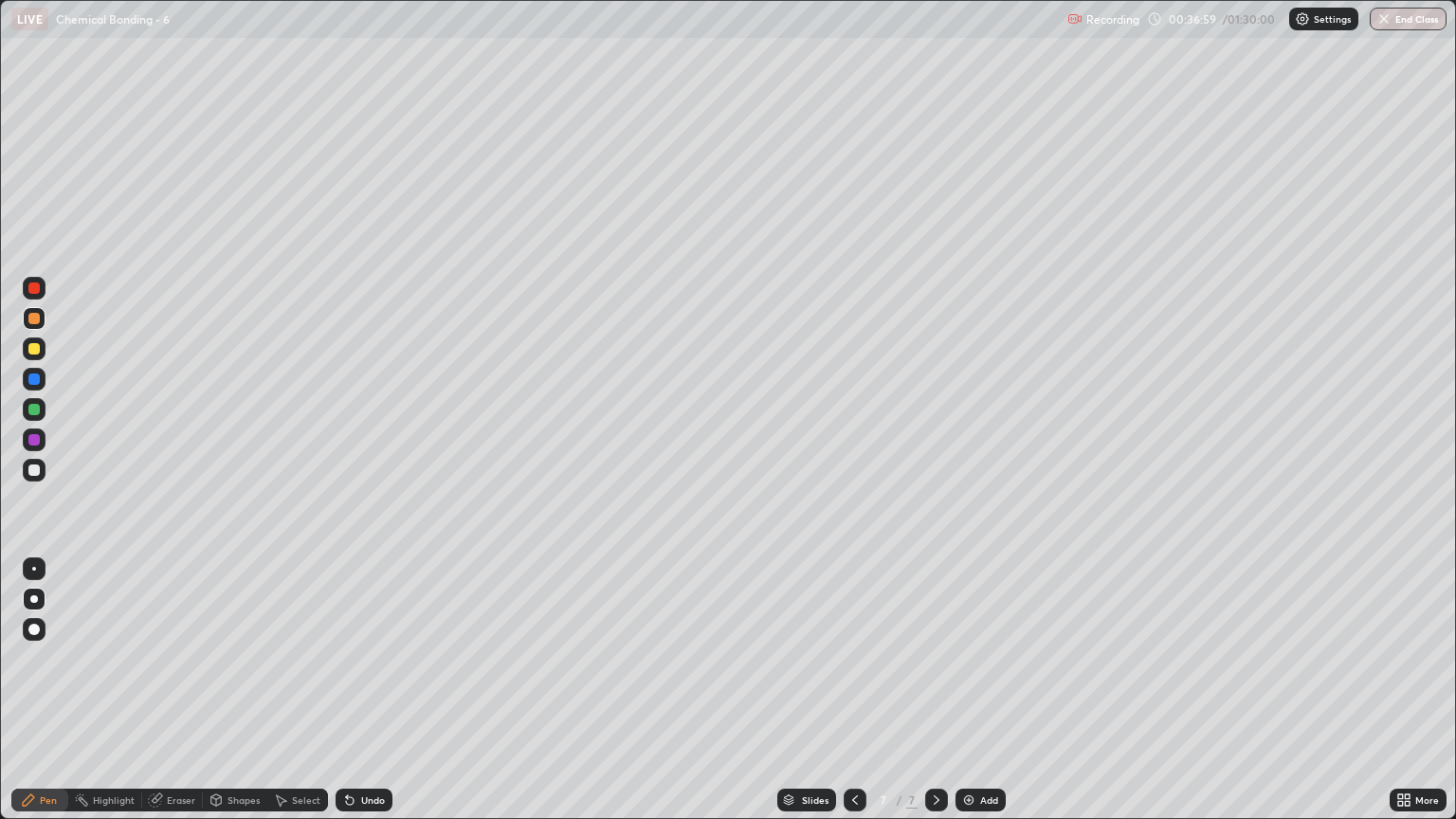 click on "Add" at bounding box center (989, 800) 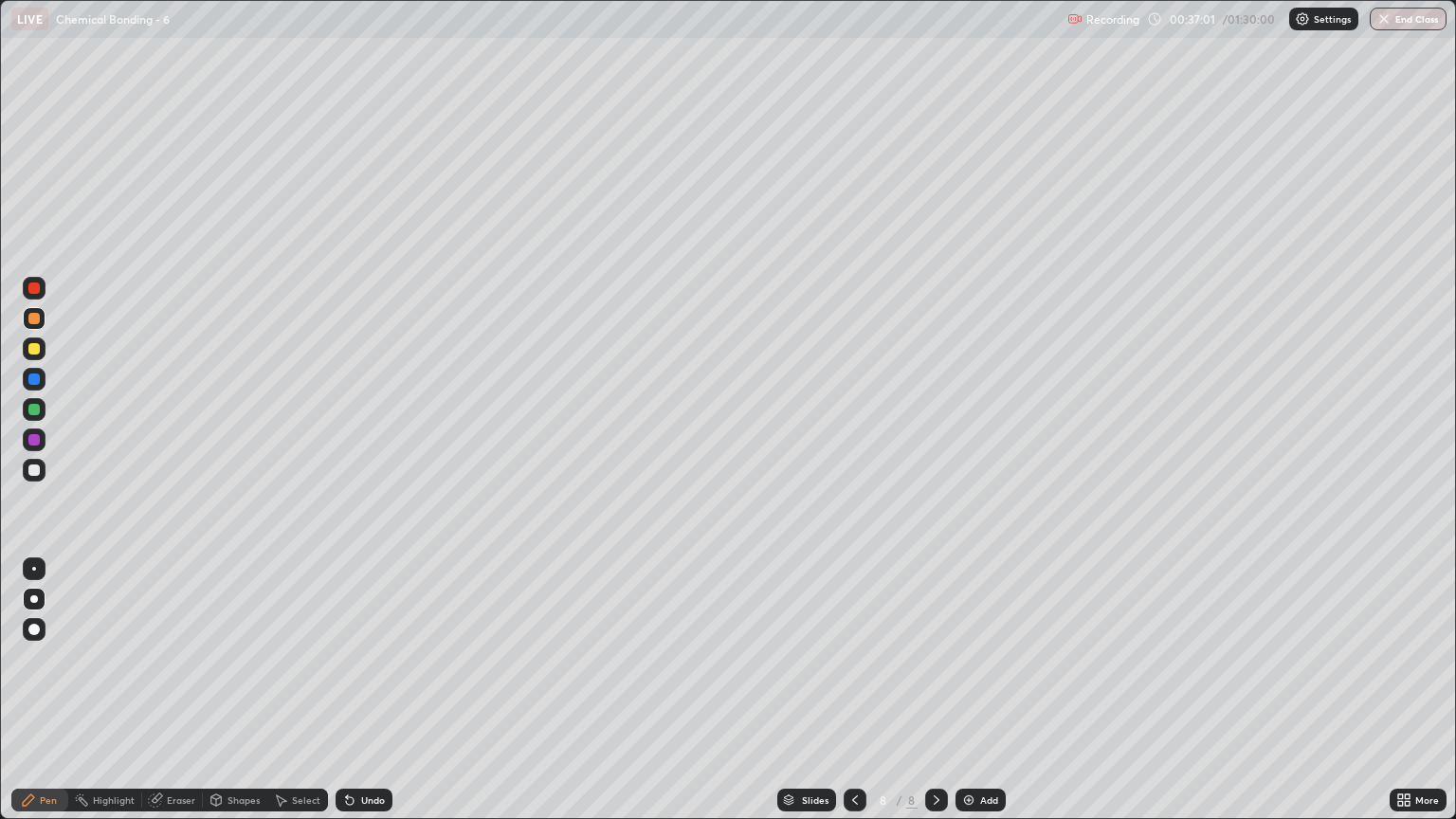 click at bounding box center (34, 470) 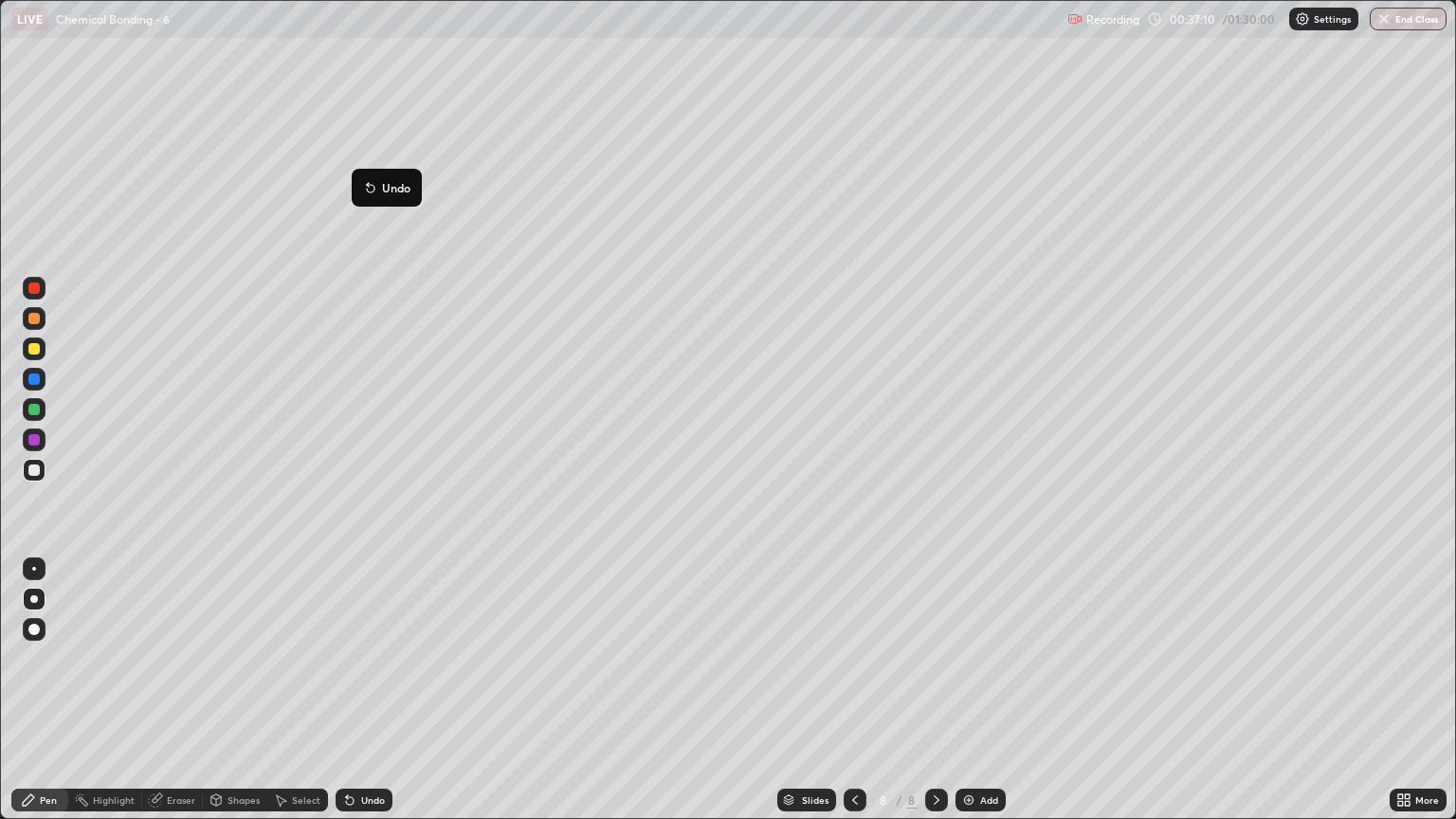 click at bounding box center (34, 318) 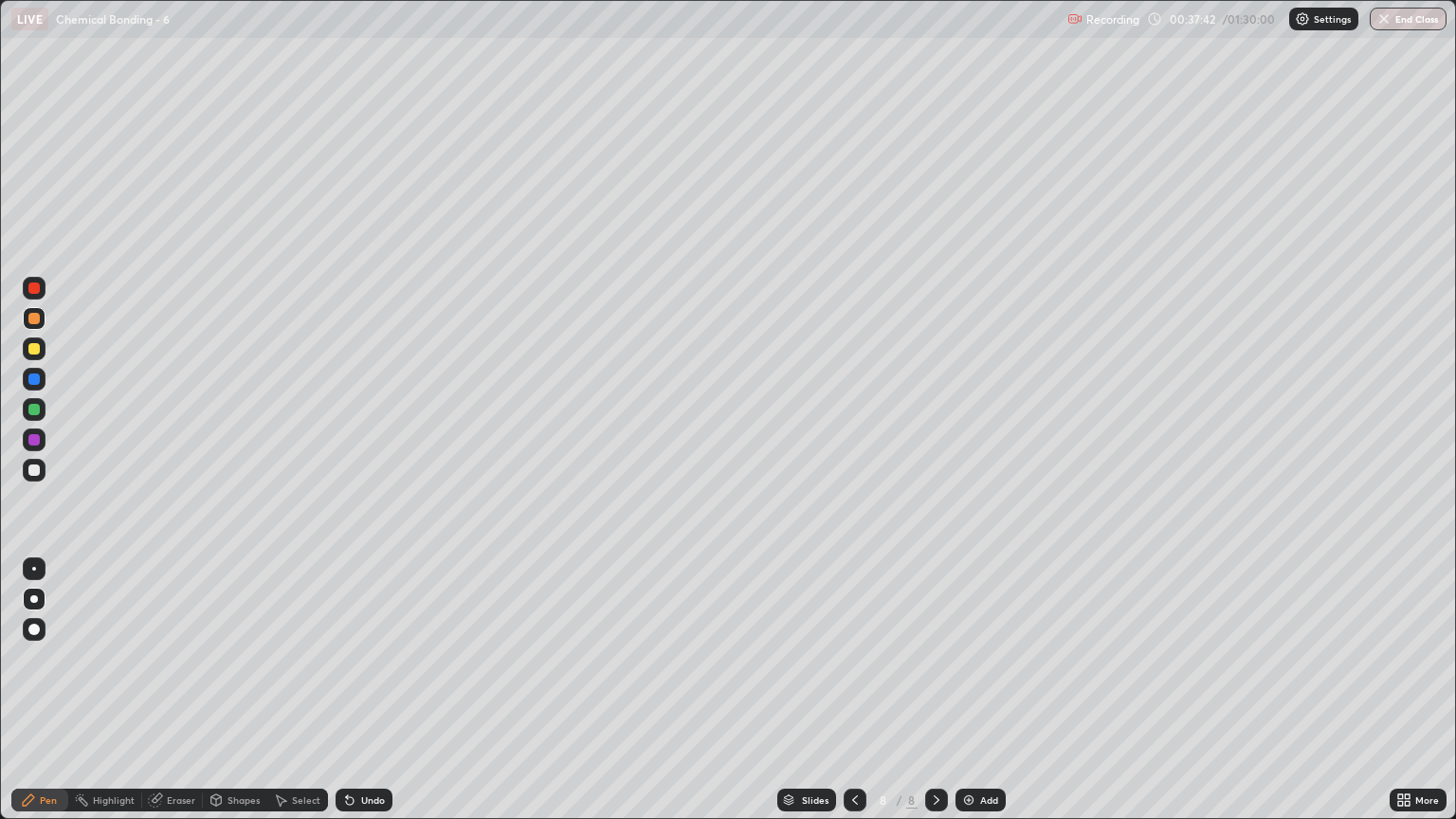 click at bounding box center (34, 470) 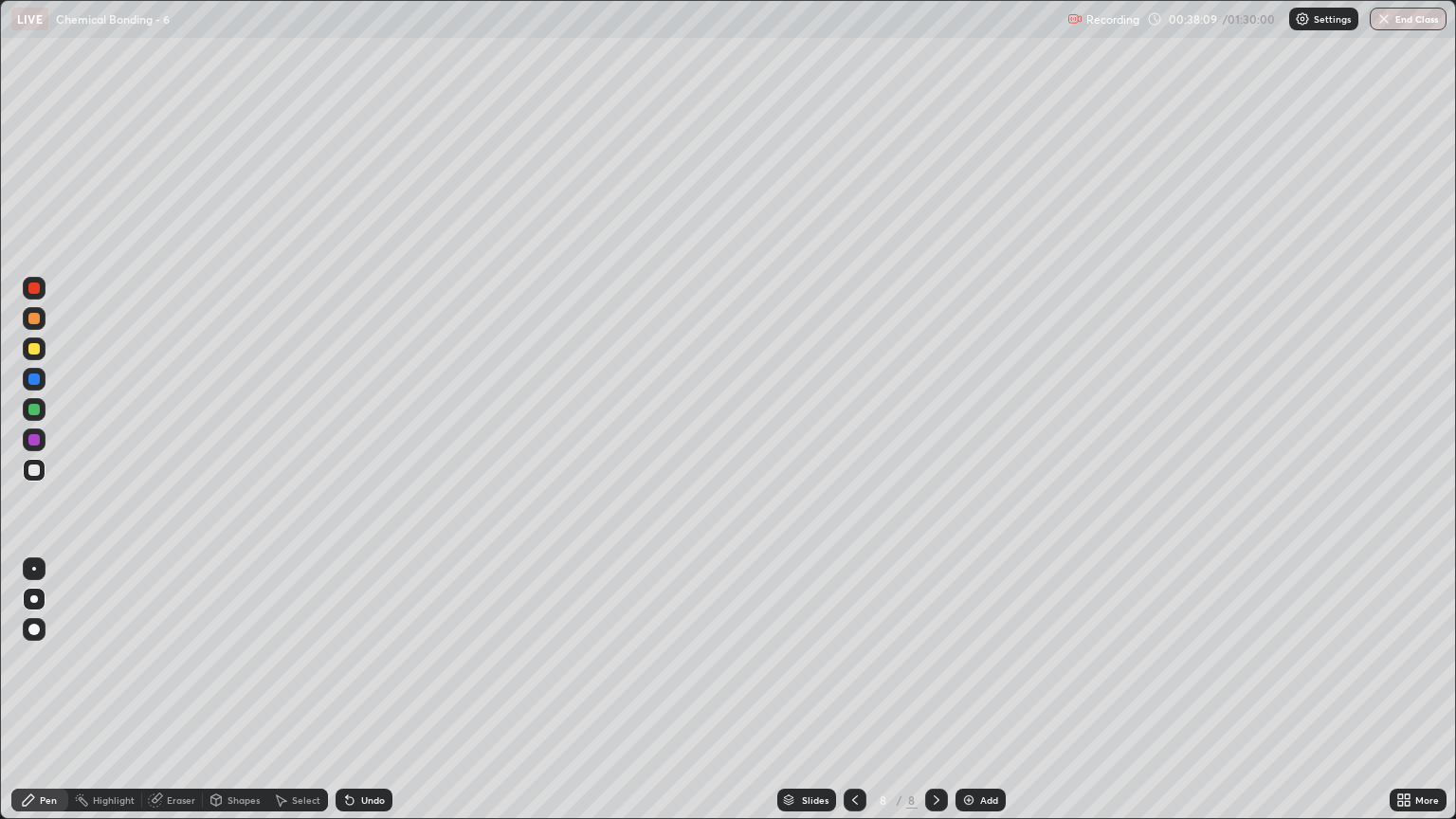 click at bounding box center (34, 470) 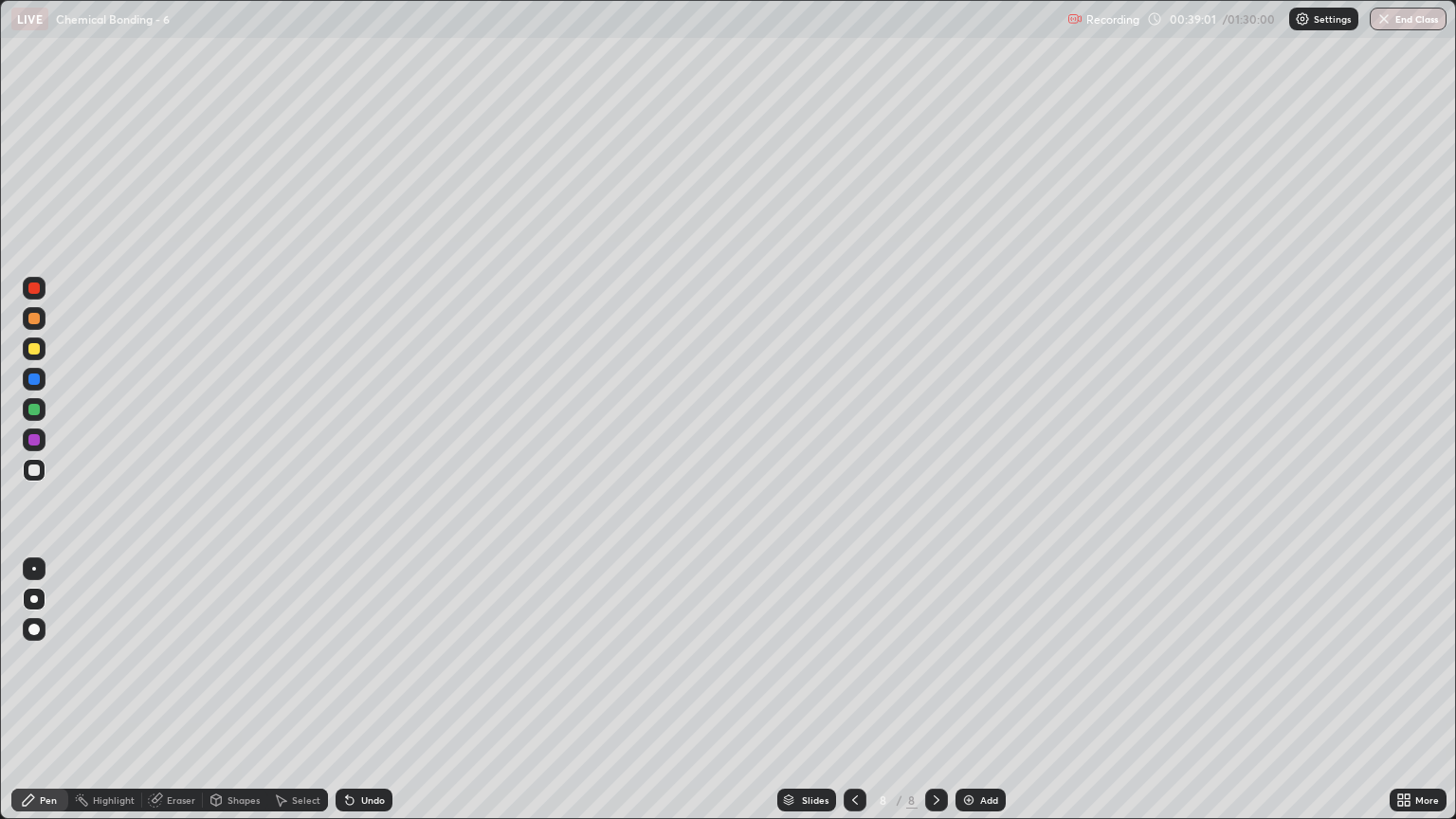 click at bounding box center [34, 318] 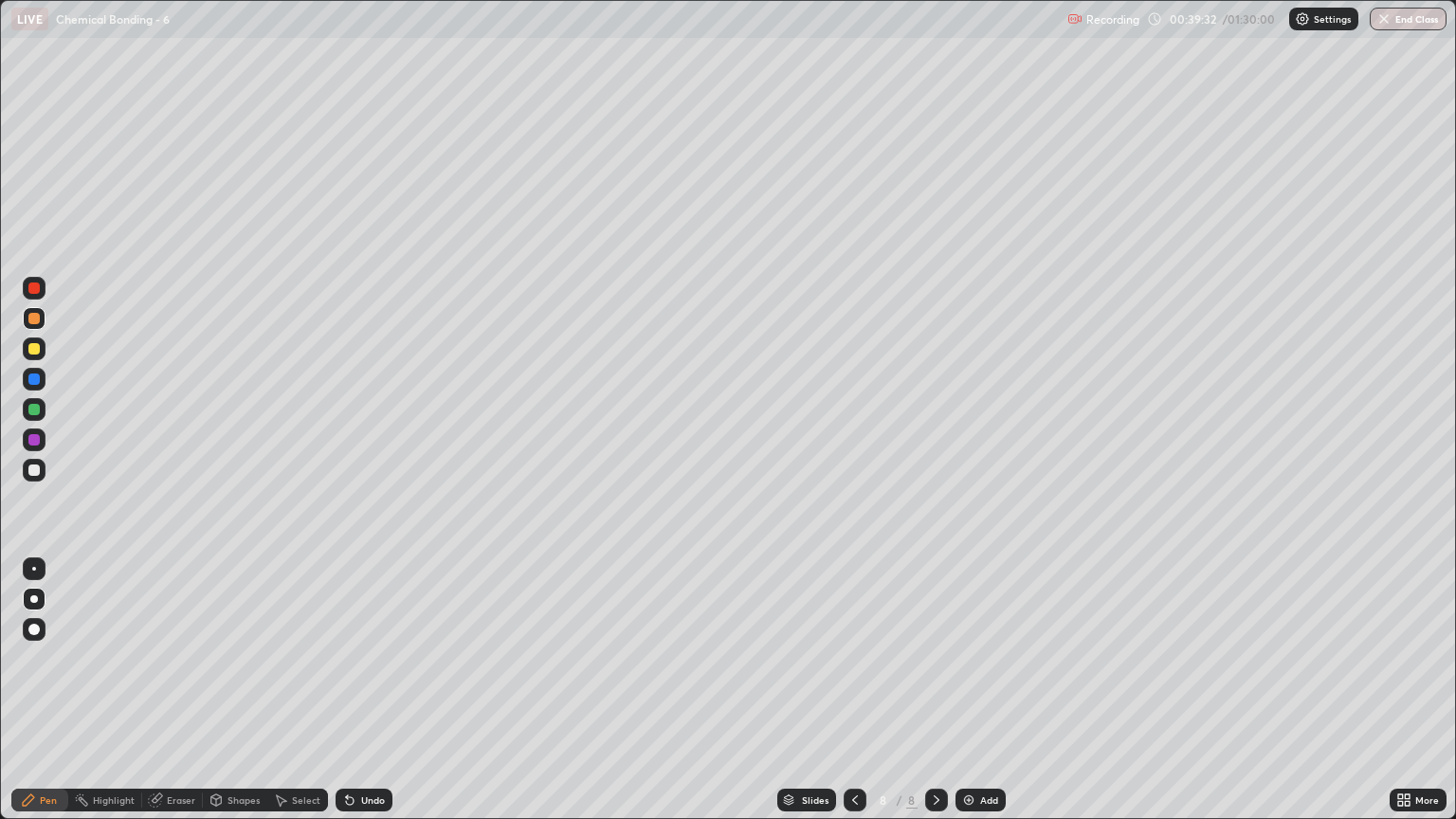 click at bounding box center [34, 470] 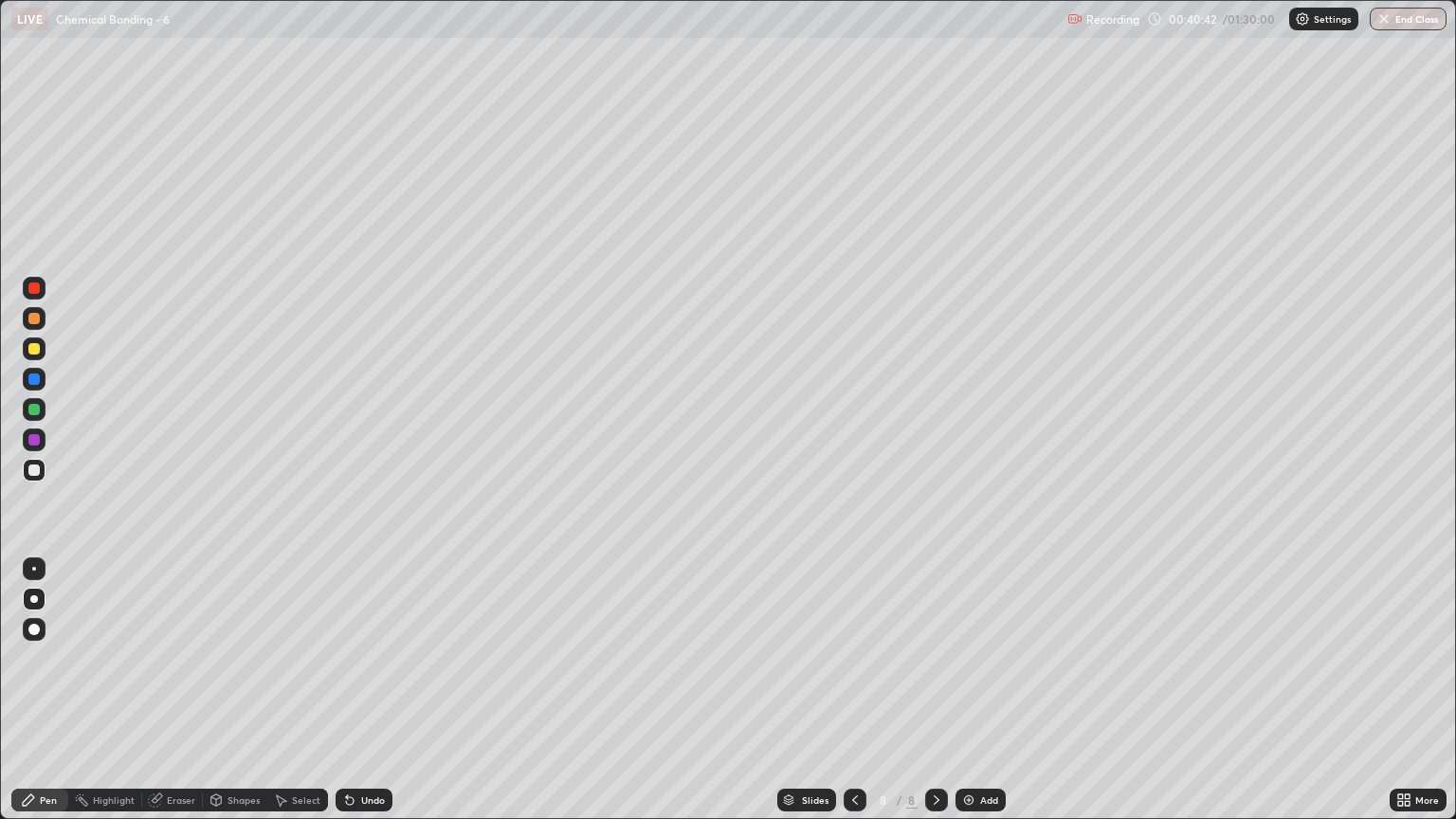 click at bounding box center [34, 318] 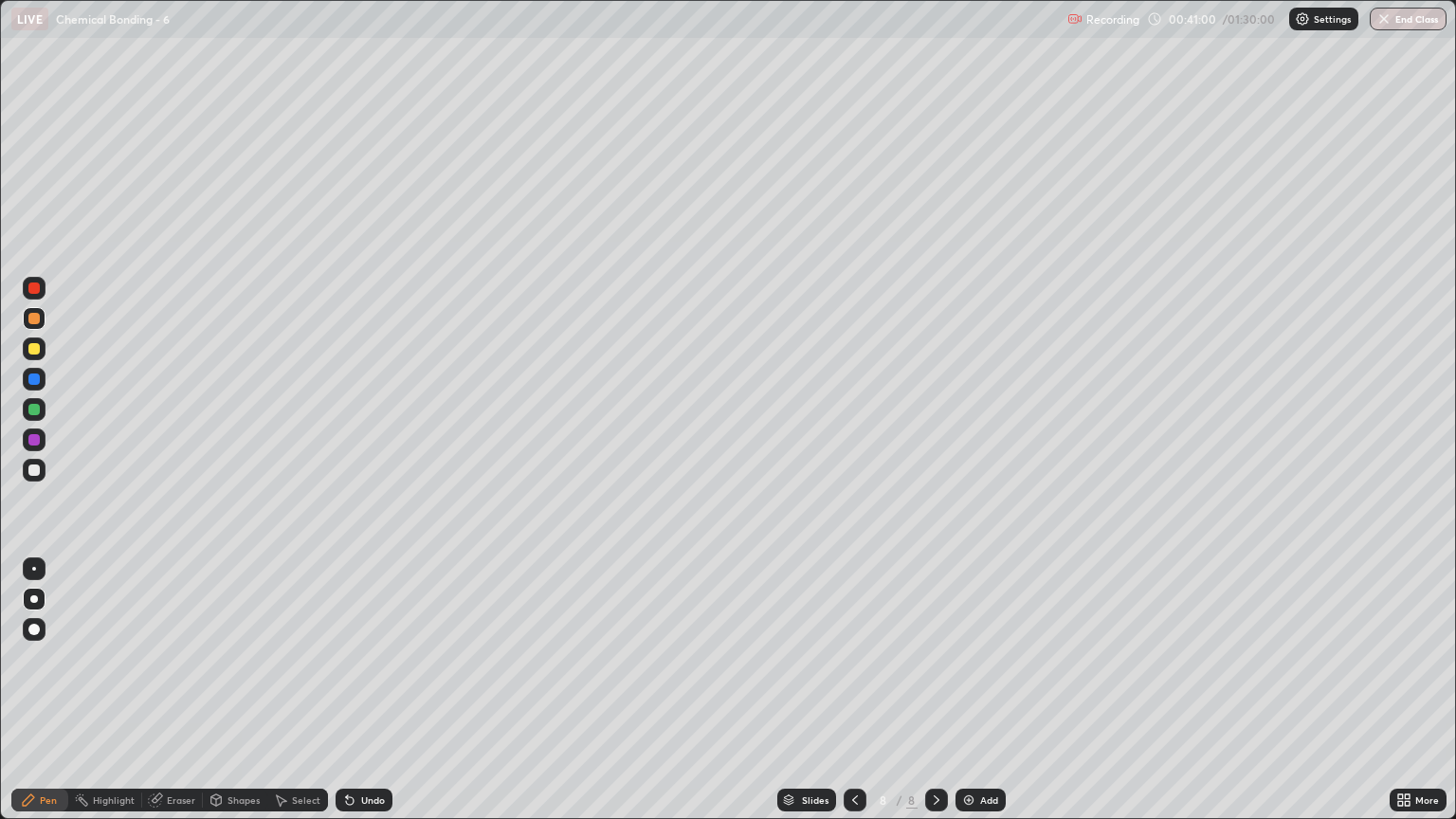 click at bounding box center (855, 800) 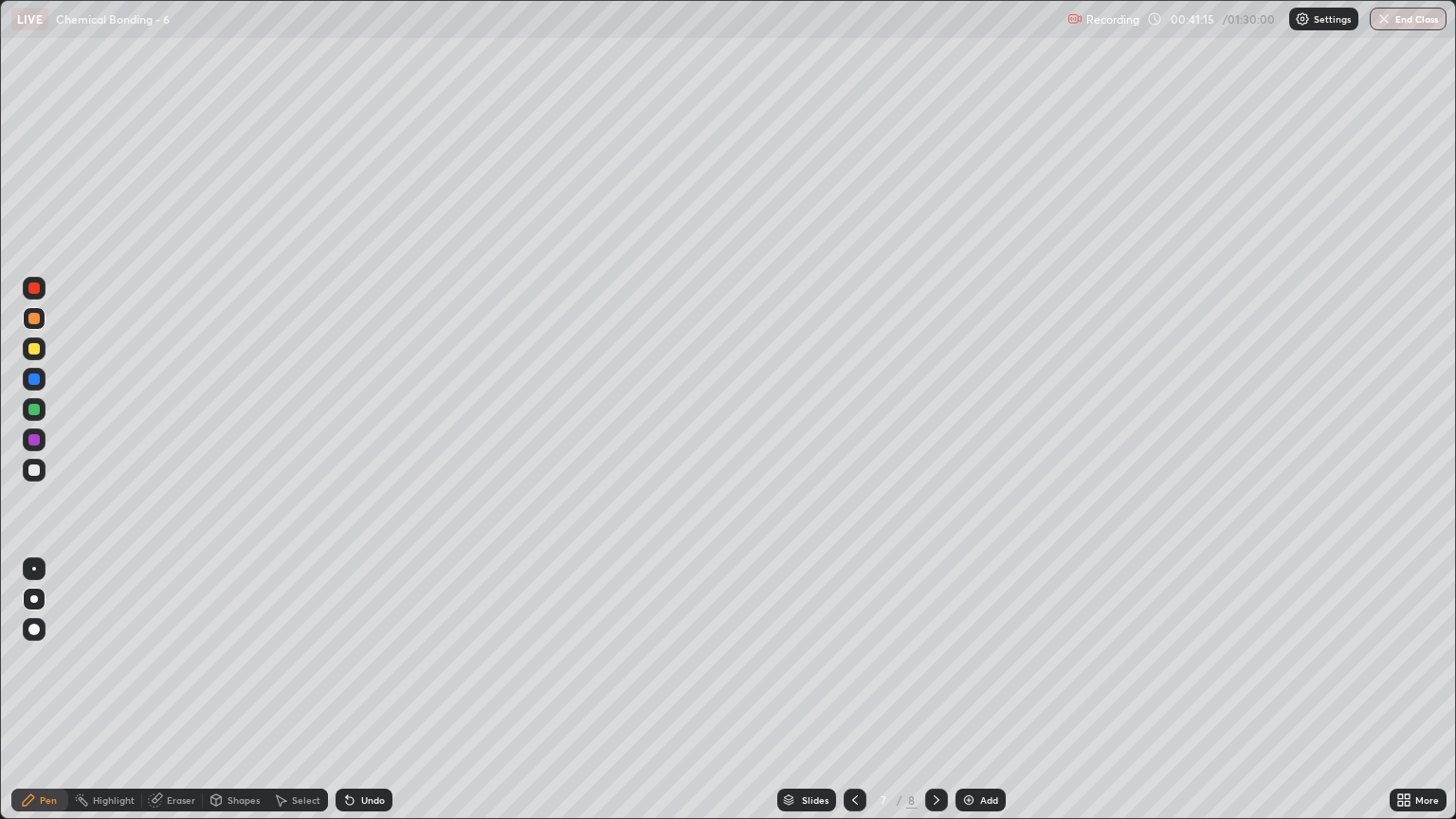 click 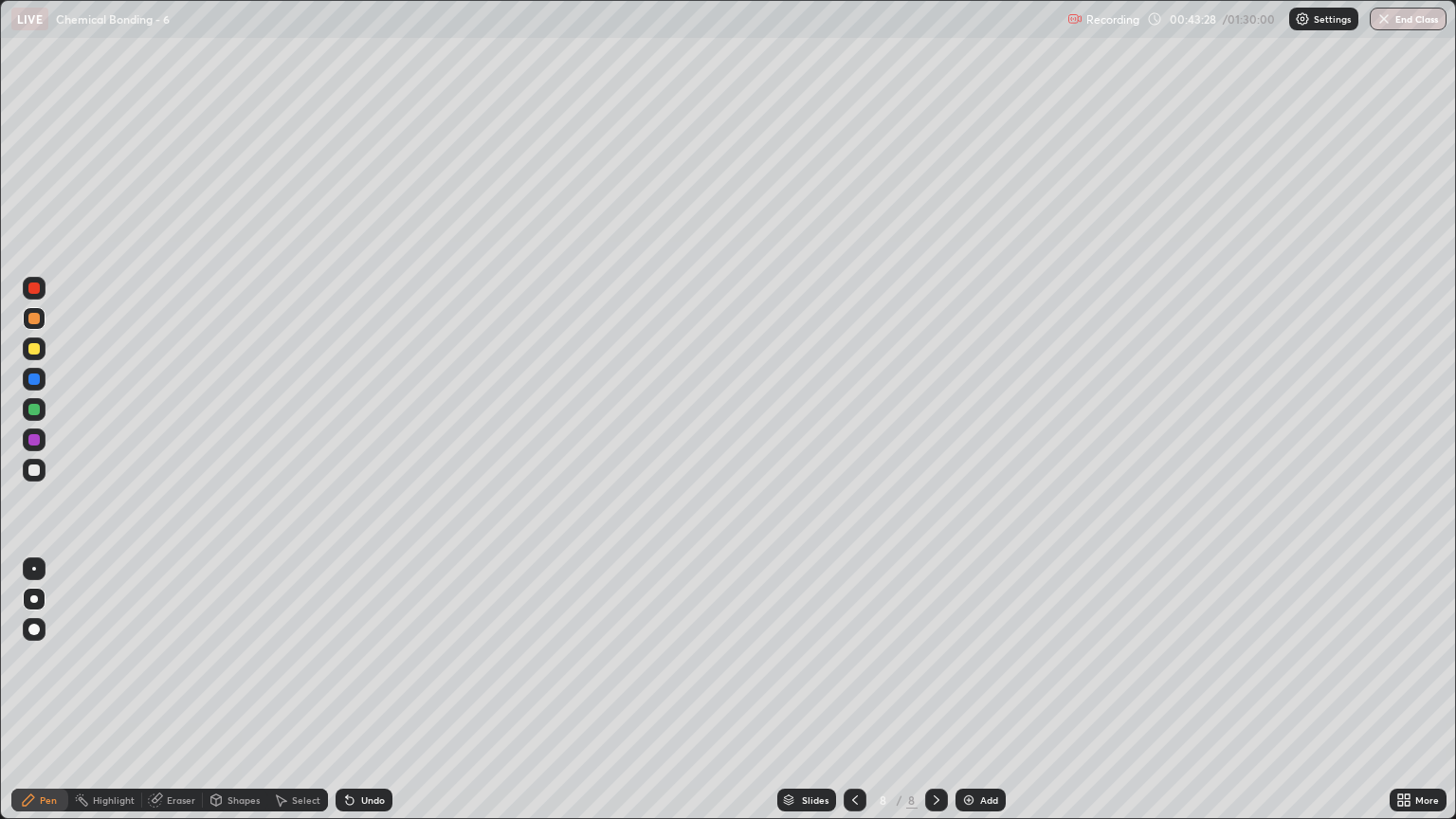 click at bounding box center [969, 800] 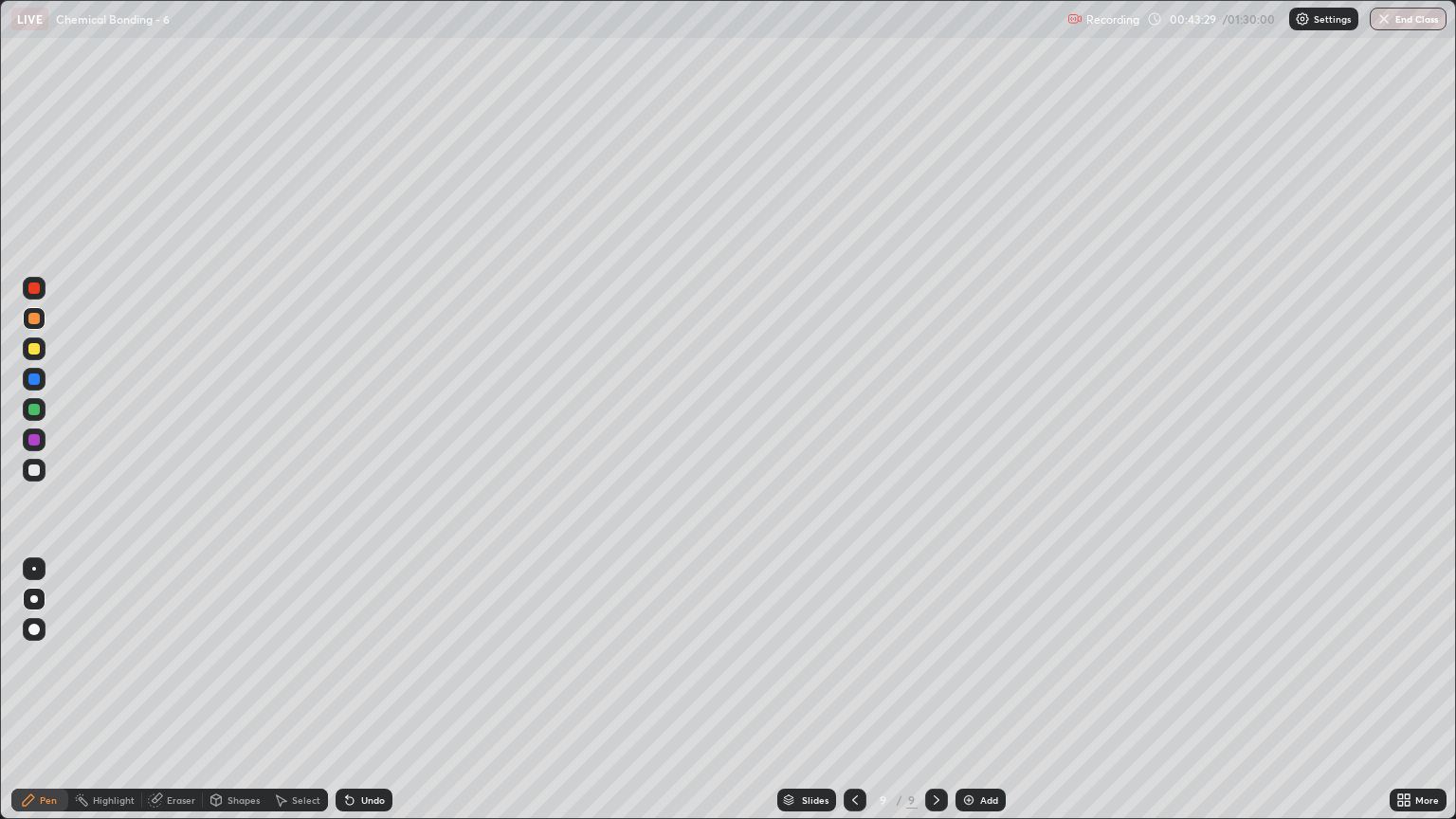 click at bounding box center [34, 349] 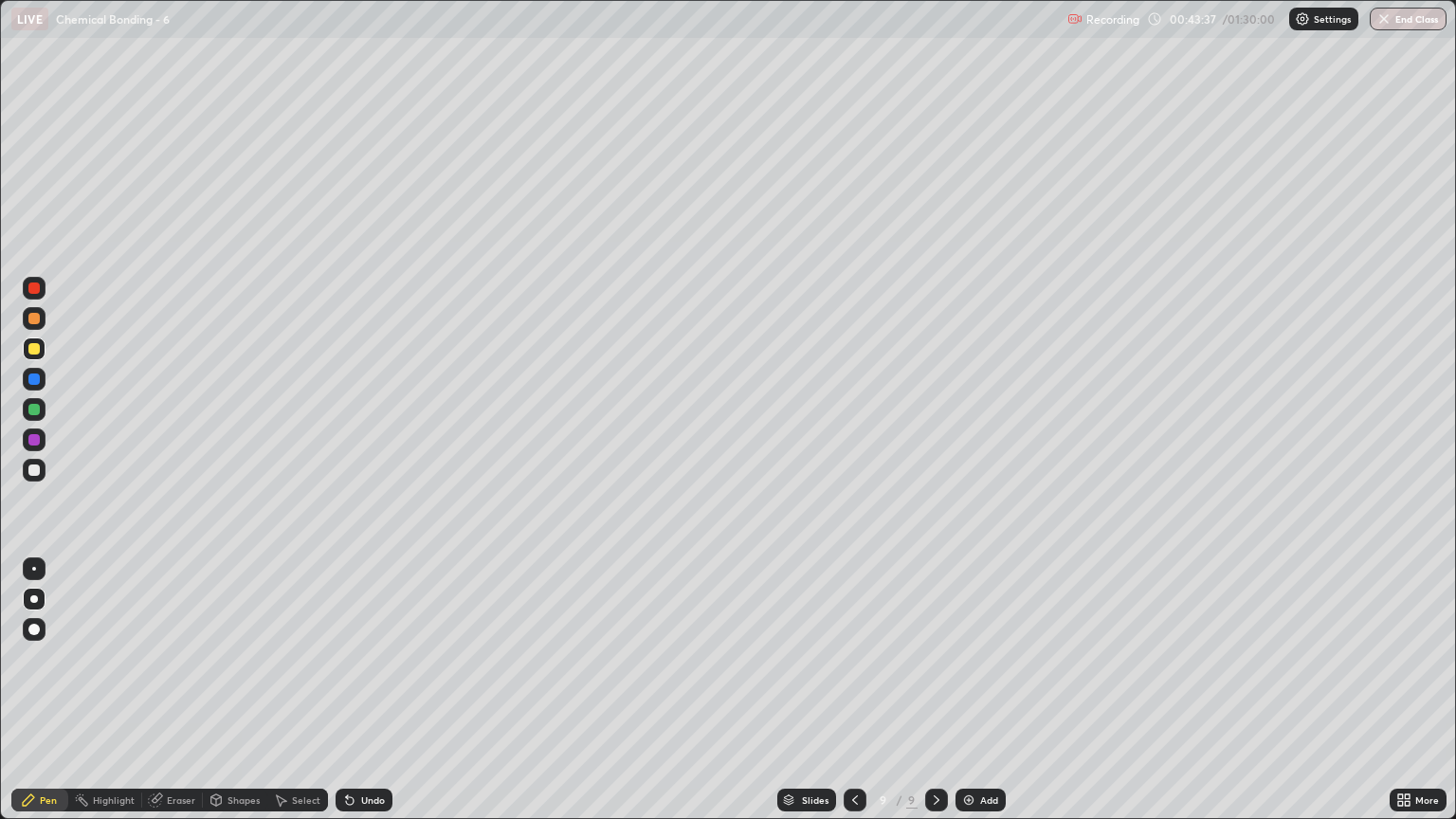 click at bounding box center [34, 470] 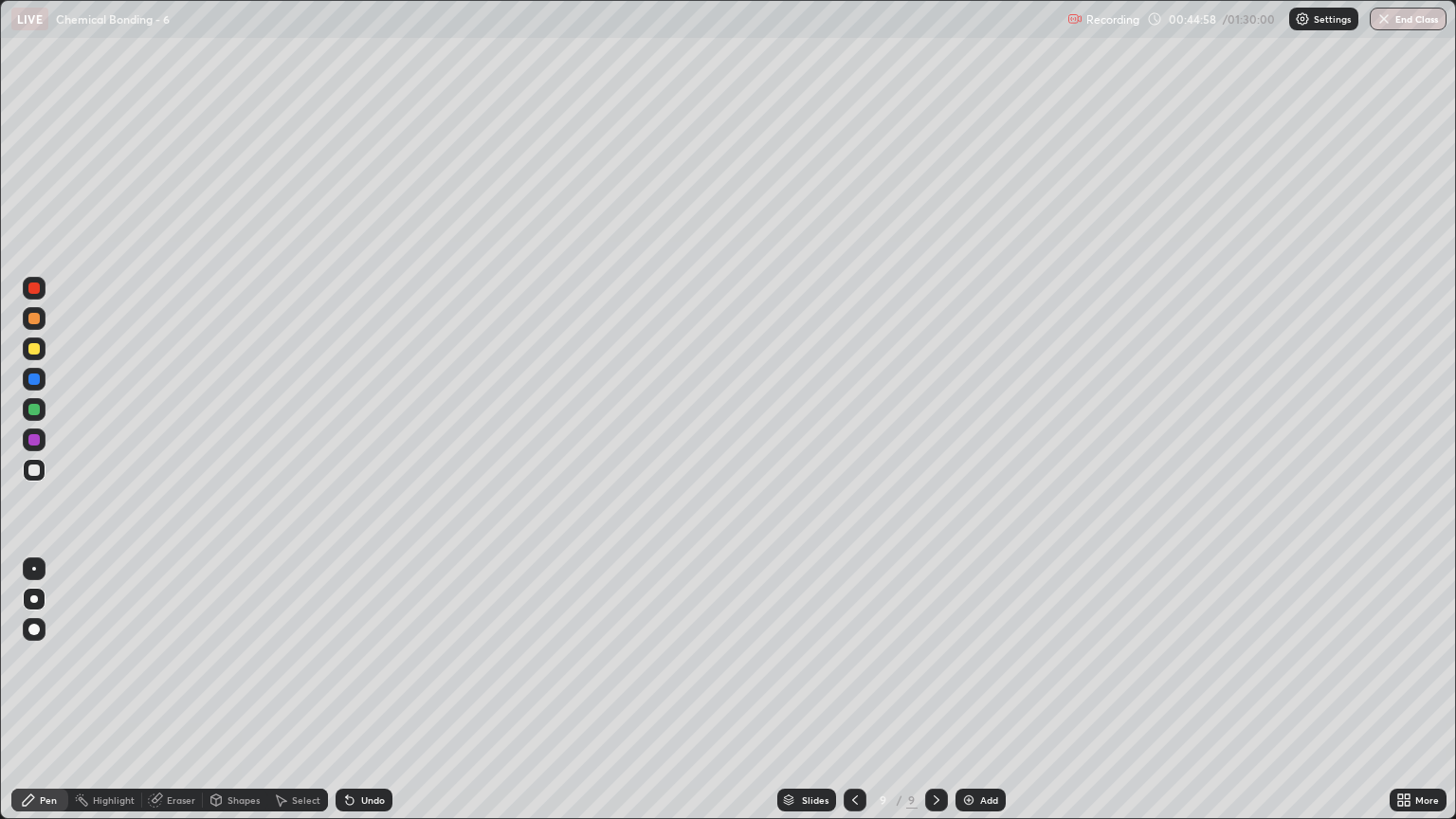 click at bounding box center [34, 349] 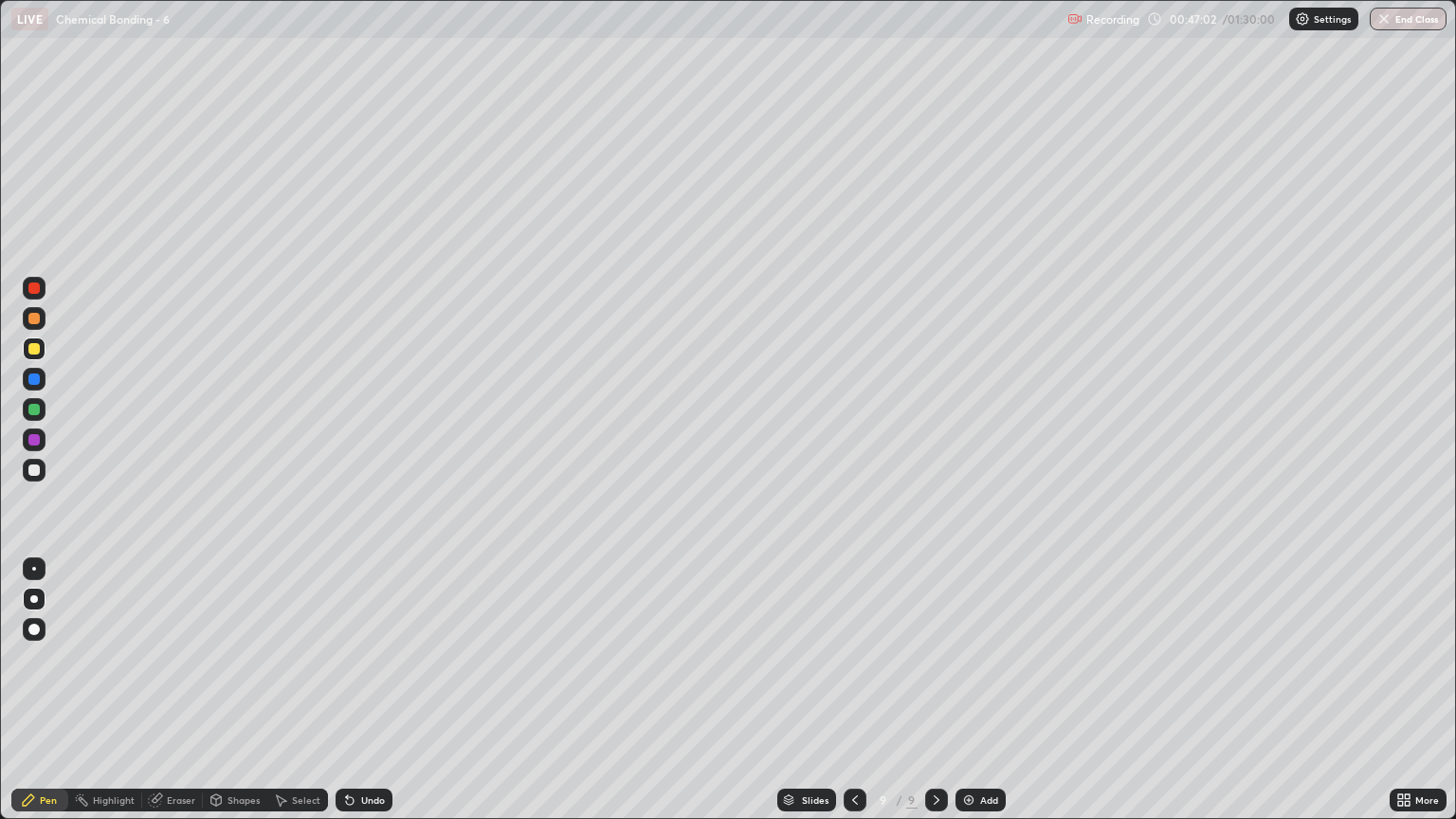 click on "Eraser" at bounding box center [173, 800] 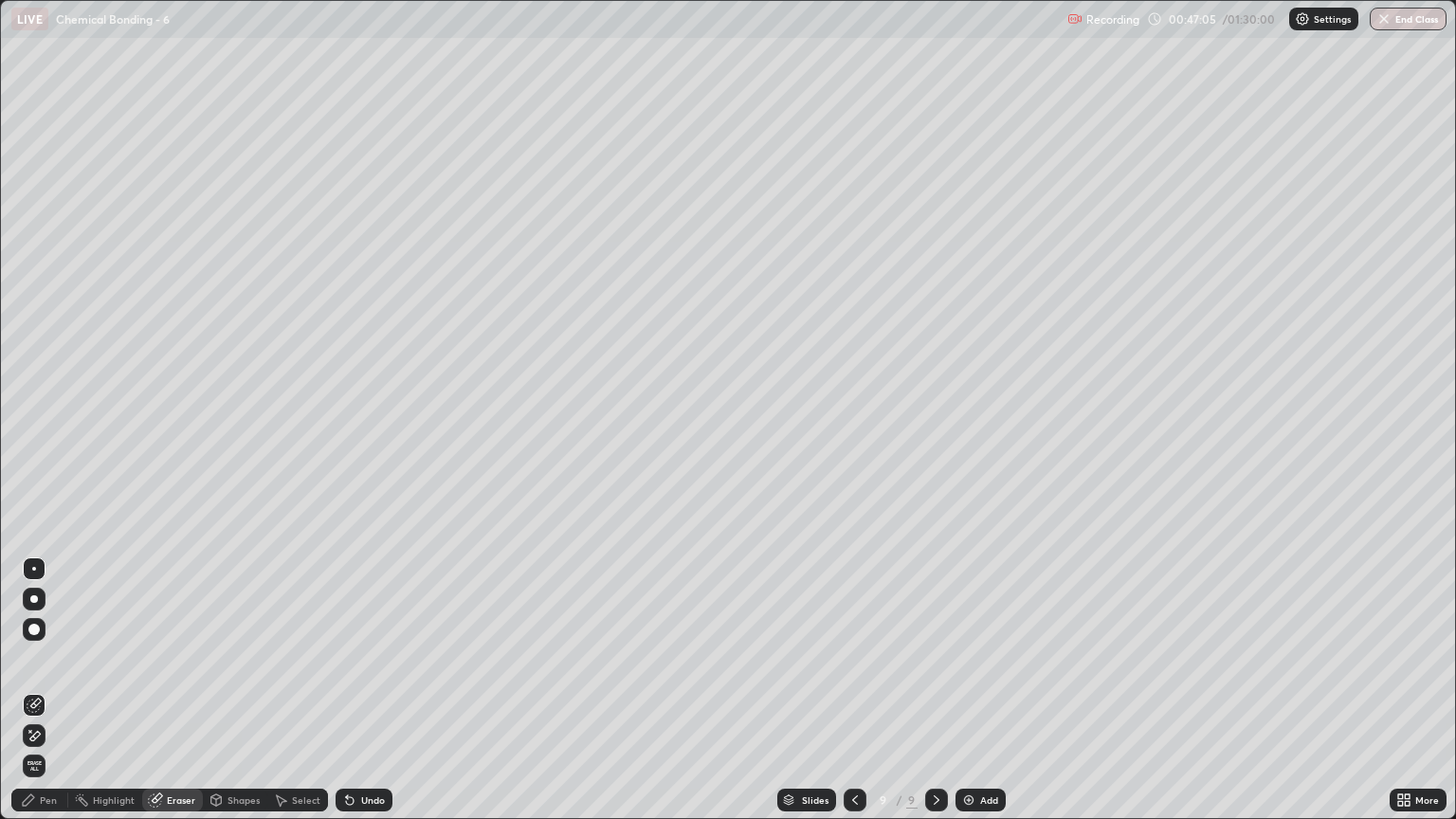 click on "Pen" at bounding box center [48, 800] 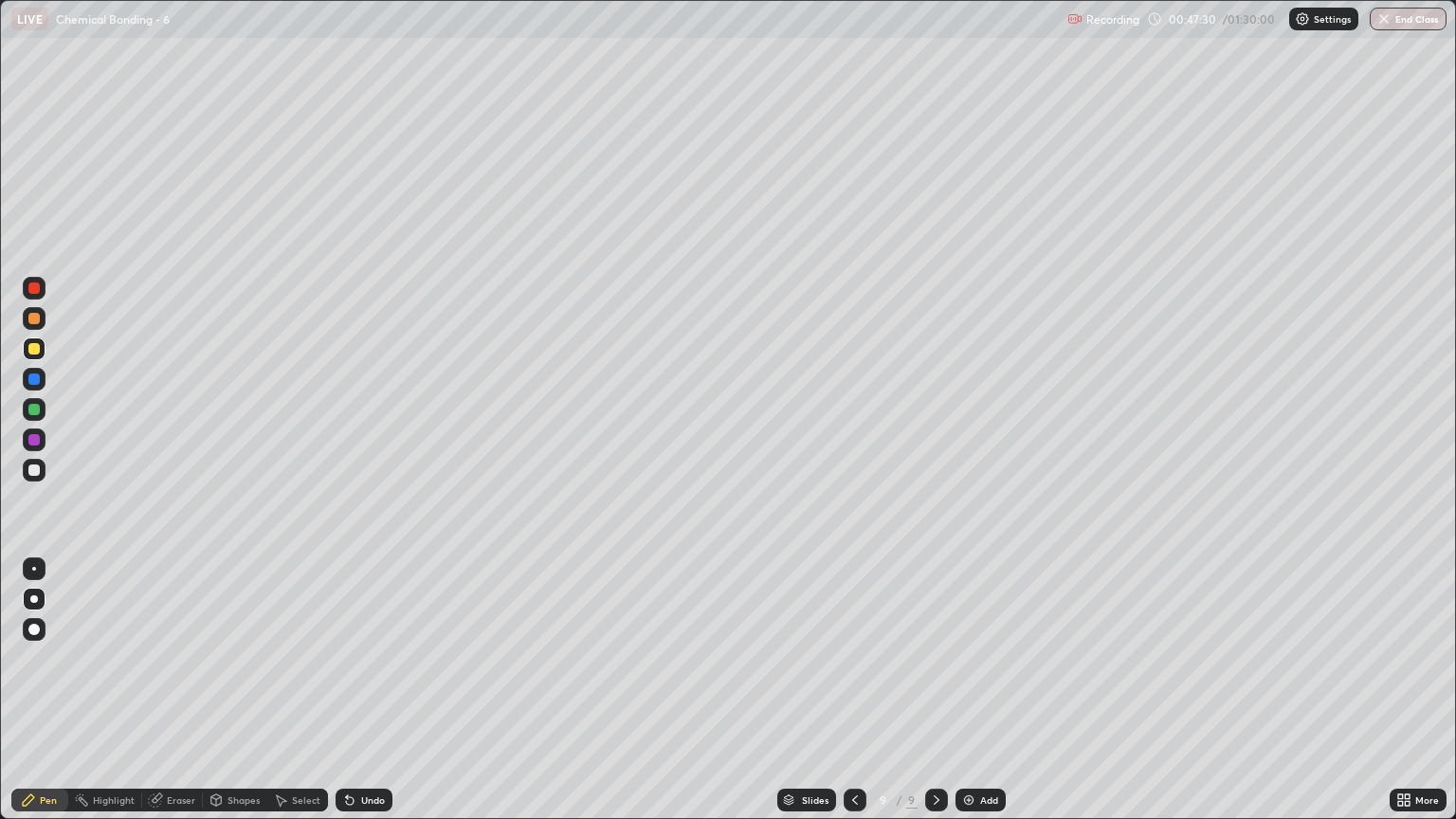 click at bounding box center [34, 470] 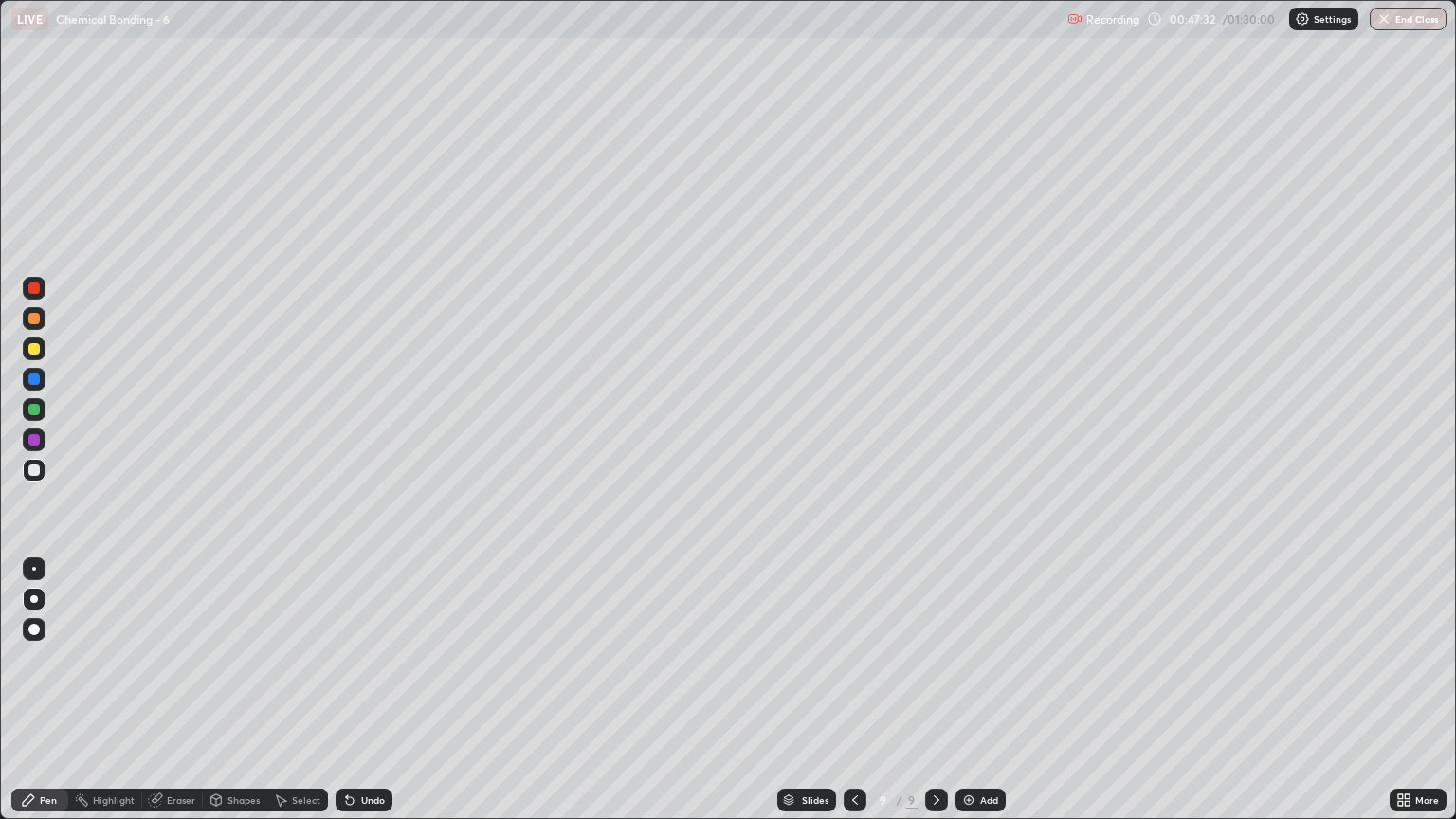 click at bounding box center (34, 470) 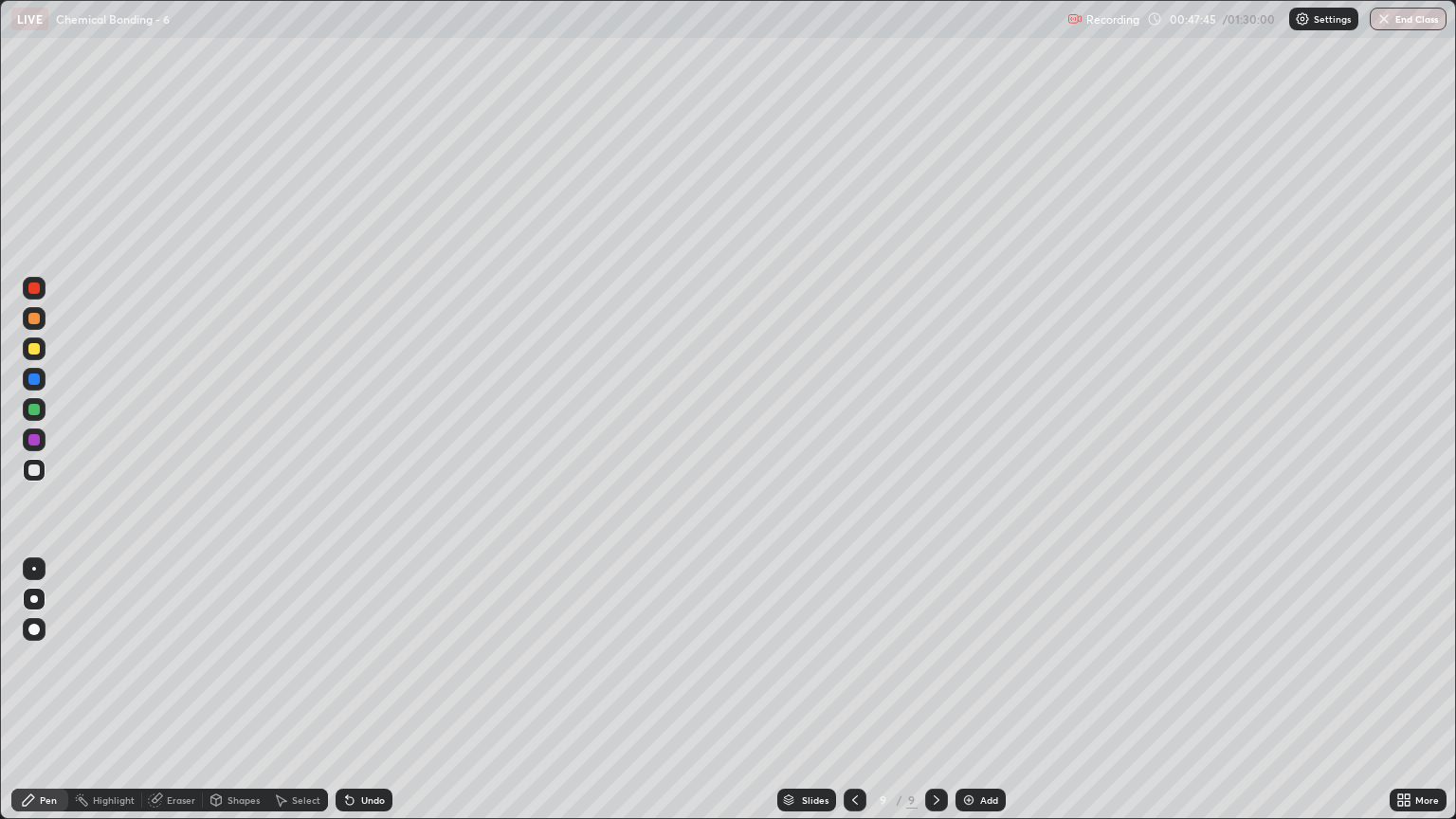 click at bounding box center (34, 318) 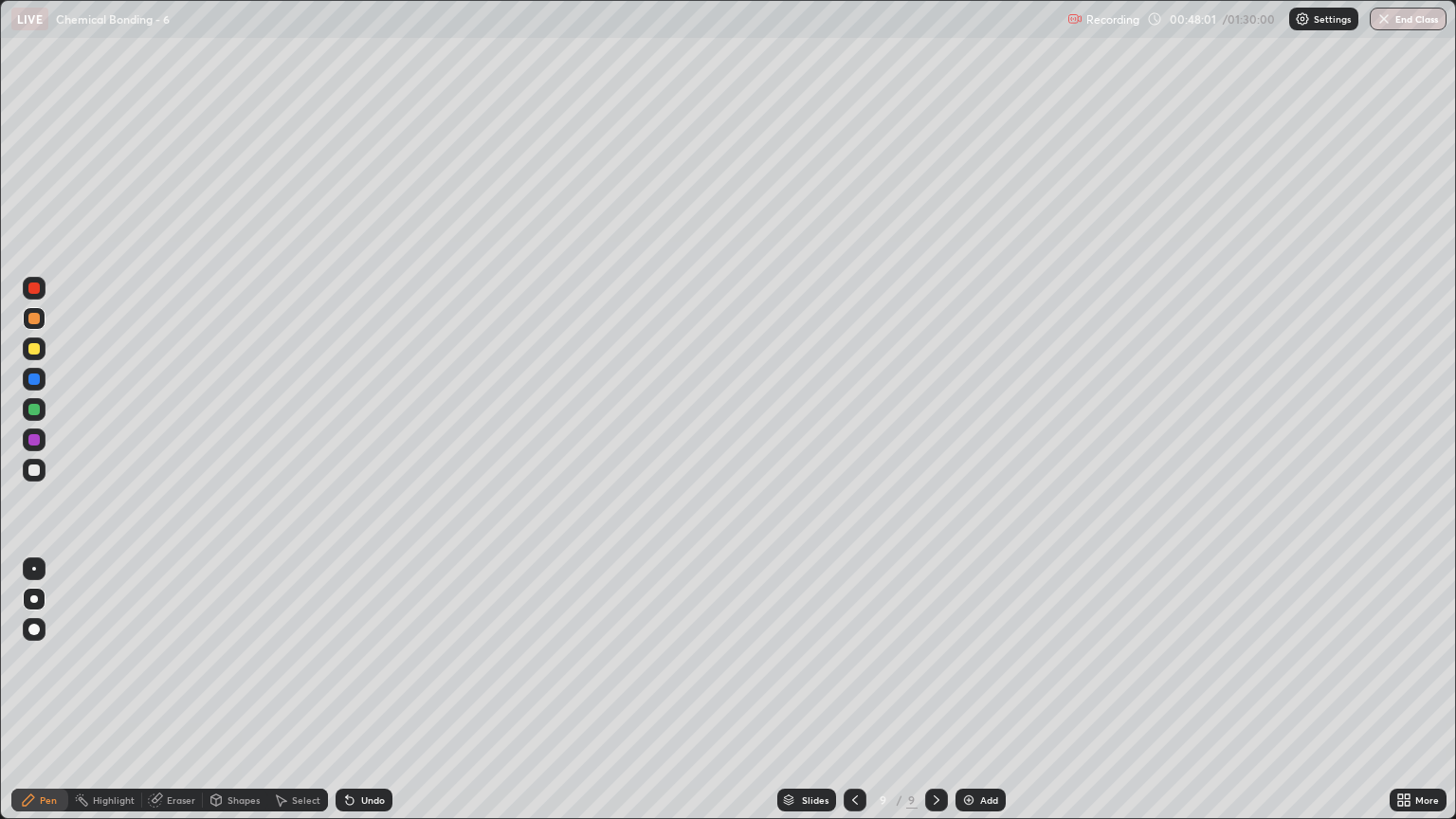 click at bounding box center (34, 470) 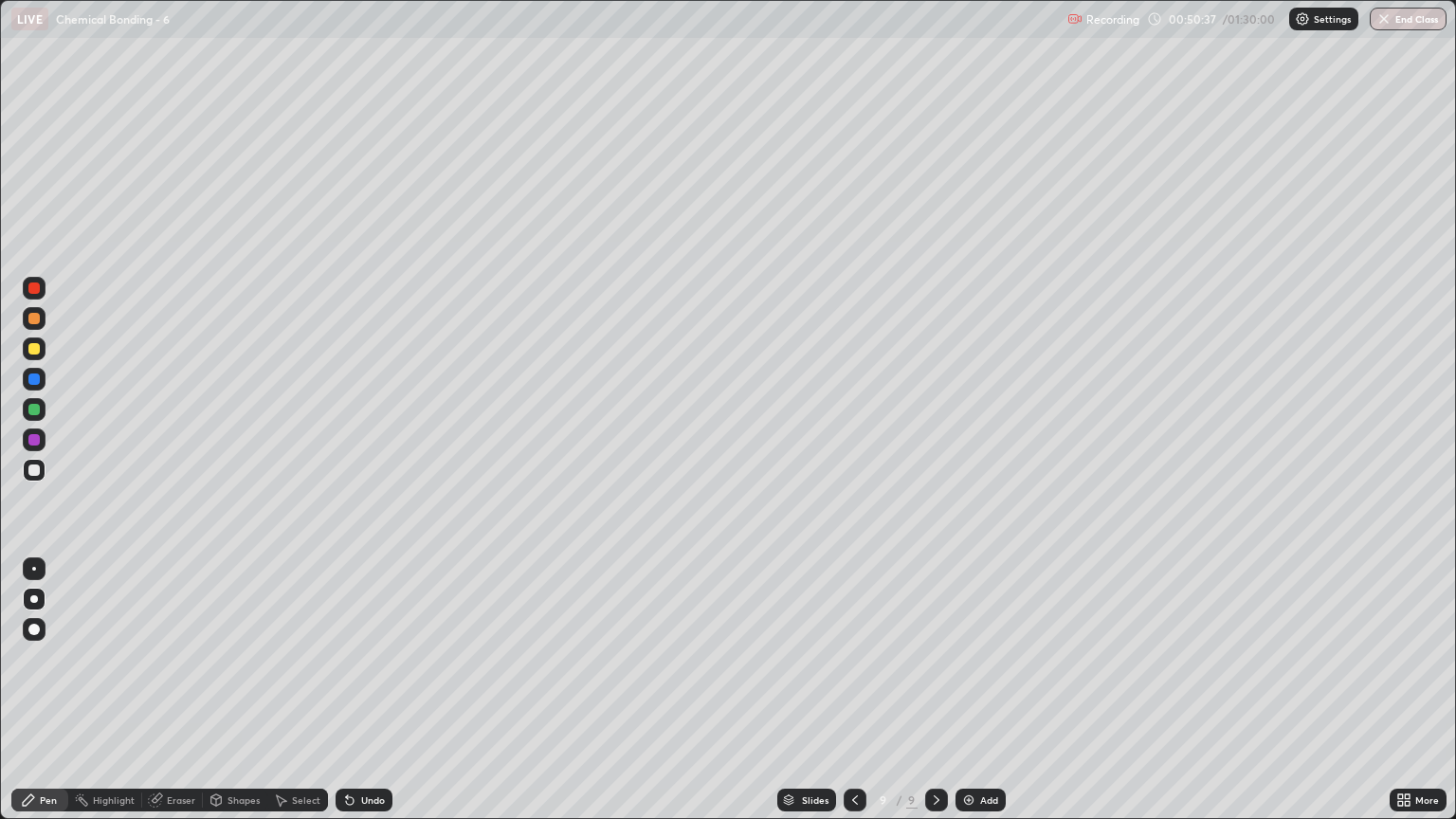 click at bounding box center [34, 318] 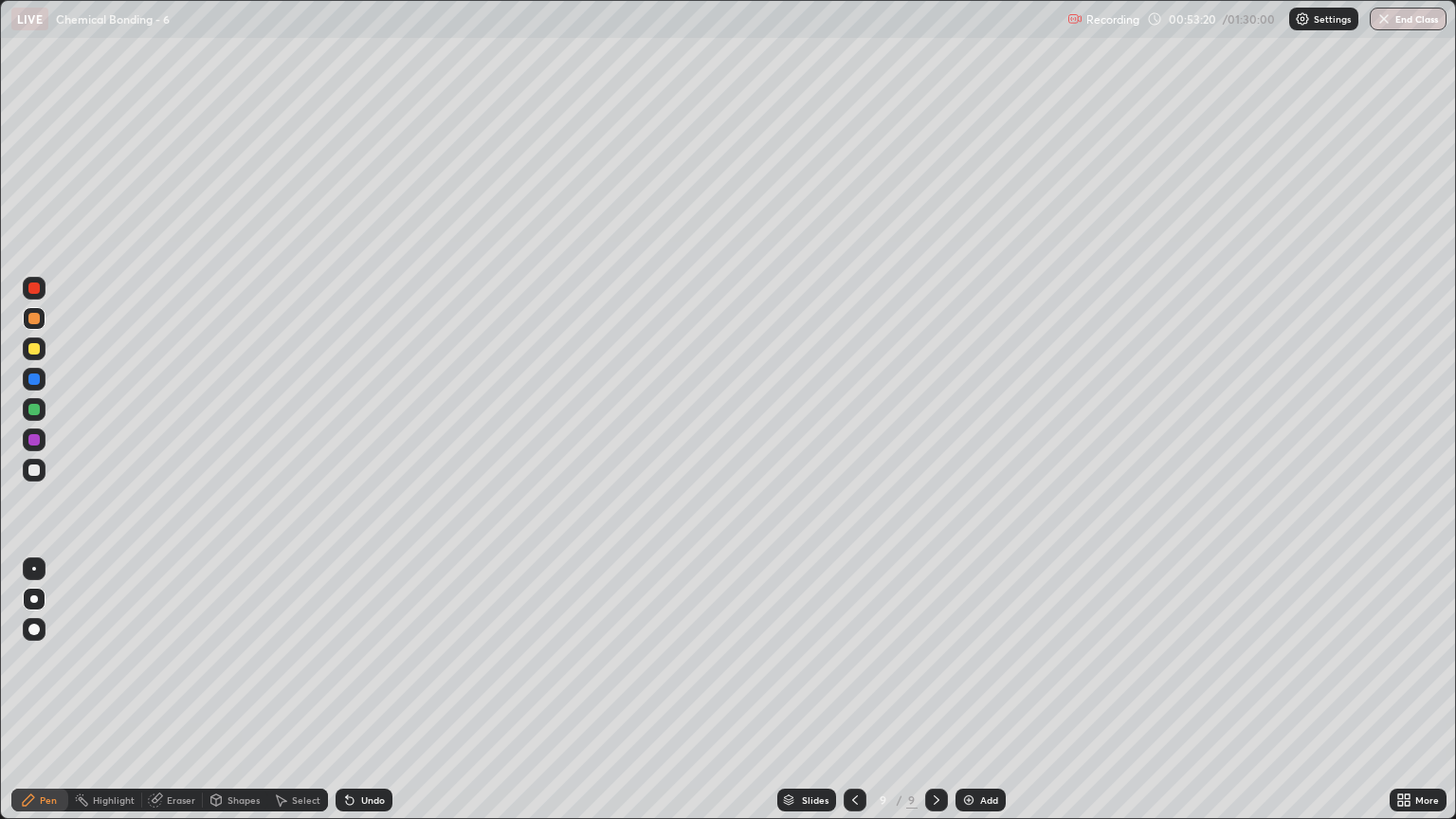 click at bounding box center [34, 470] 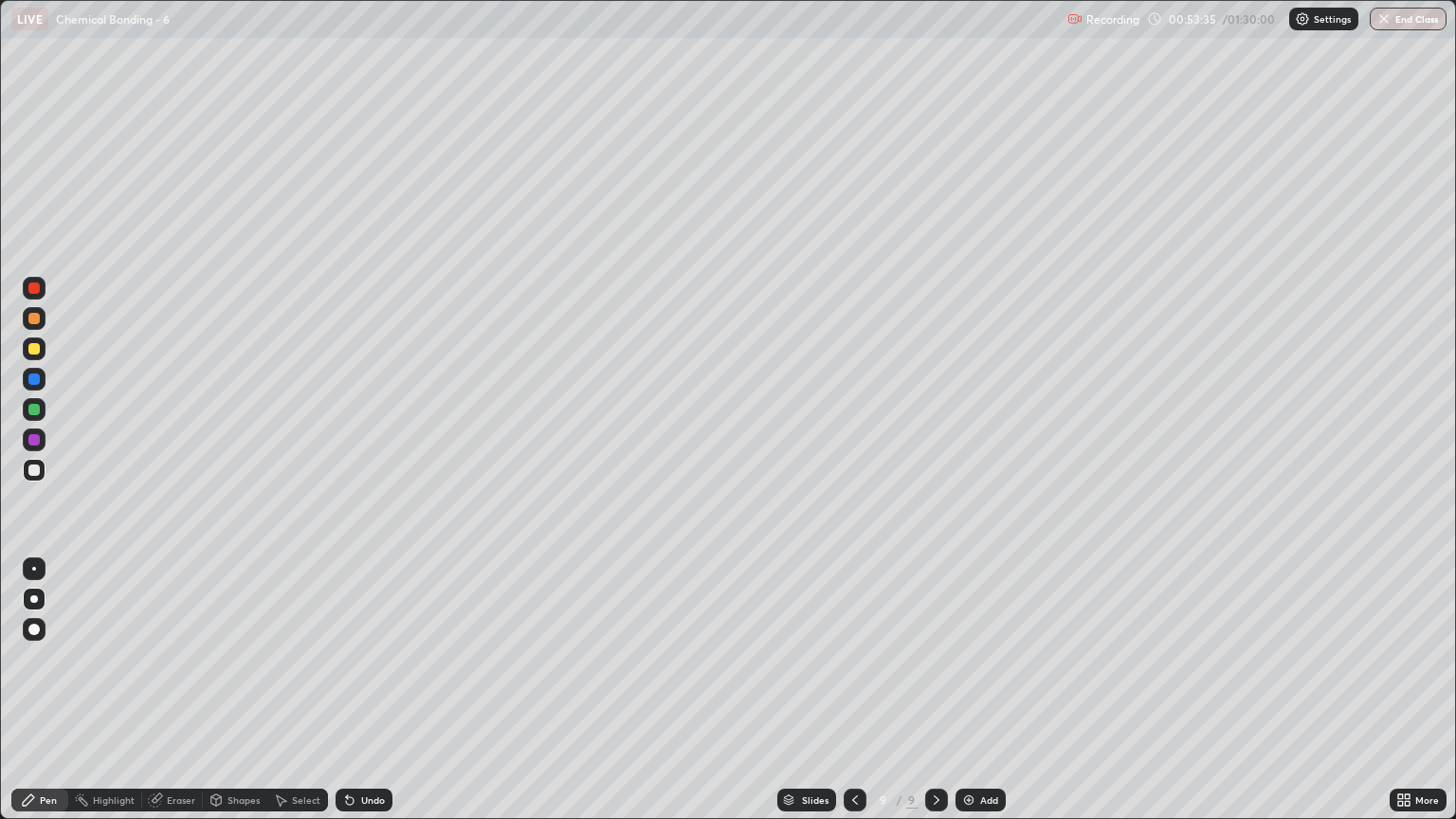 click at bounding box center [34, 318] 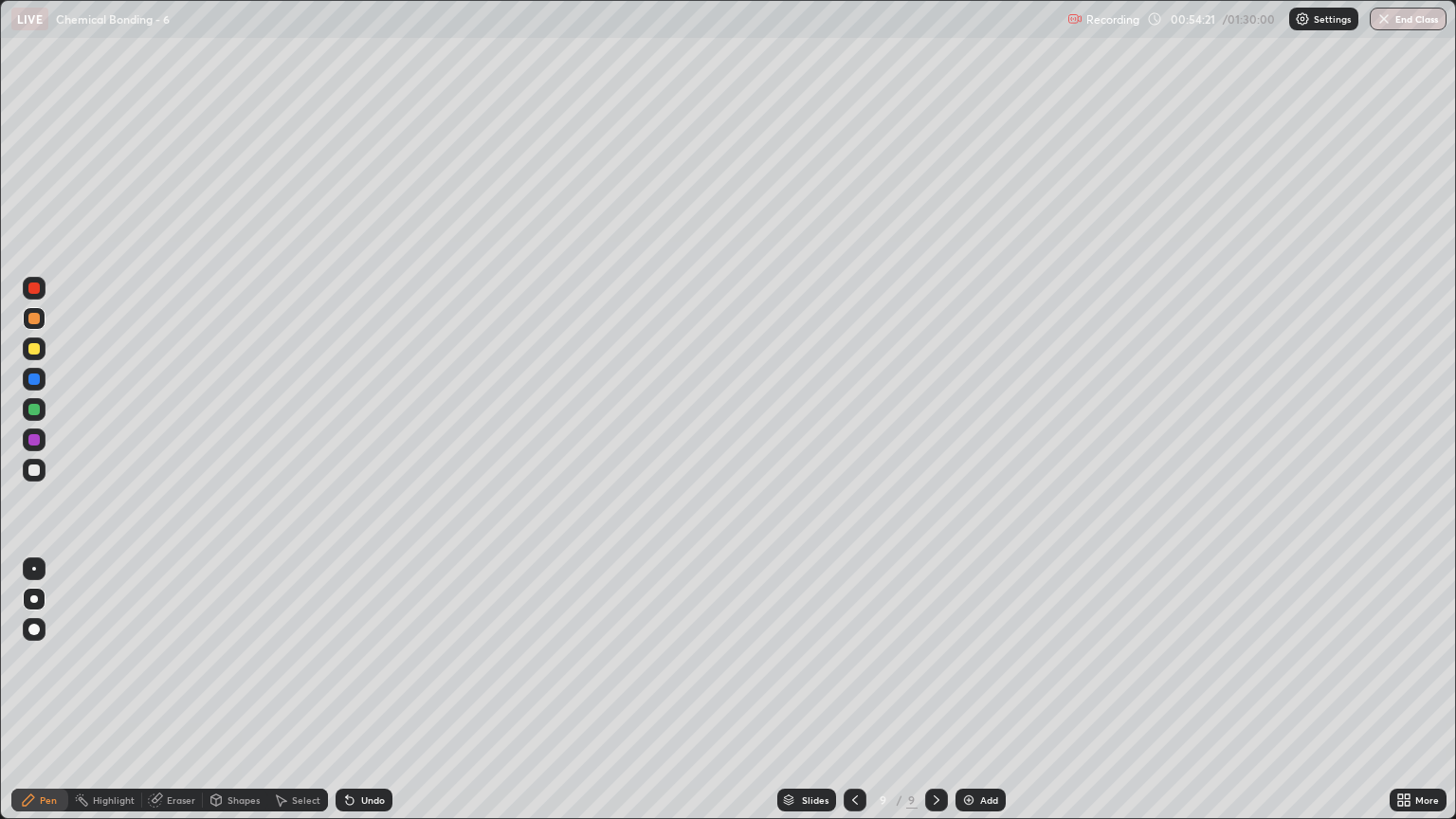click at bounding box center [34, 470] 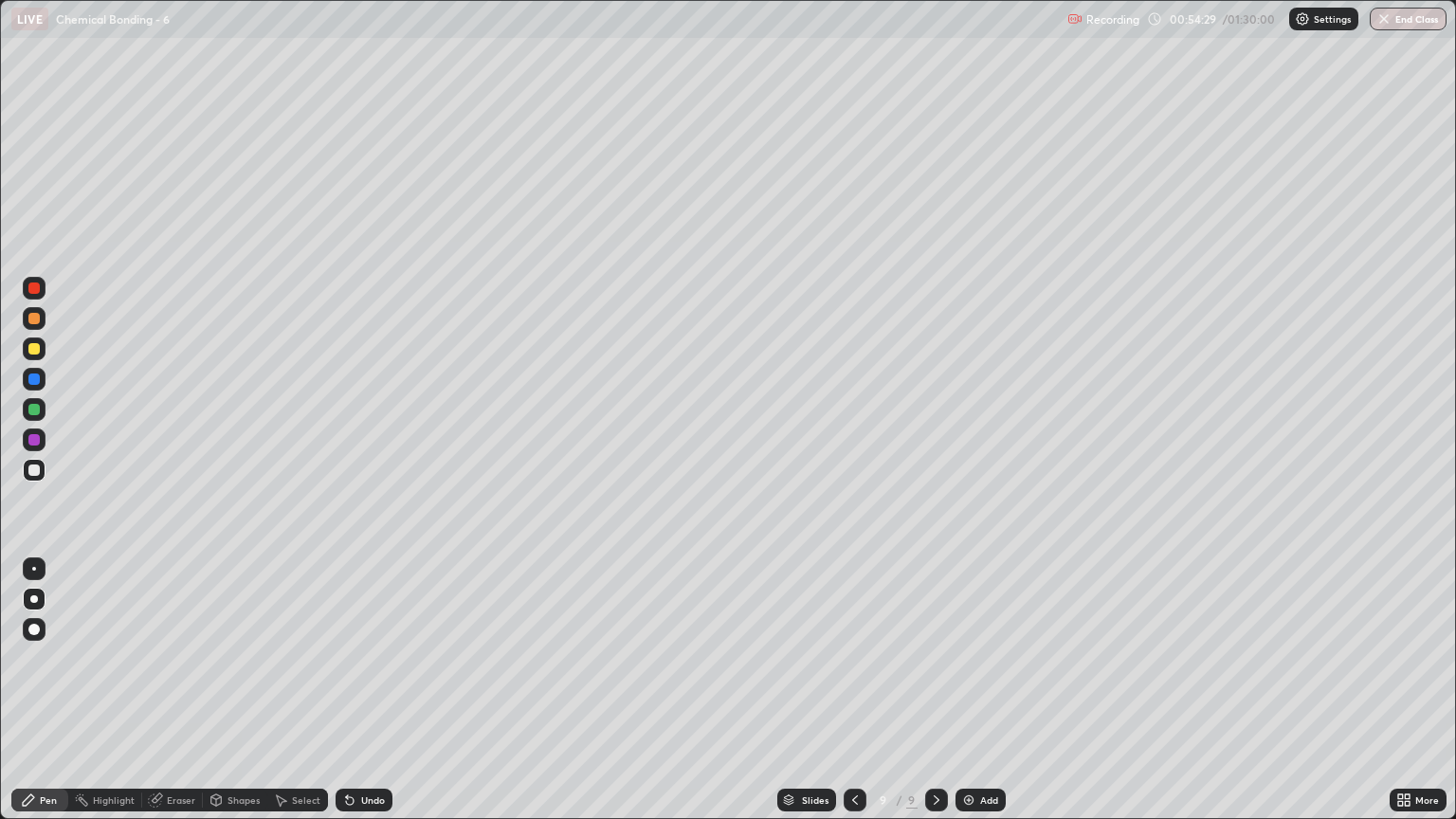 click on "Add" at bounding box center [989, 800] 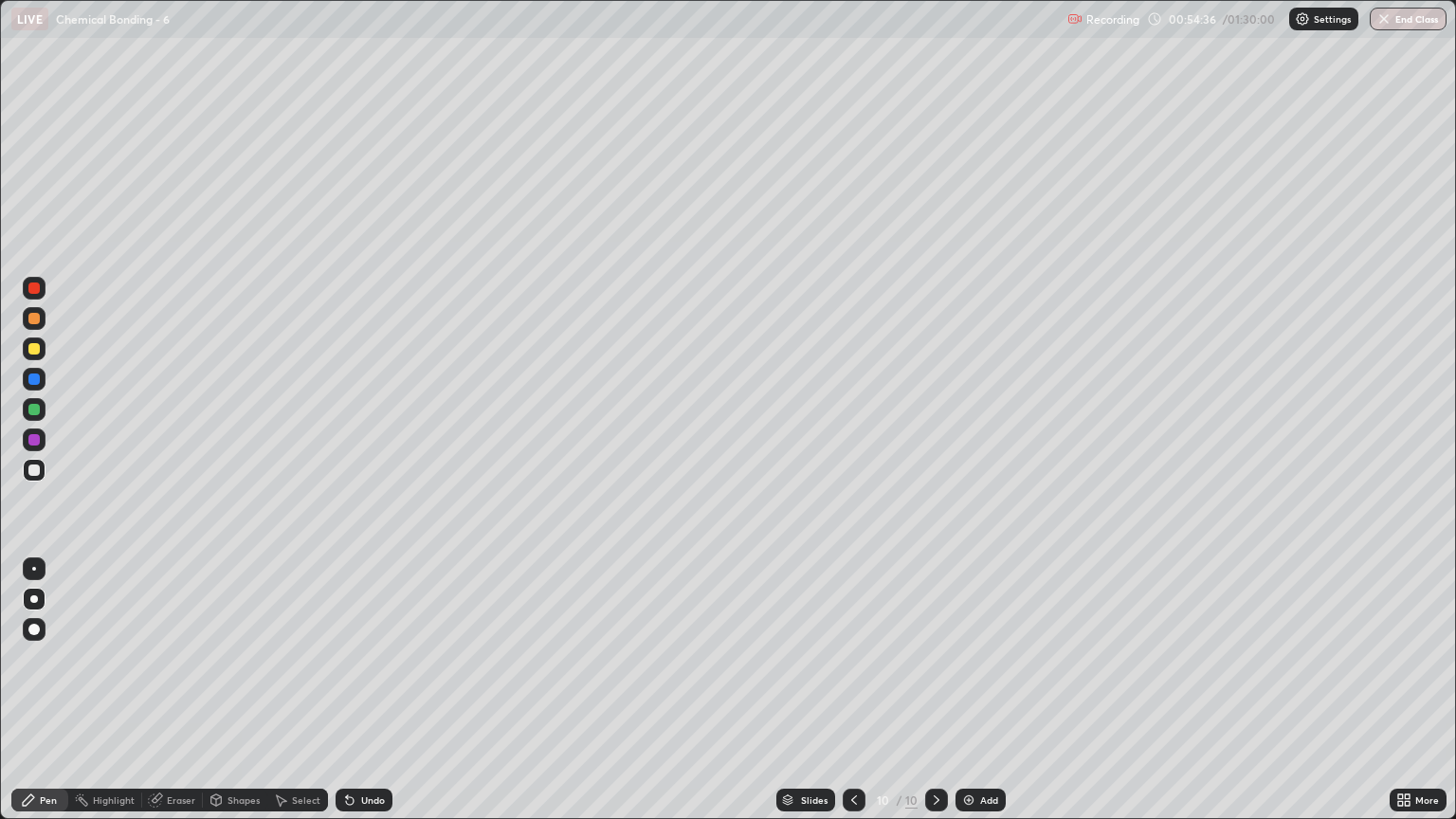 click at bounding box center [34, 470] 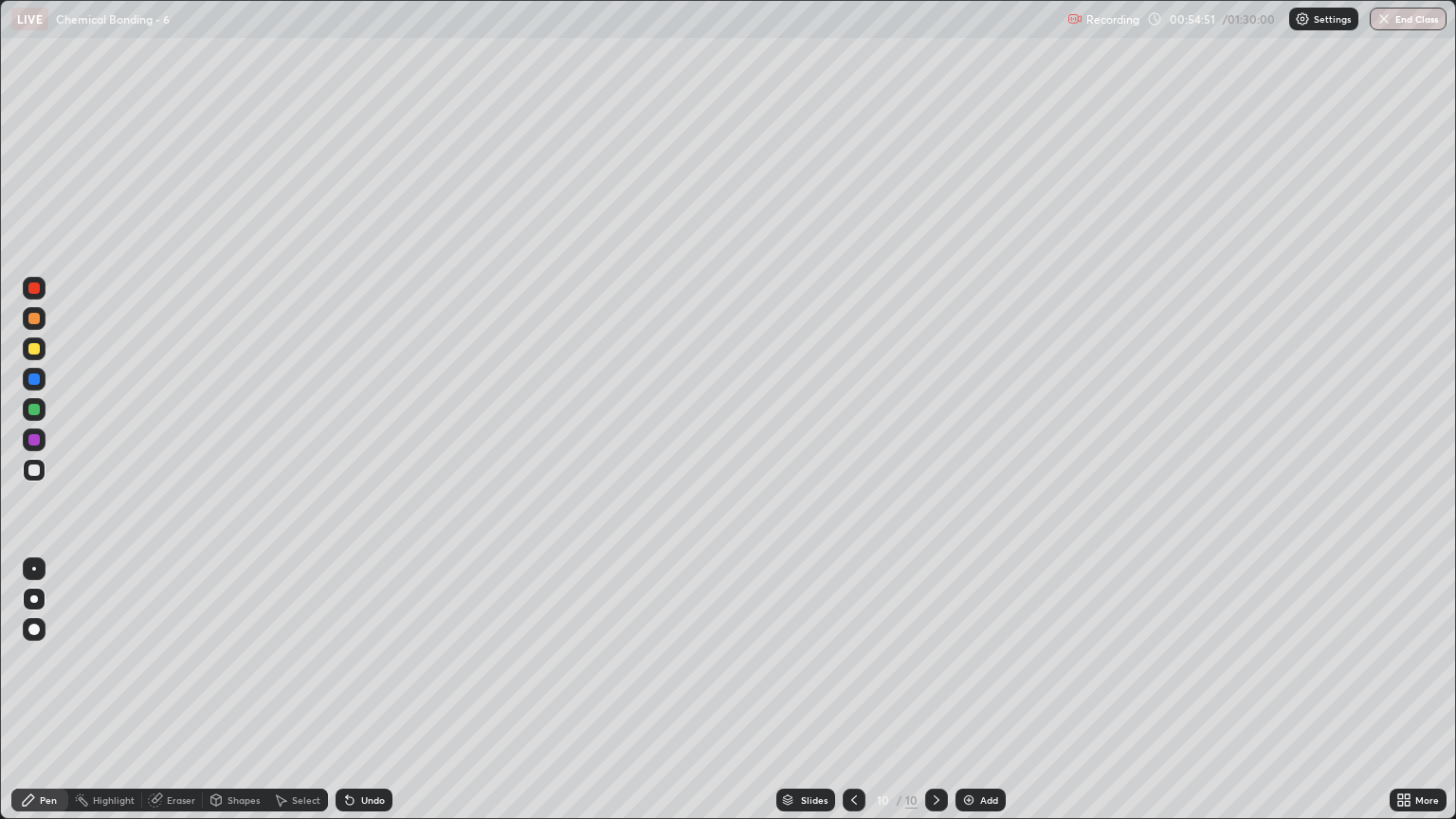 click at bounding box center [34, 318] 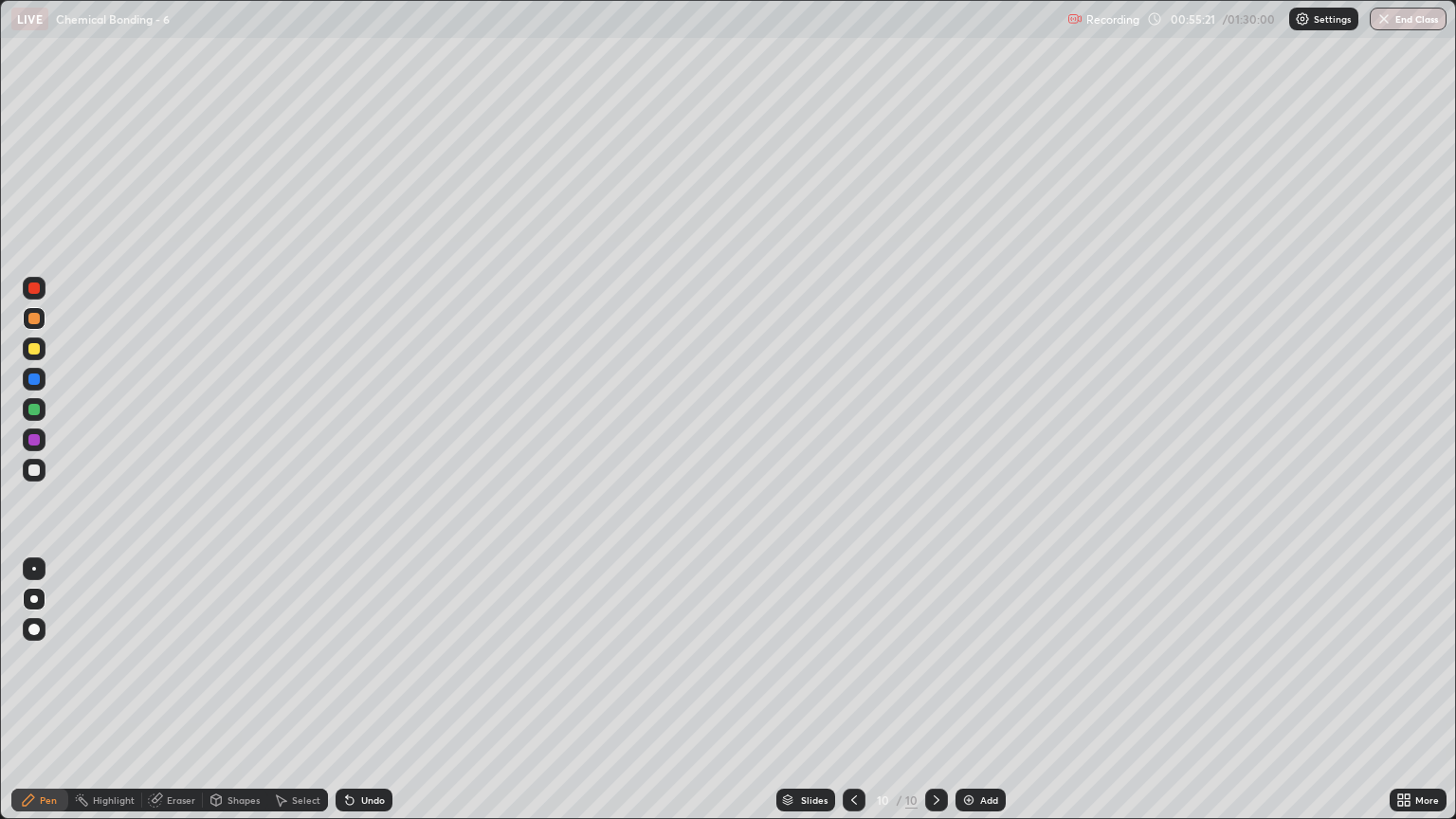 click at bounding box center [34, 470] 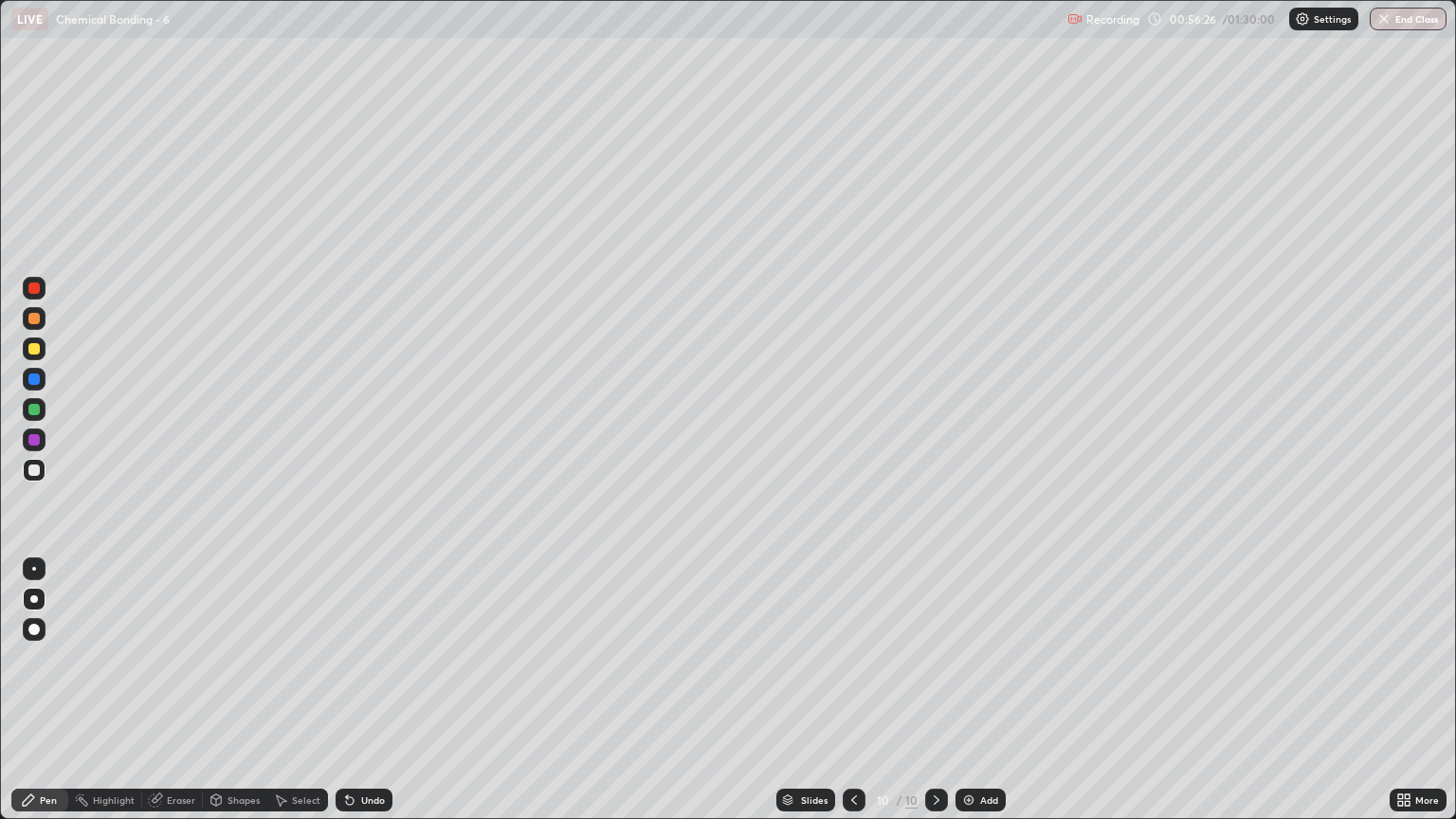 click at bounding box center (34, 318) 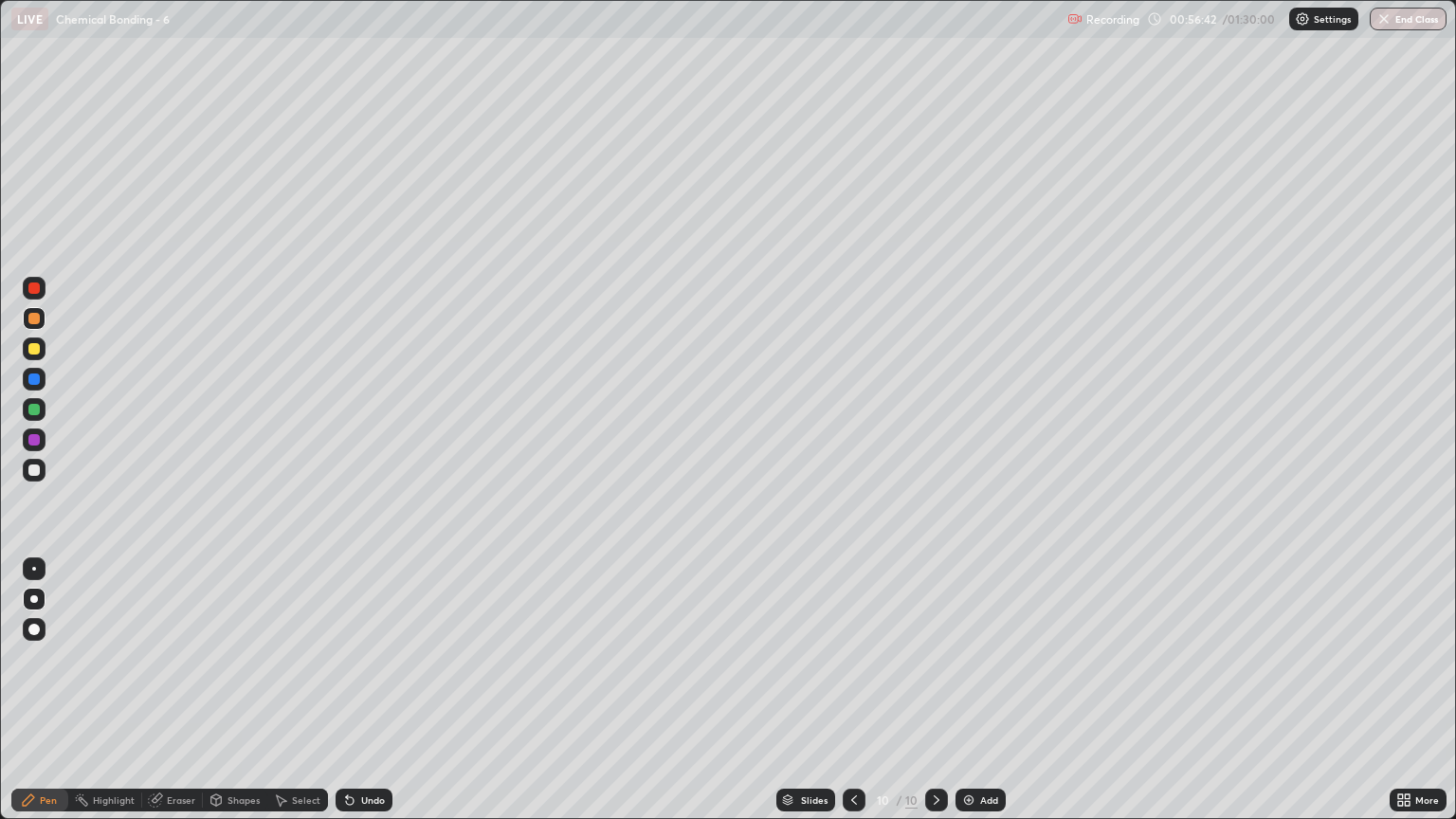 click at bounding box center [34, 470] 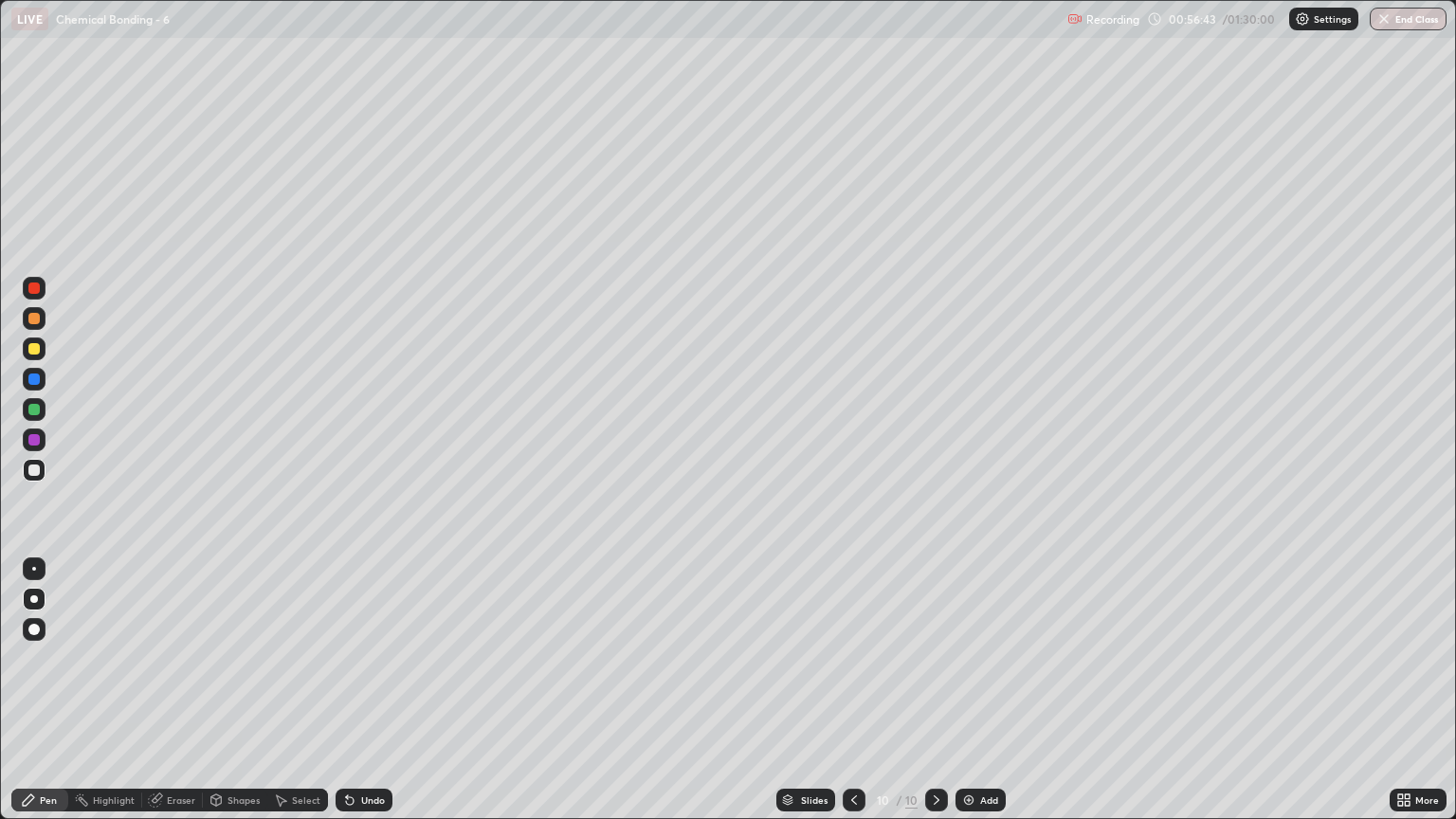click at bounding box center (34, 349) 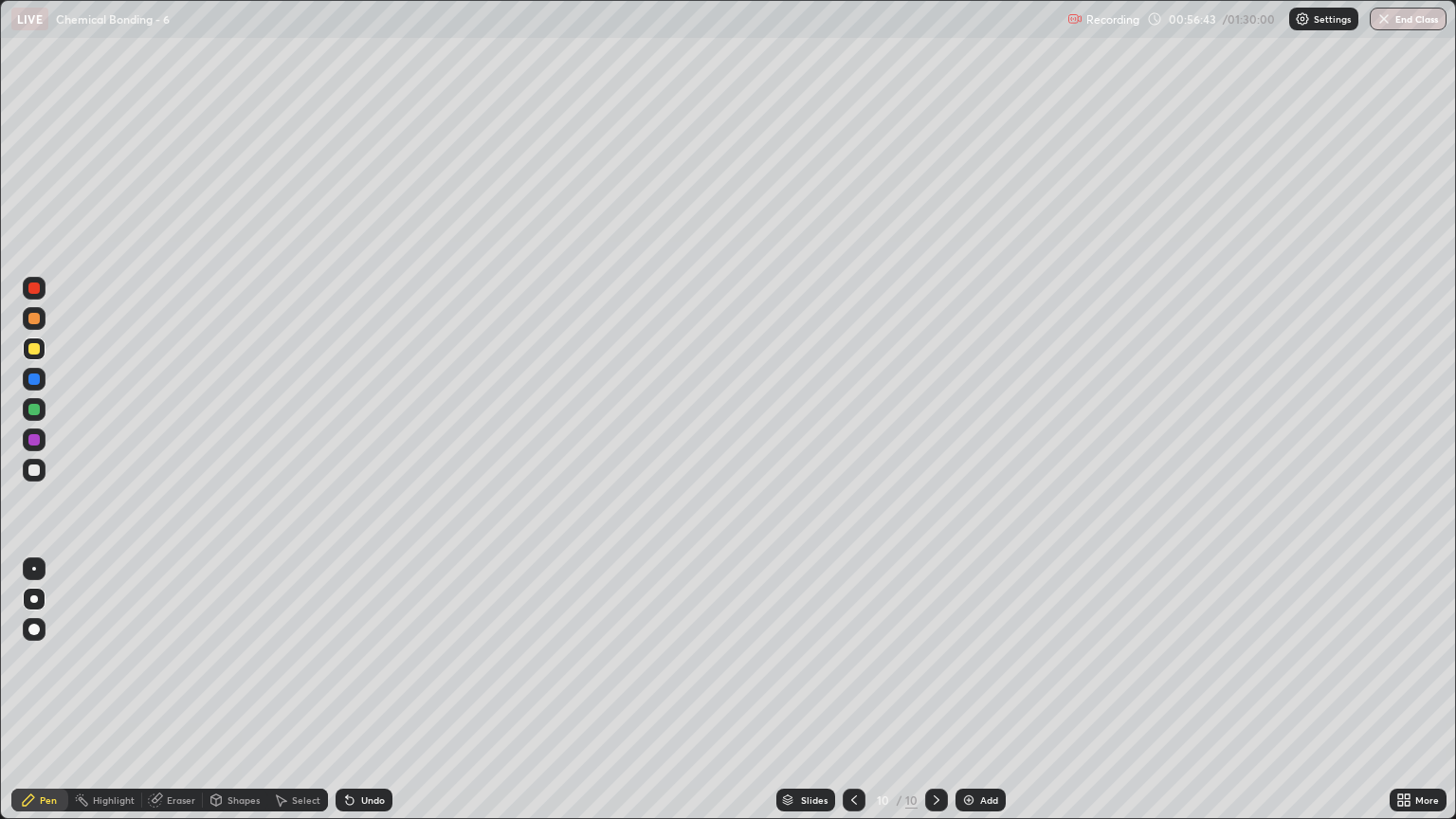 click at bounding box center [34, 318] 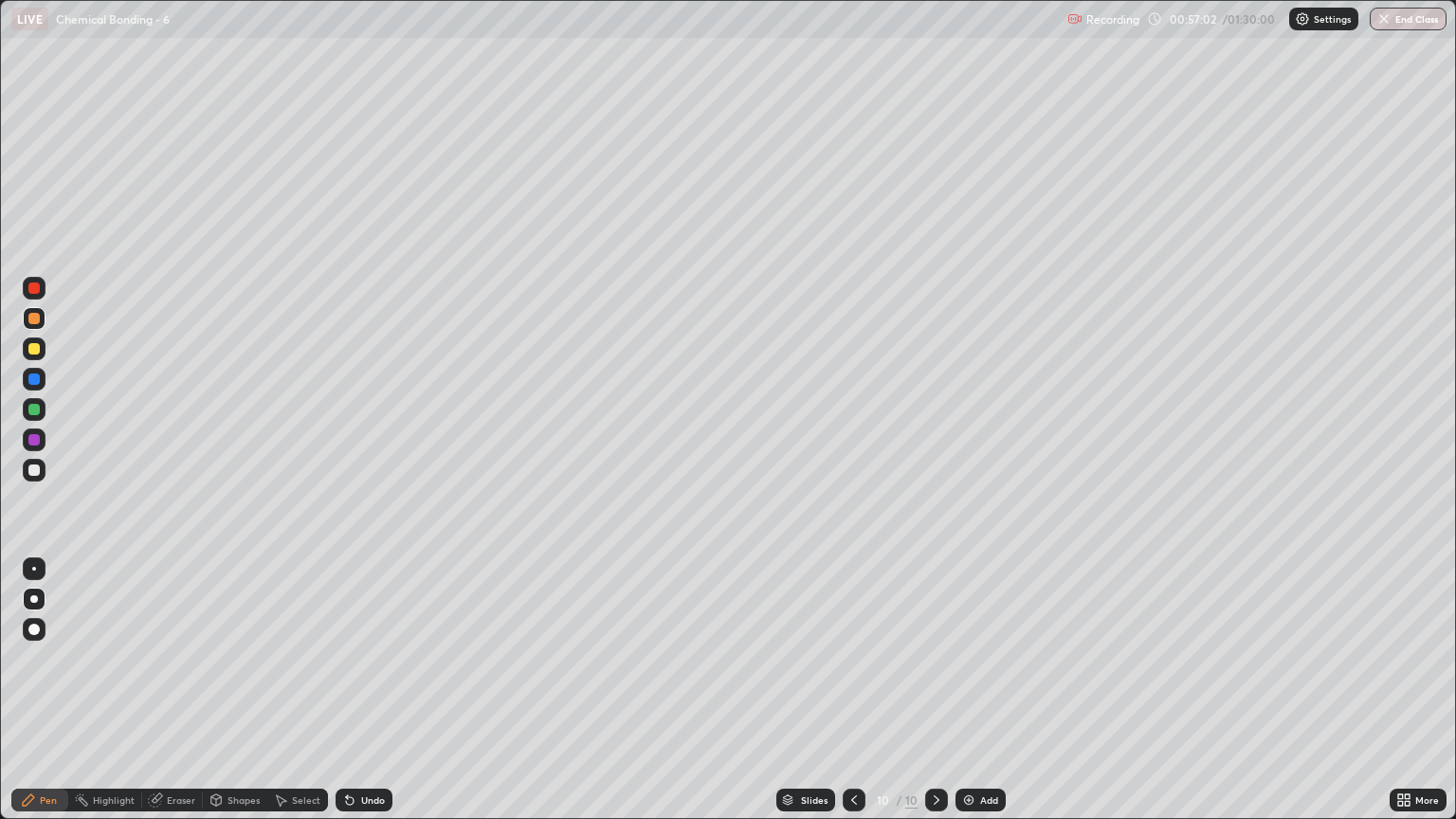 click on "Eraser" at bounding box center [181, 800] 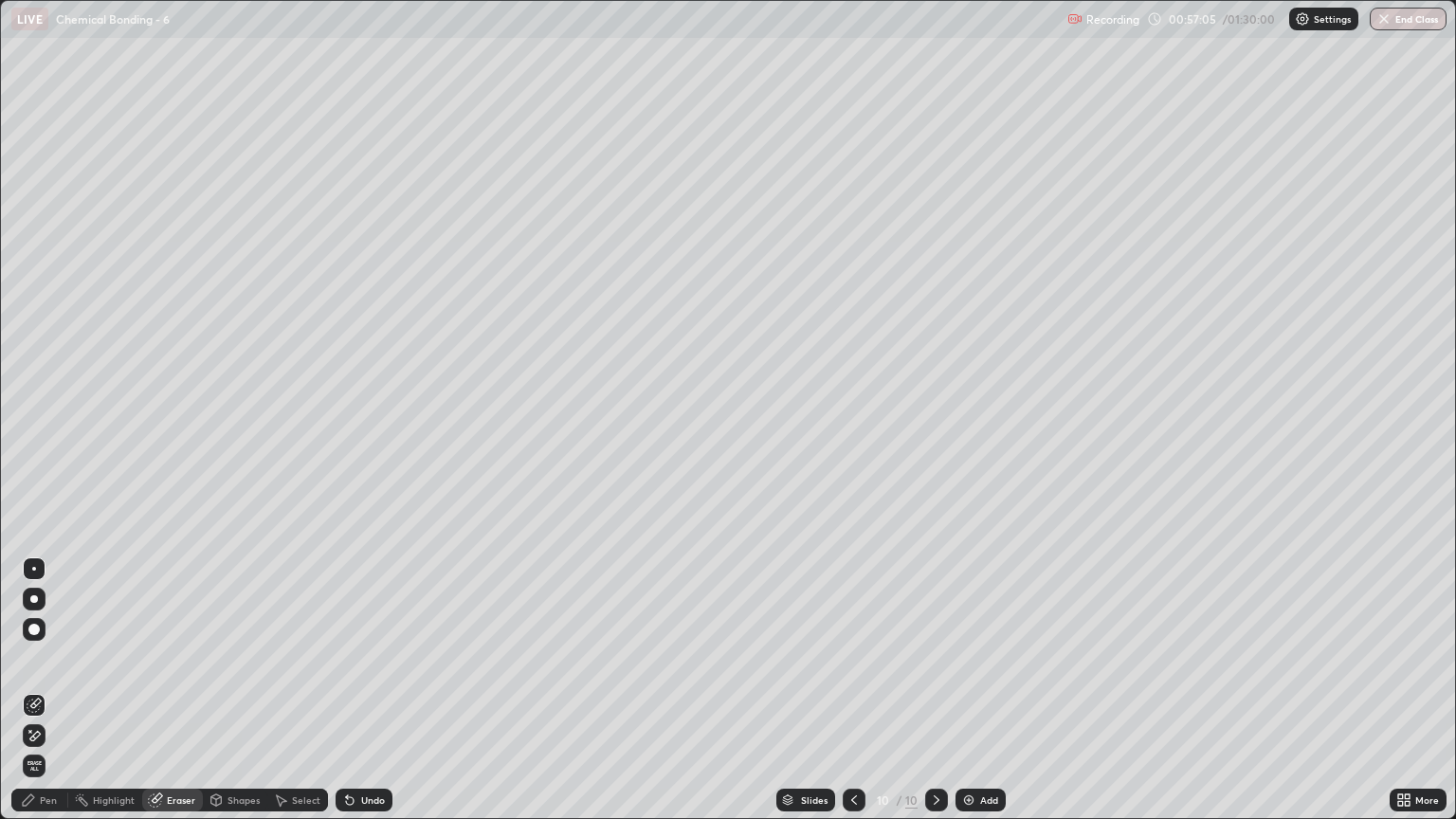 click on "Pen" at bounding box center (48, 800) 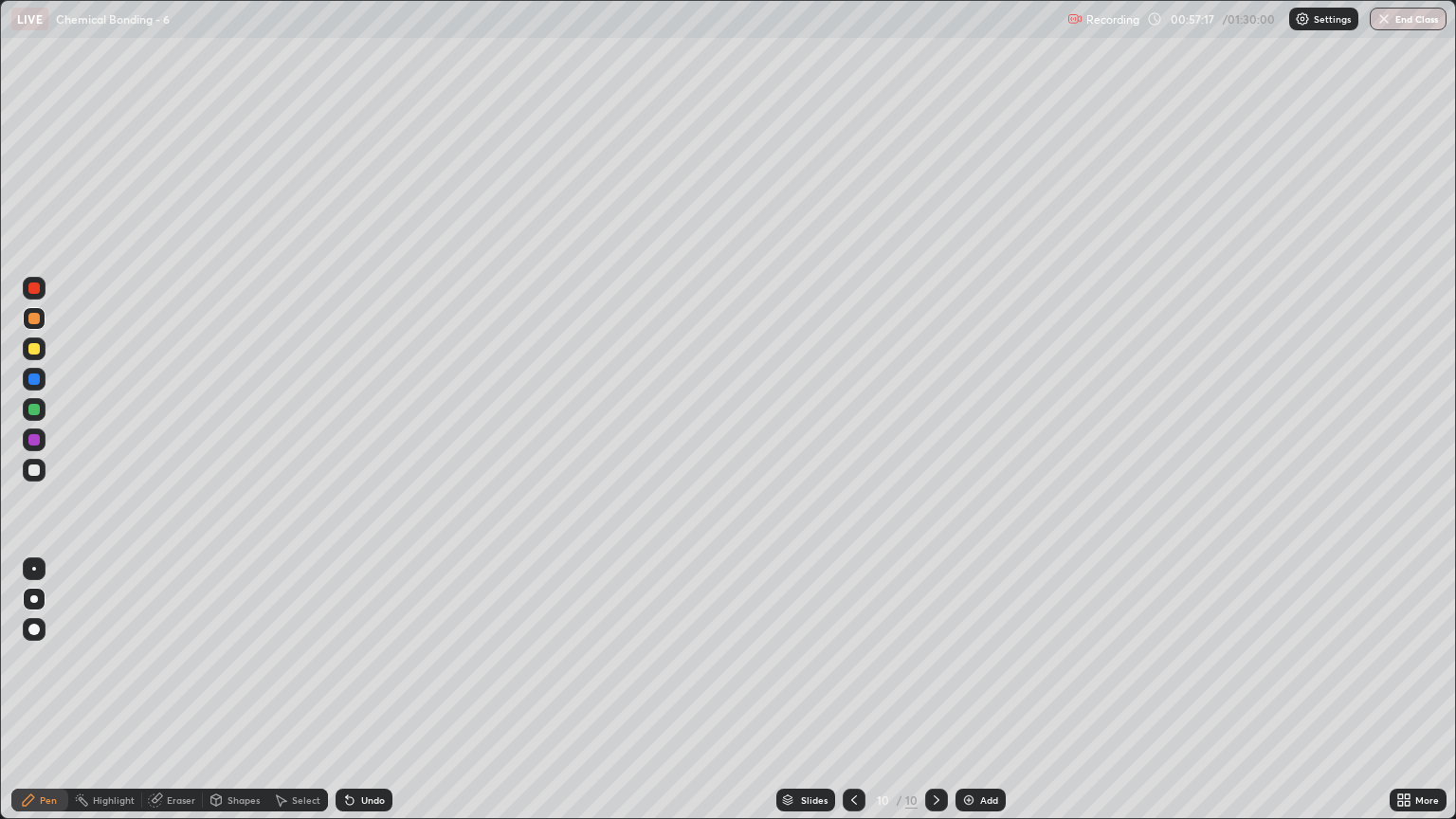 click at bounding box center (34, 470) 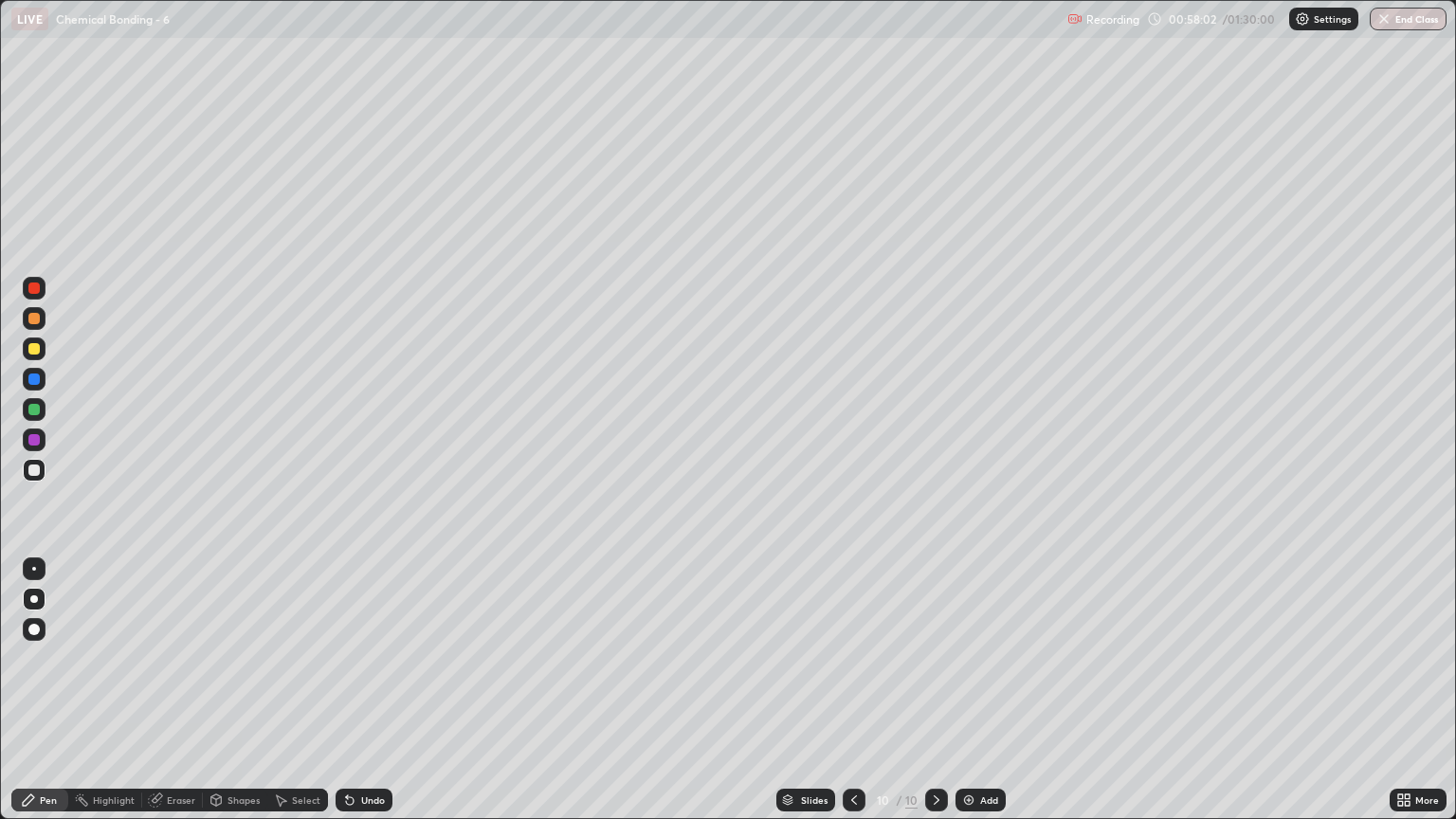 click at bounding box center [34, 470] 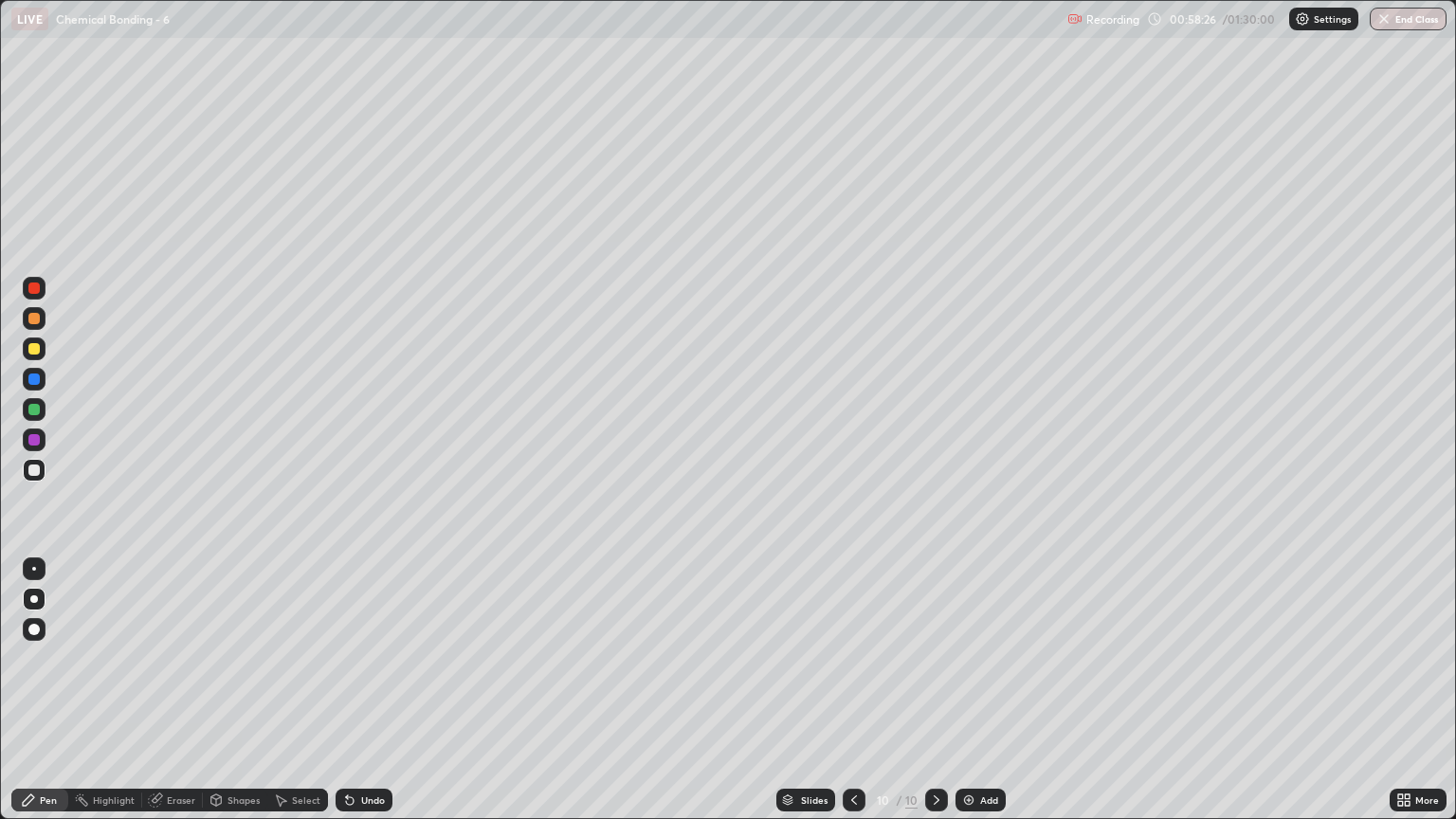 click on "Eraser" at bounding box center (181, 800) 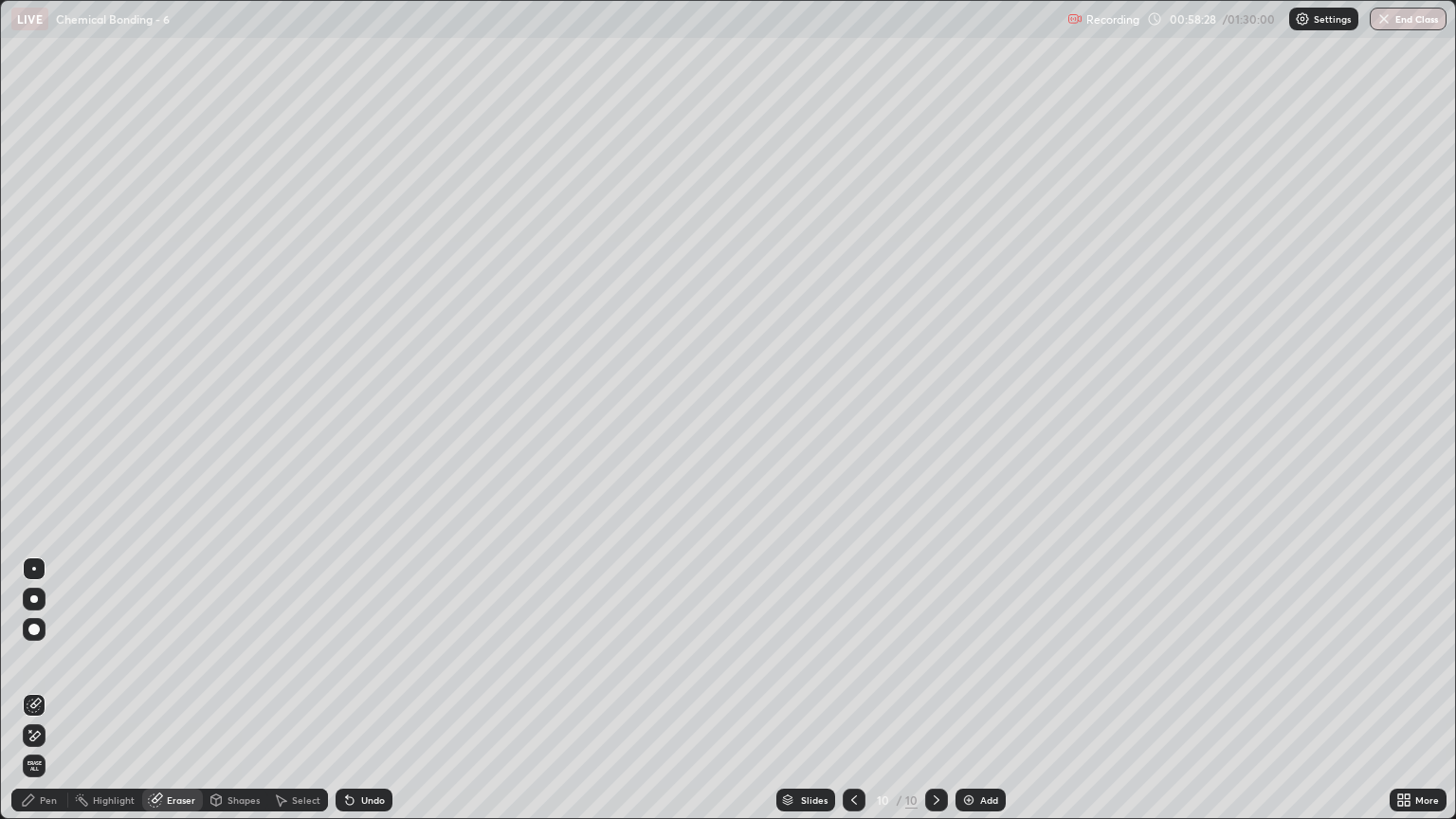 click on "Pen" at bounding box center (40, 800) 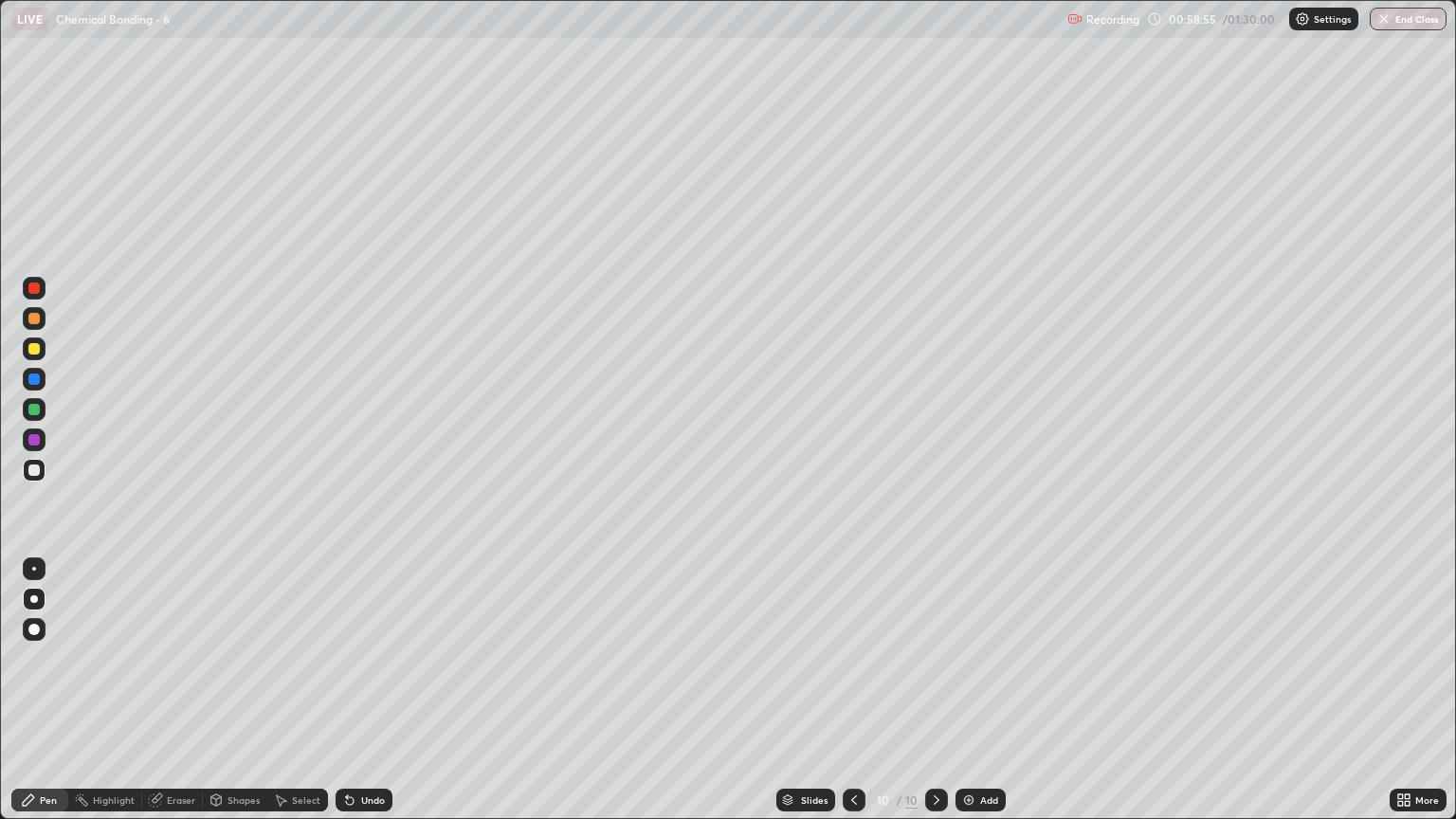 click at bounding box center (34, 318) 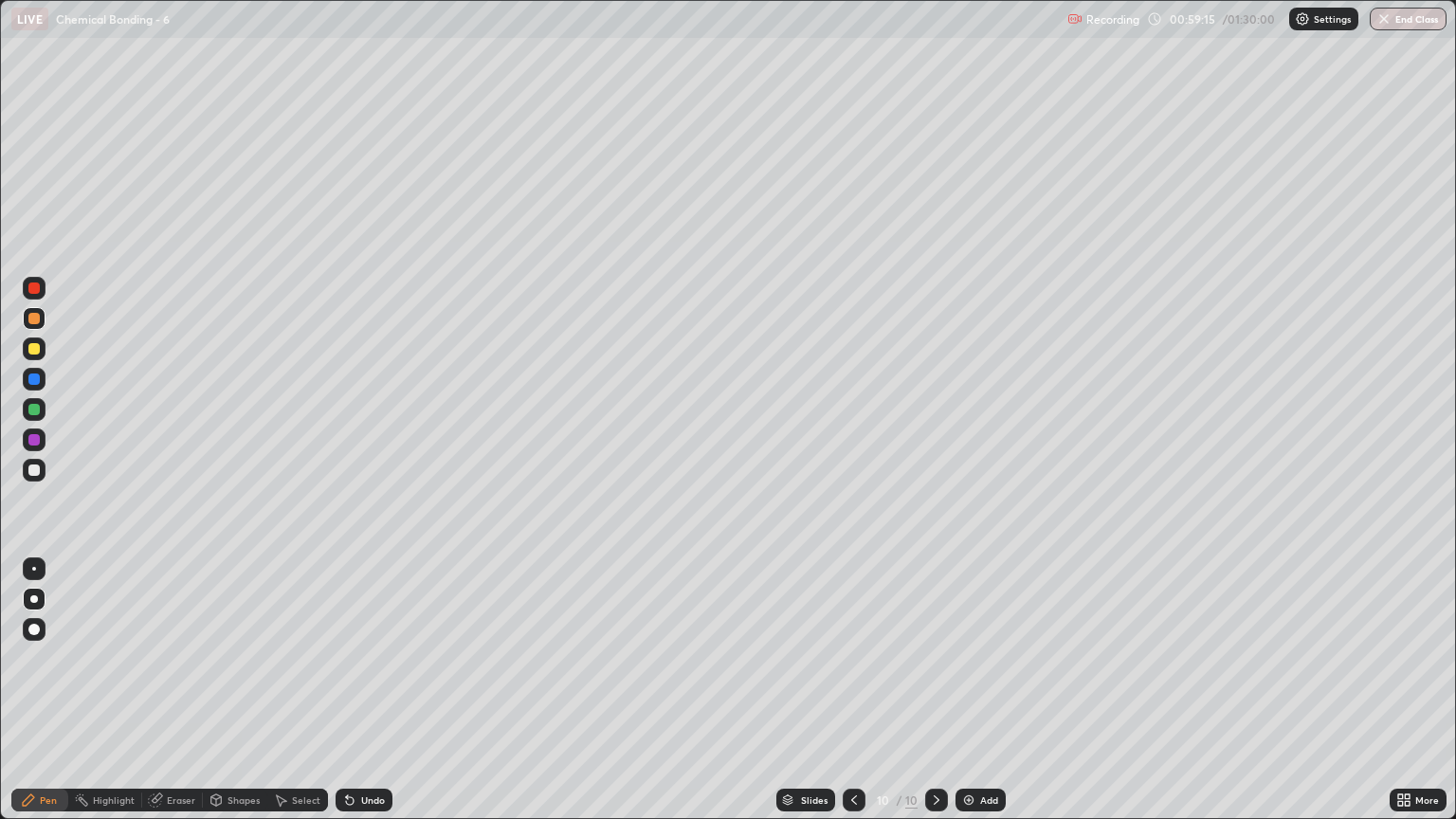 click at bounding box center (34, 470) 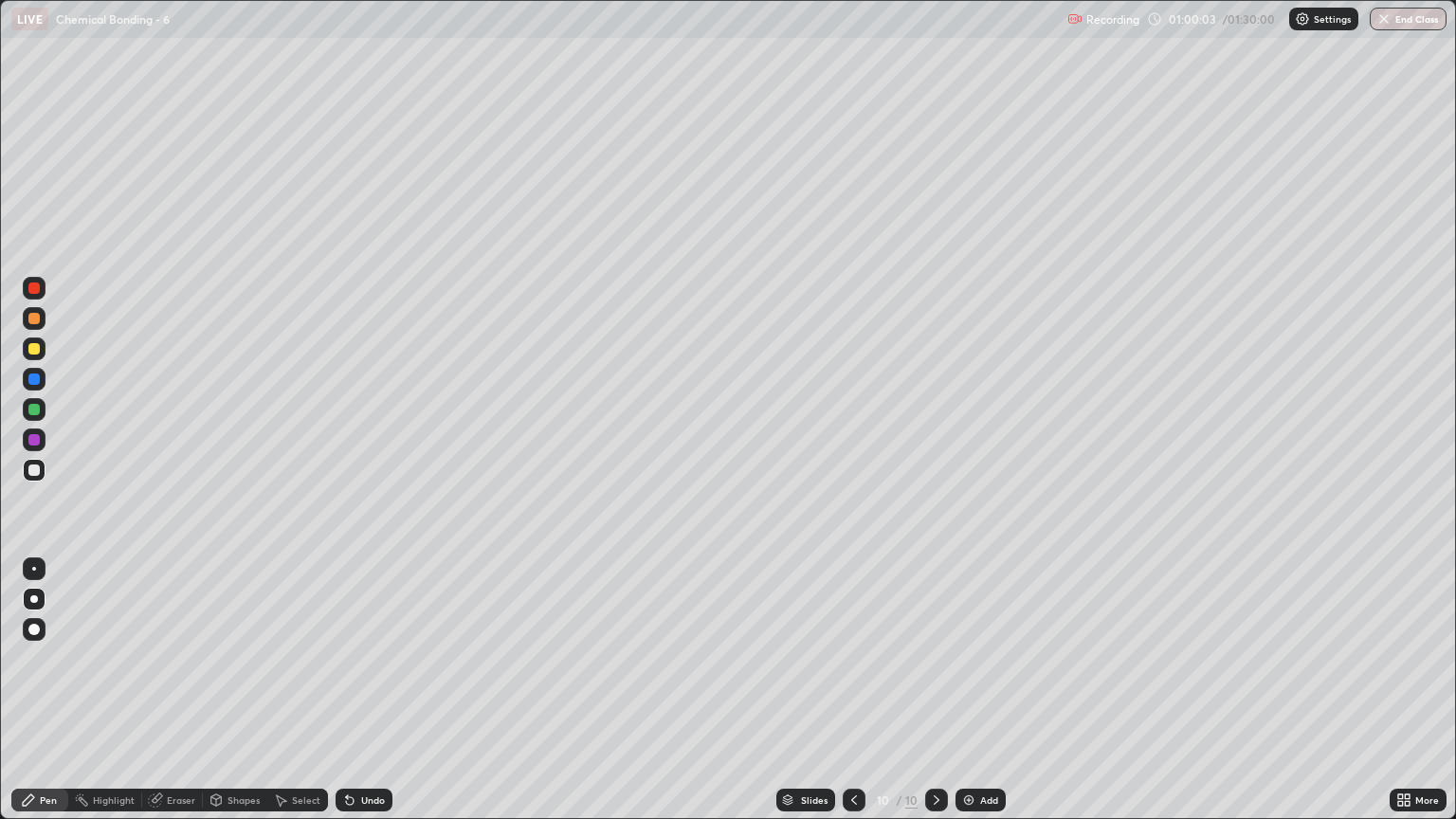 click on "Eraser" at bounding box center (181, 800) 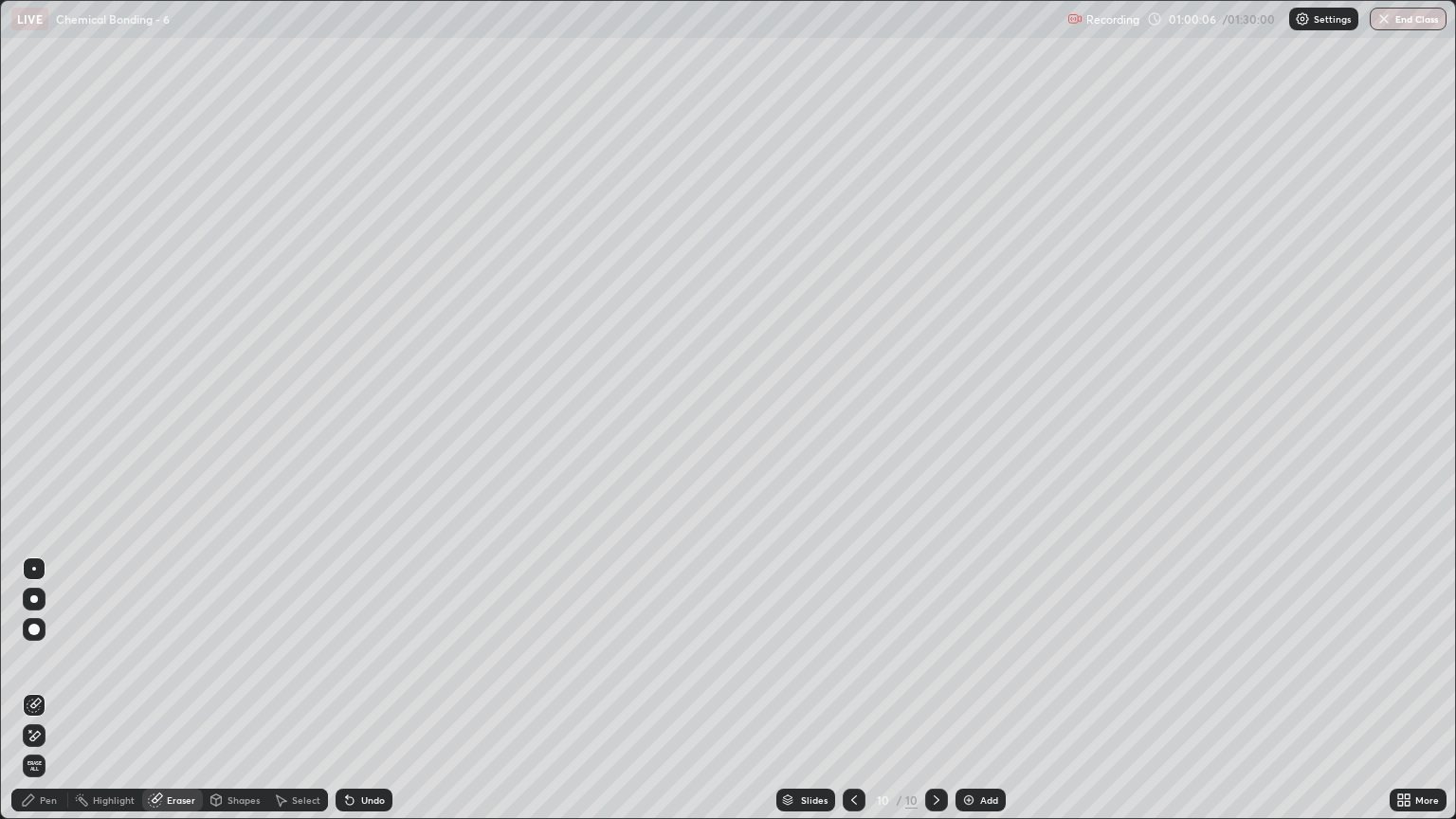 click on "Pen" at bounding box center [48, 800] 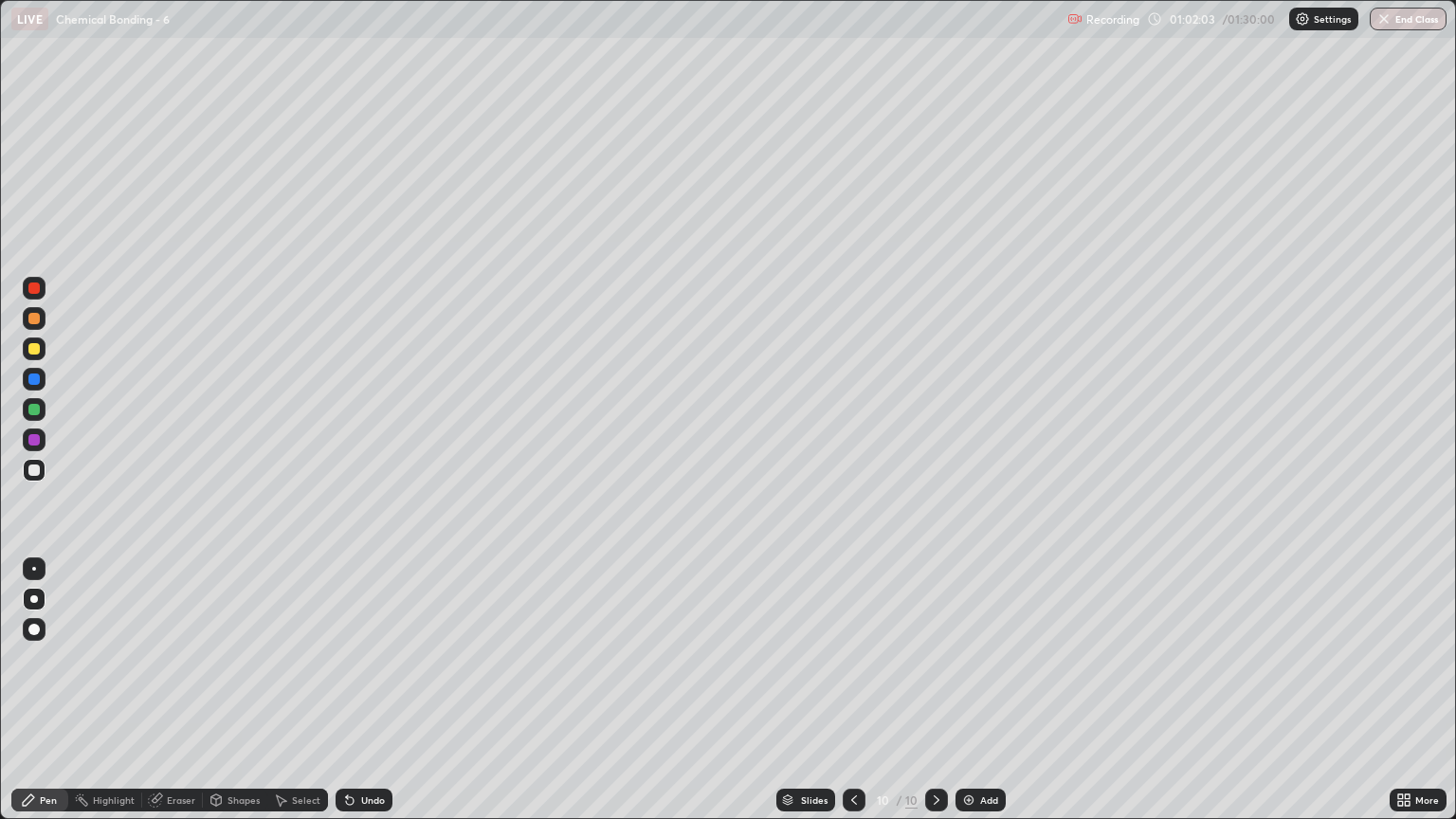 click on "Add" at bounding box center (989, 800) 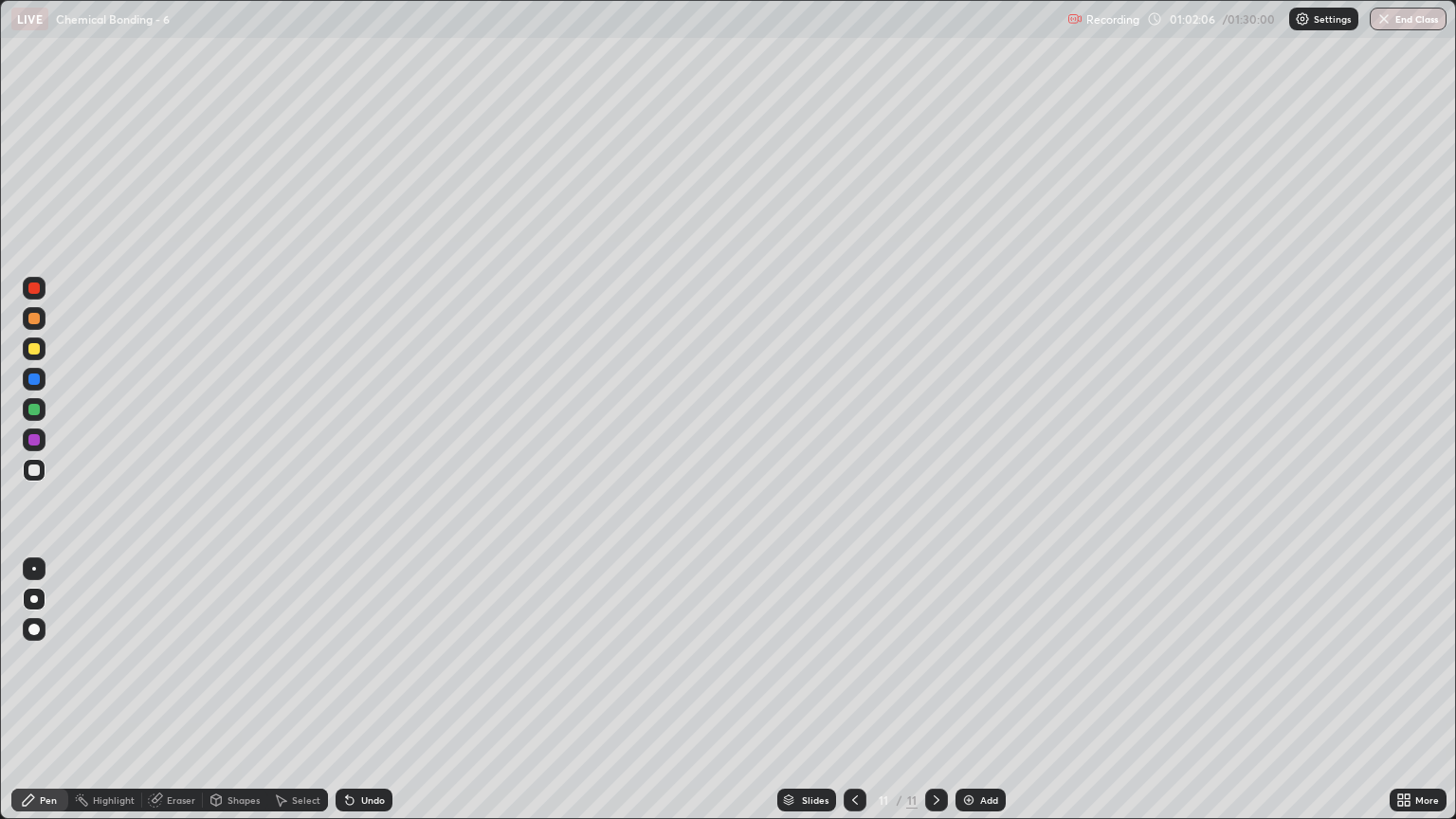 click at bounding box center (34, 318) 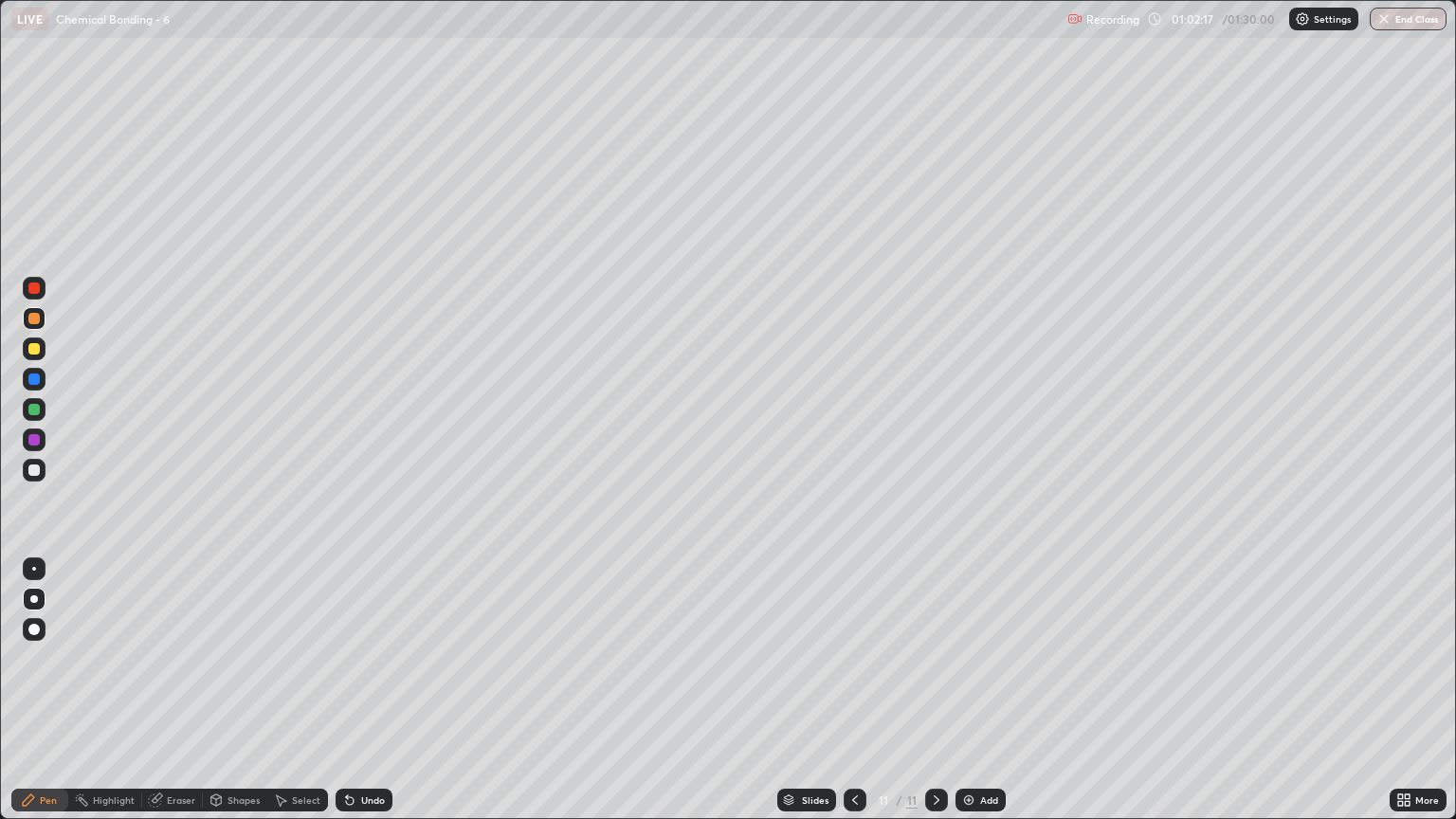 click at bounding box center [34, 470] 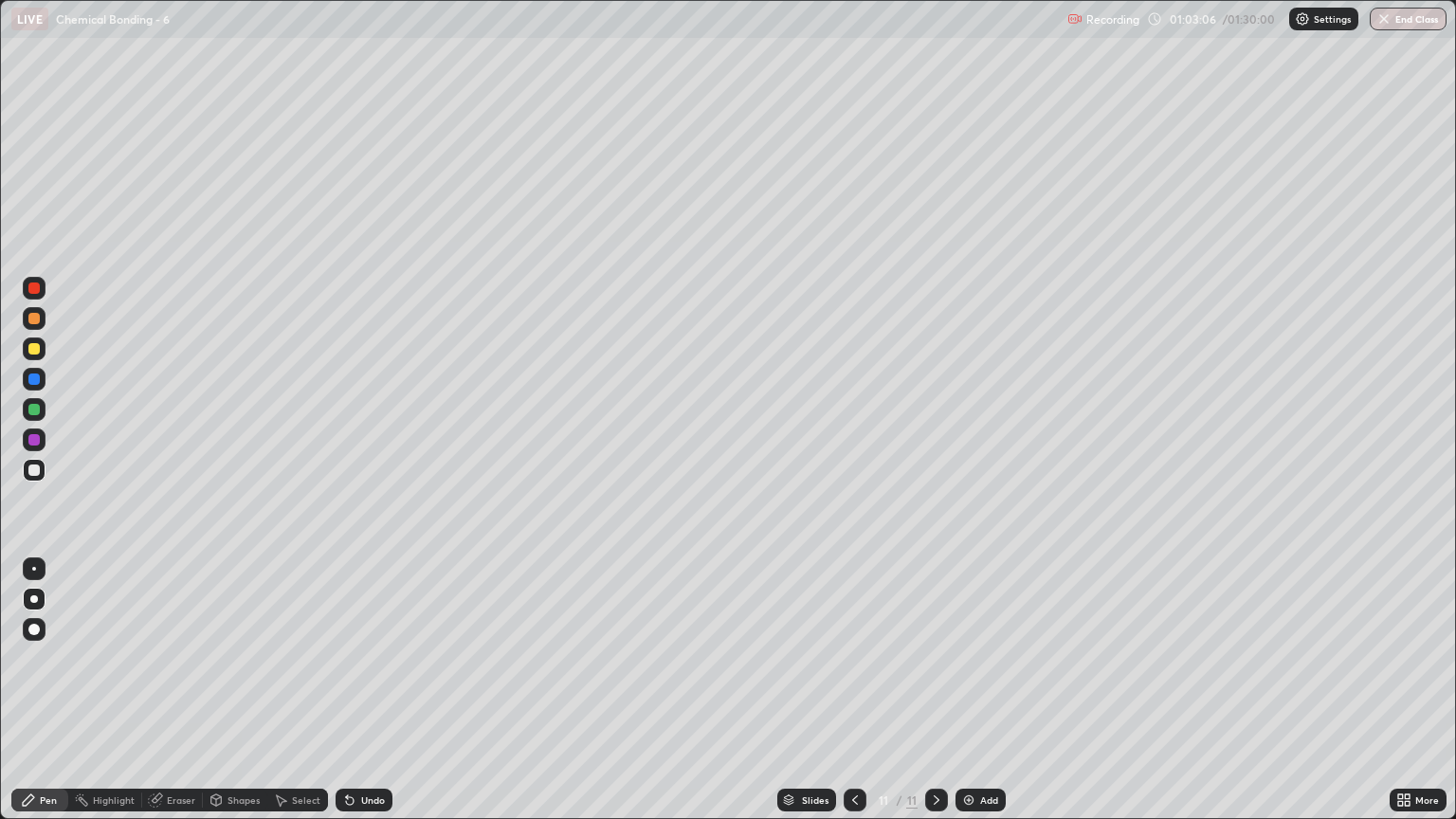 click at bounding box center (34, 318) 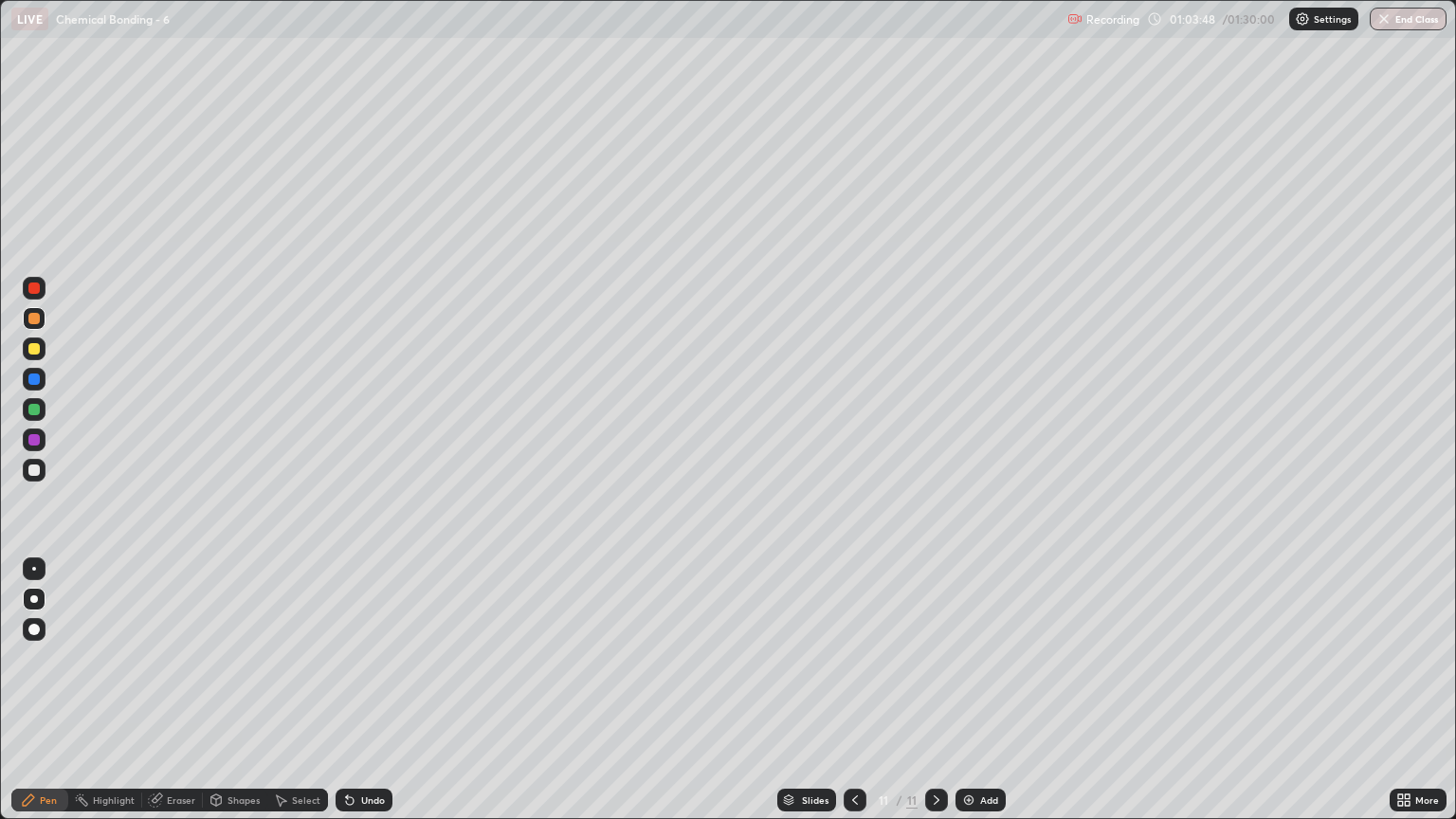 click at bounding box center (34, 470) 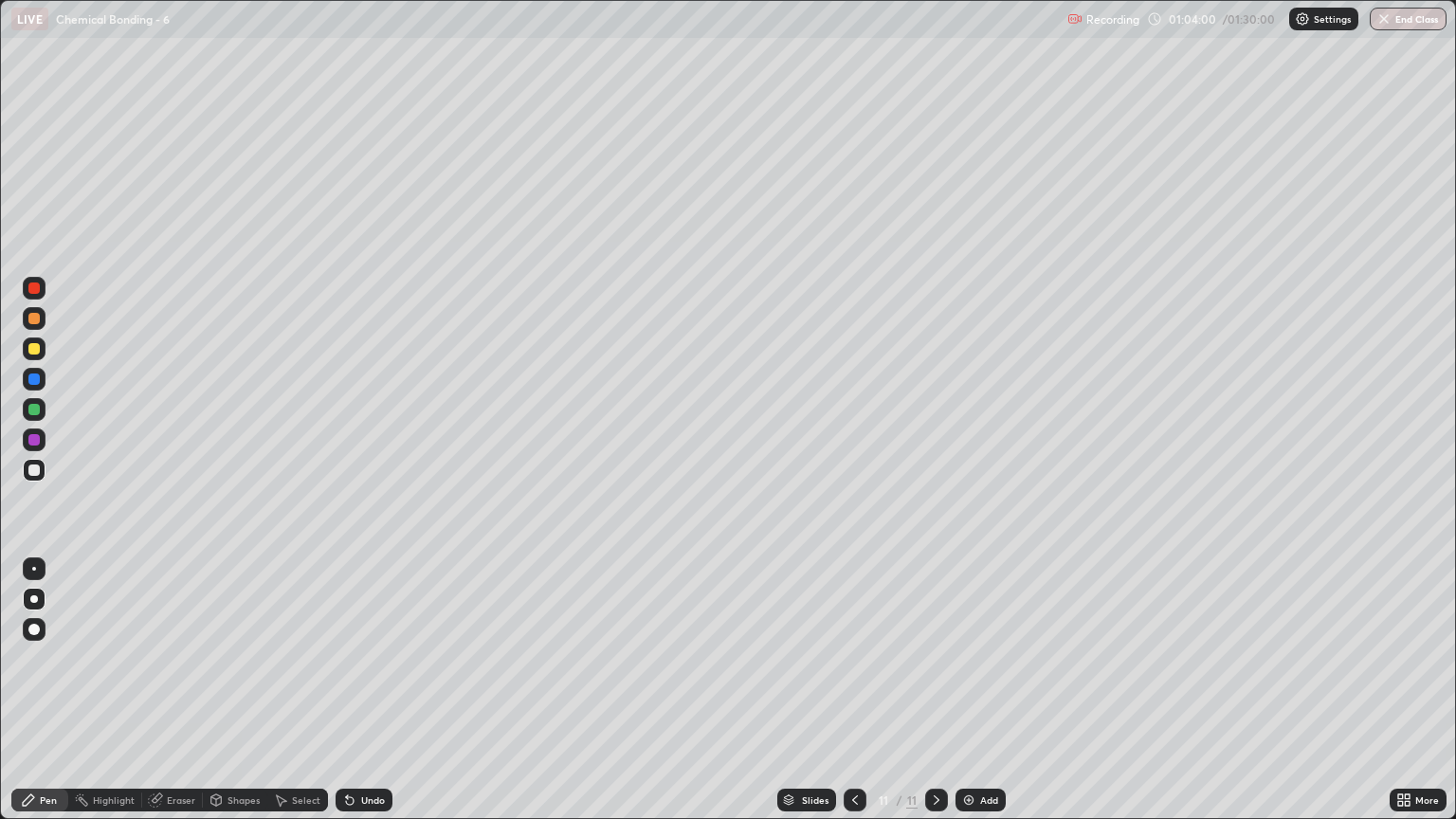 click at bounding box center [34, 318] 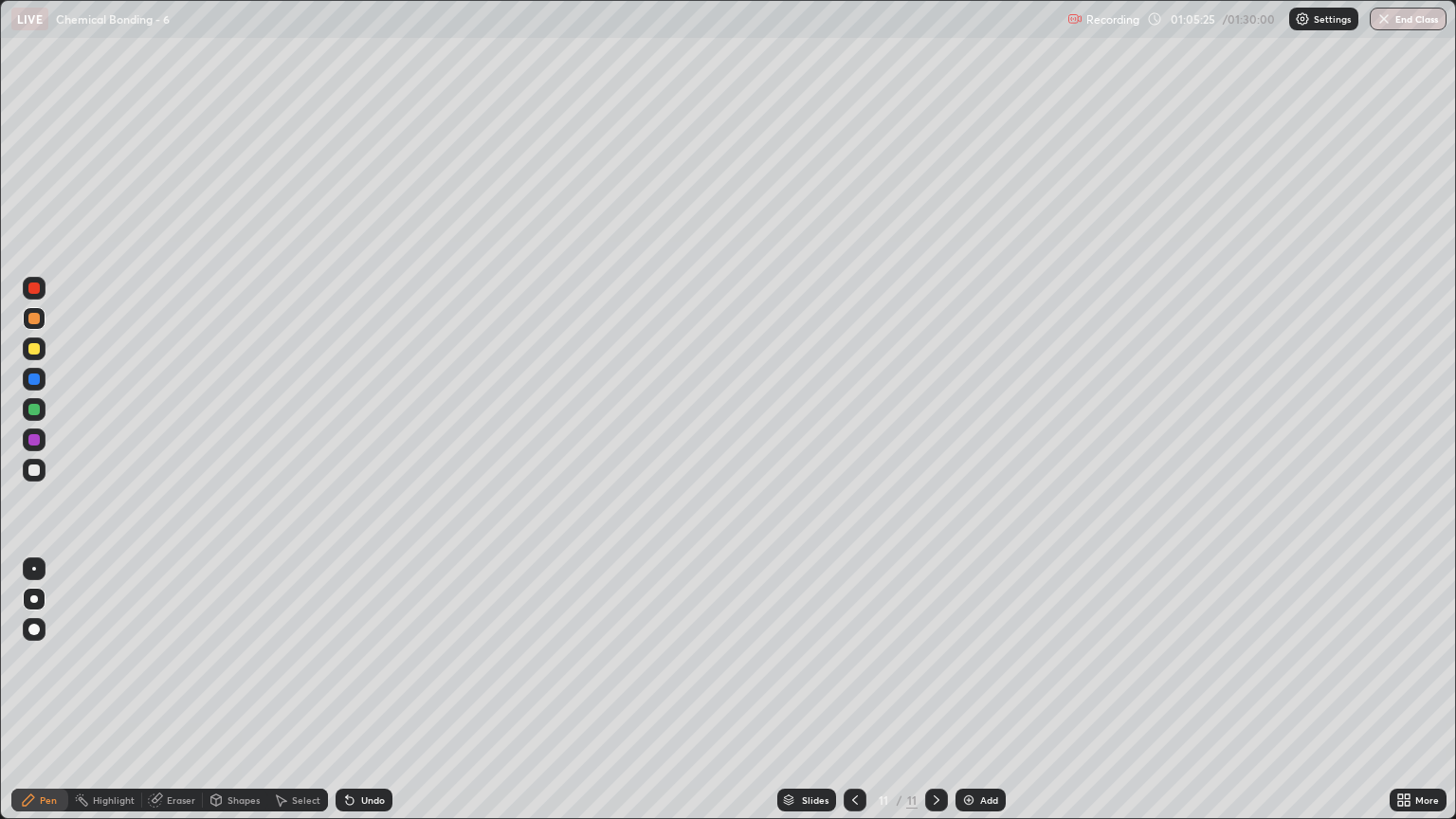 click 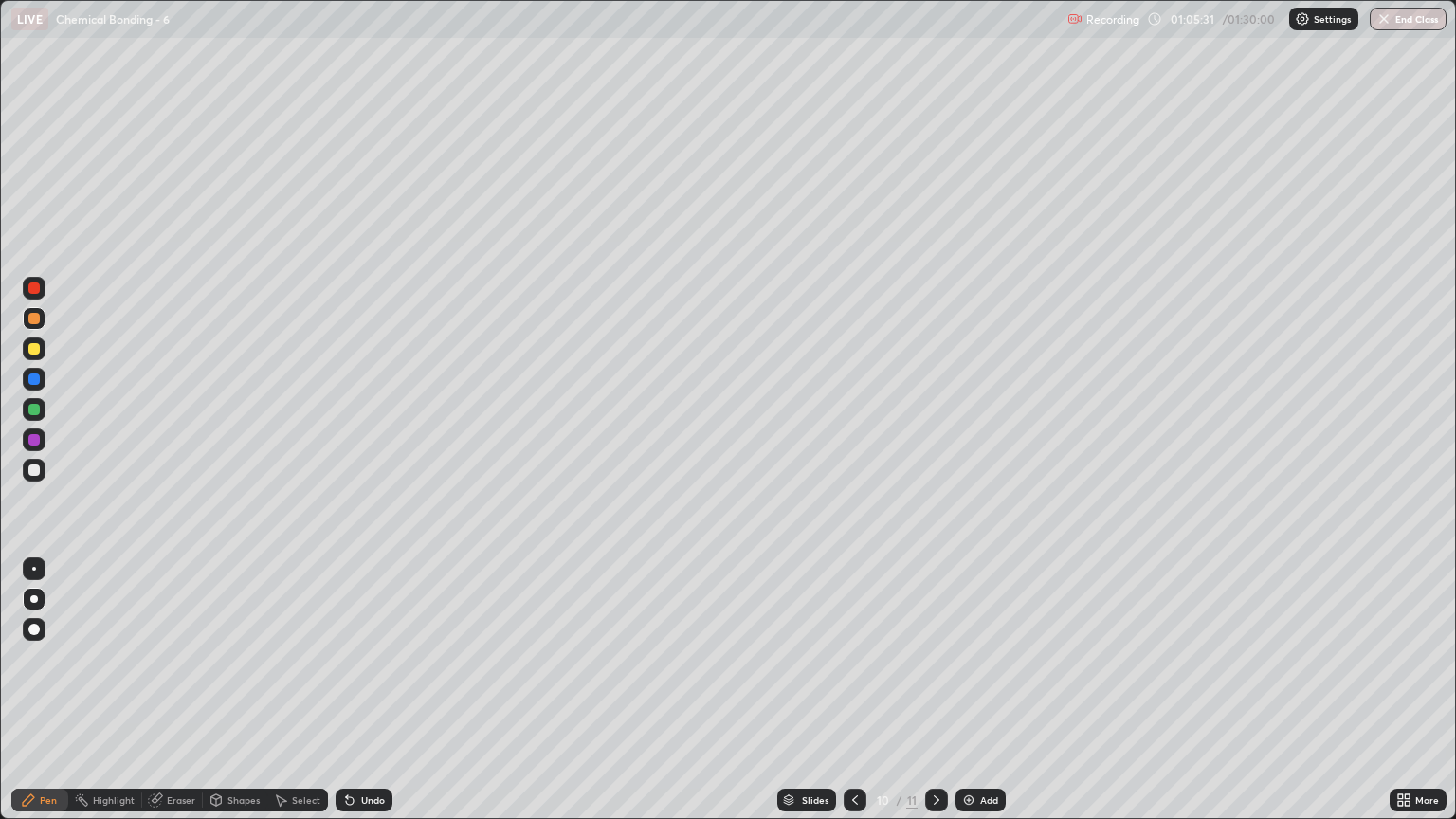 click 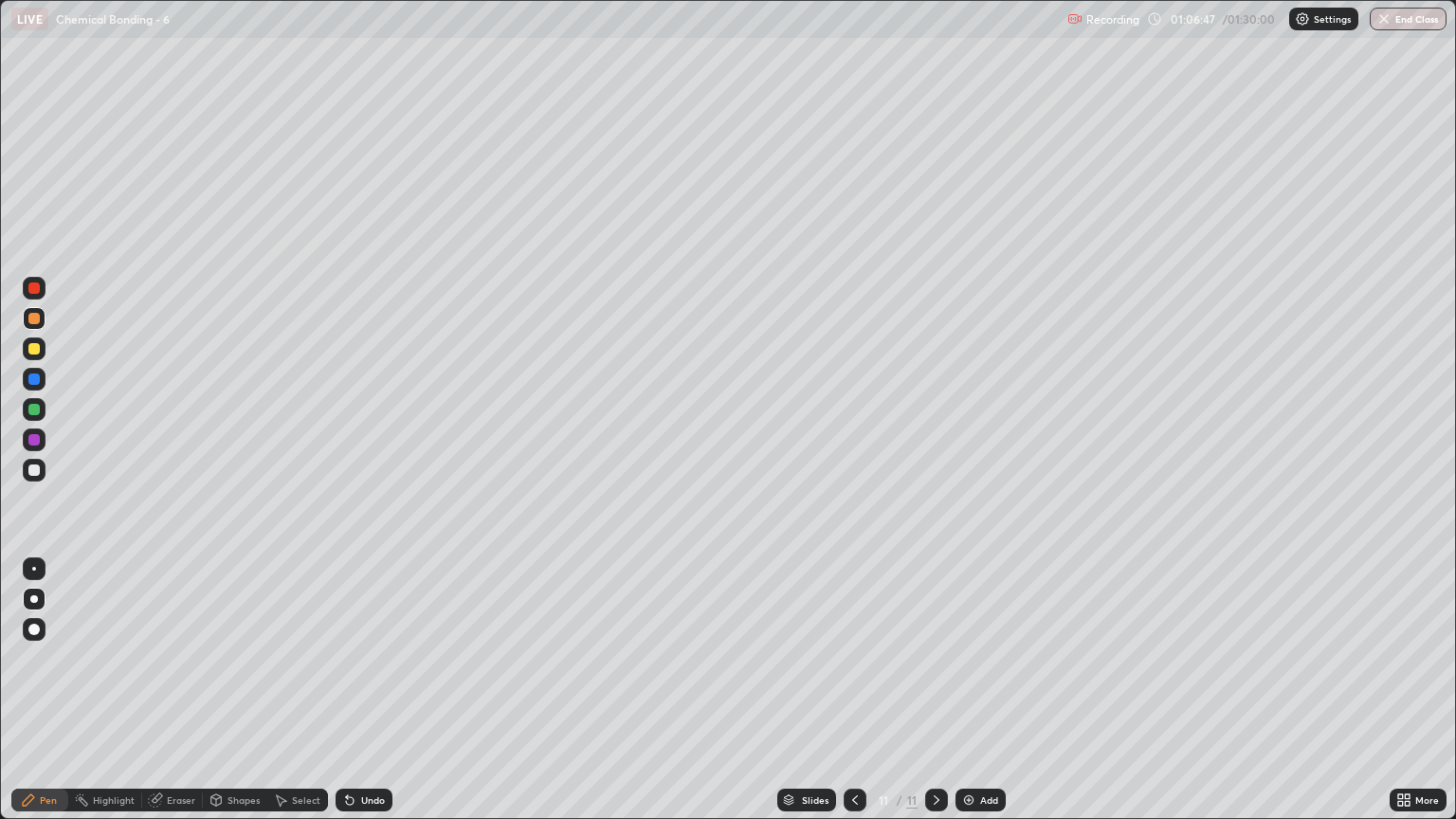 click at bounding box center [34, 470] 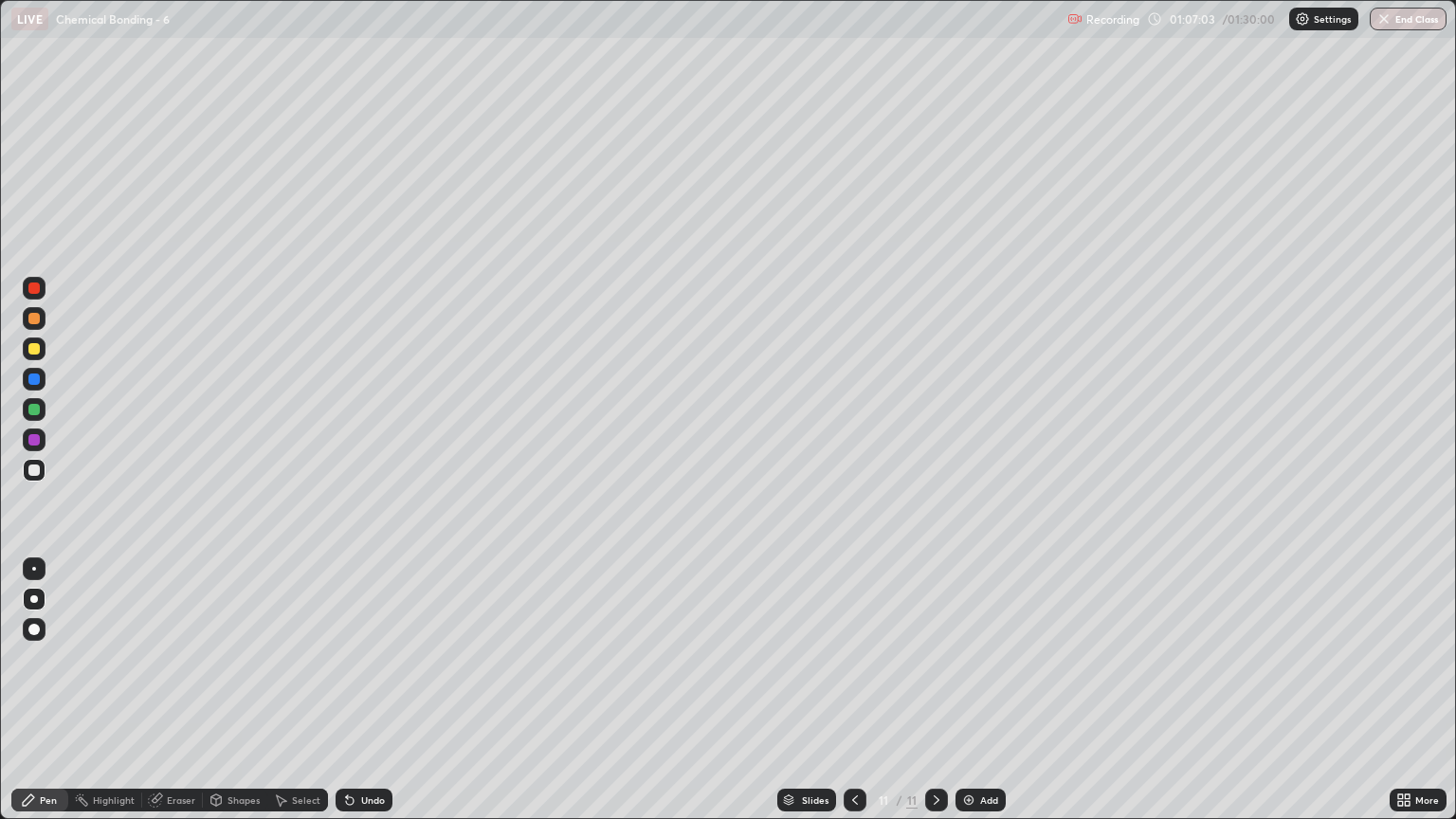 click at bounding box center [34, 470] 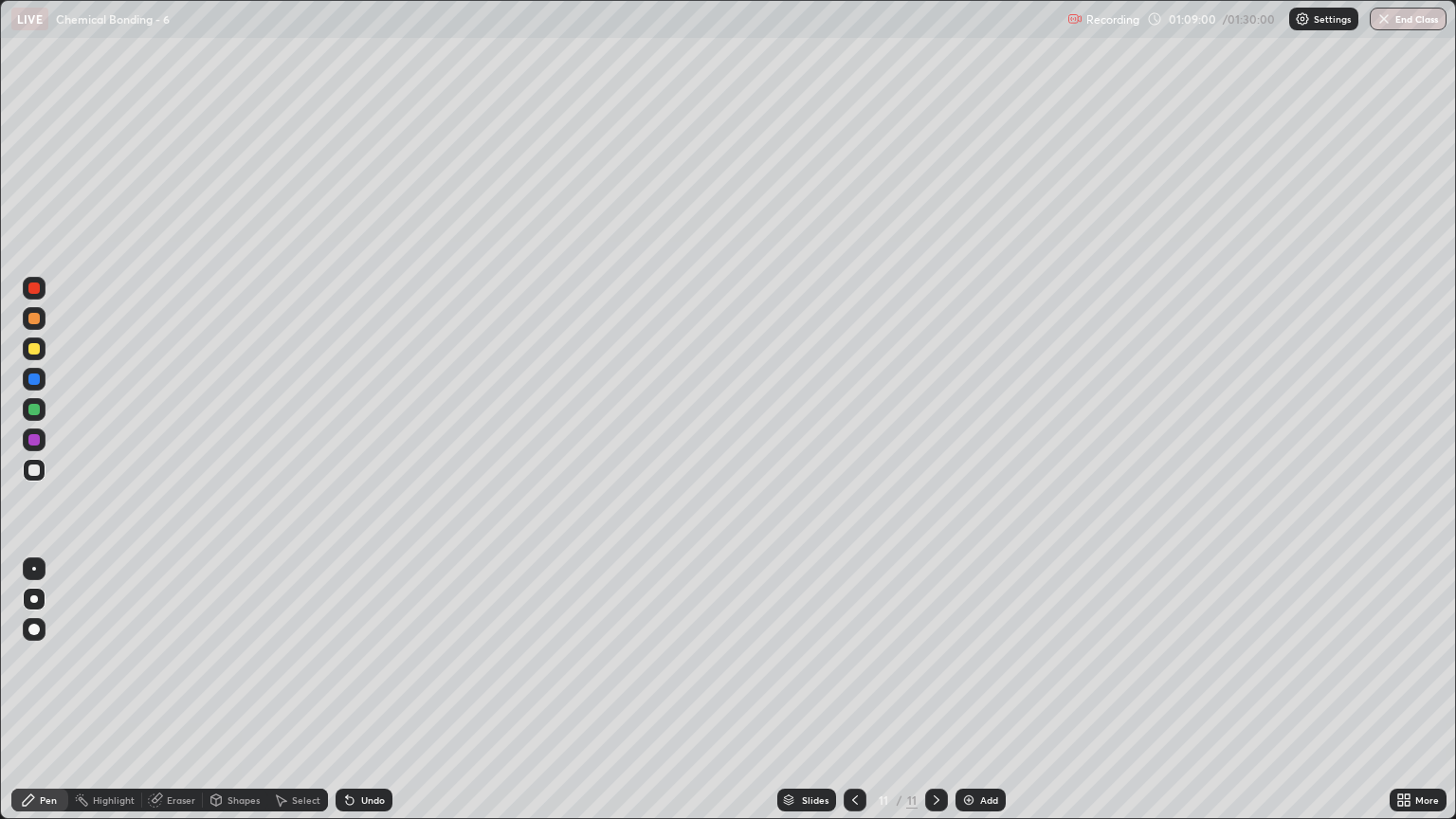 click at bounding box center (34, 318) 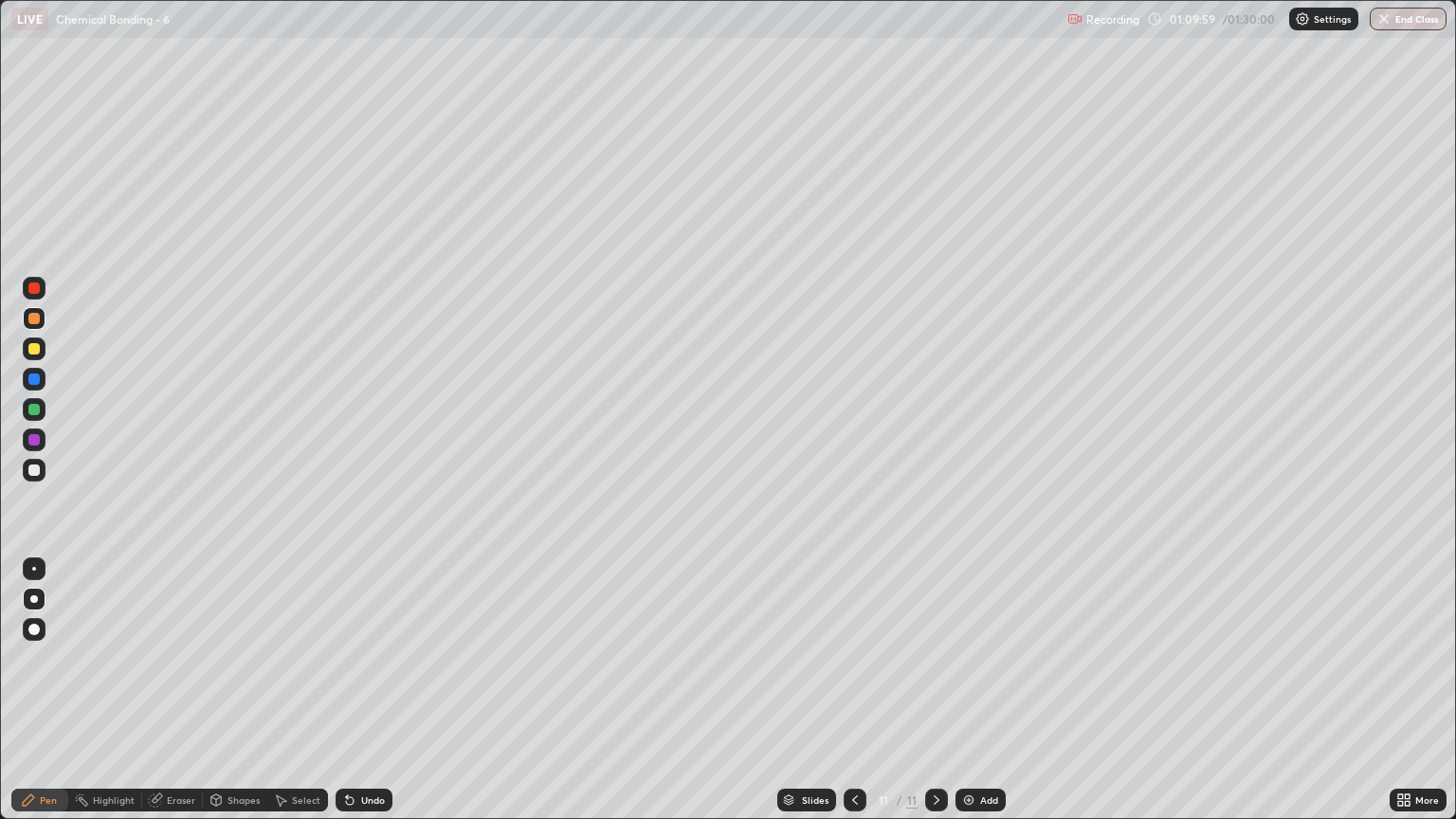 click 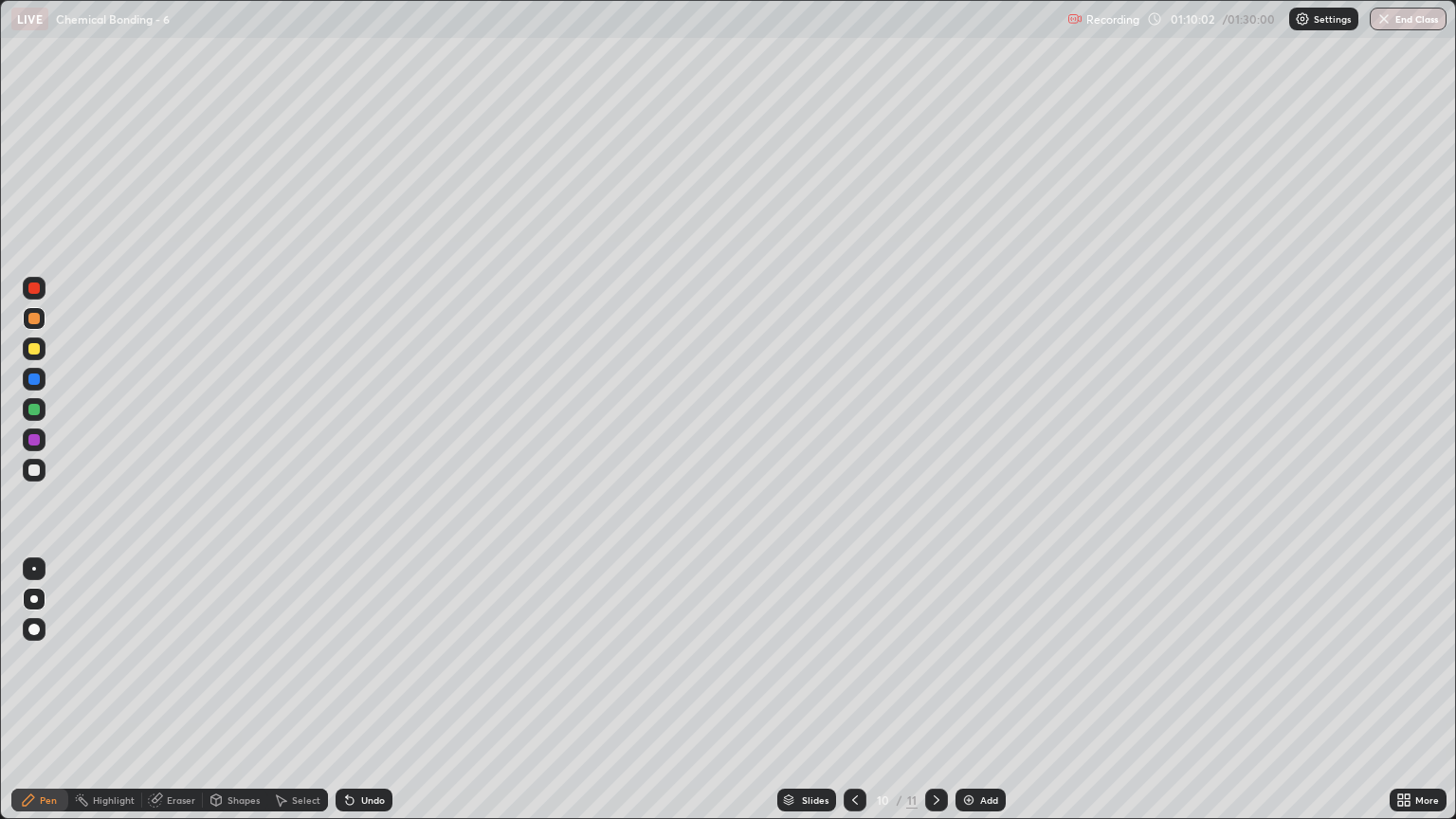 click 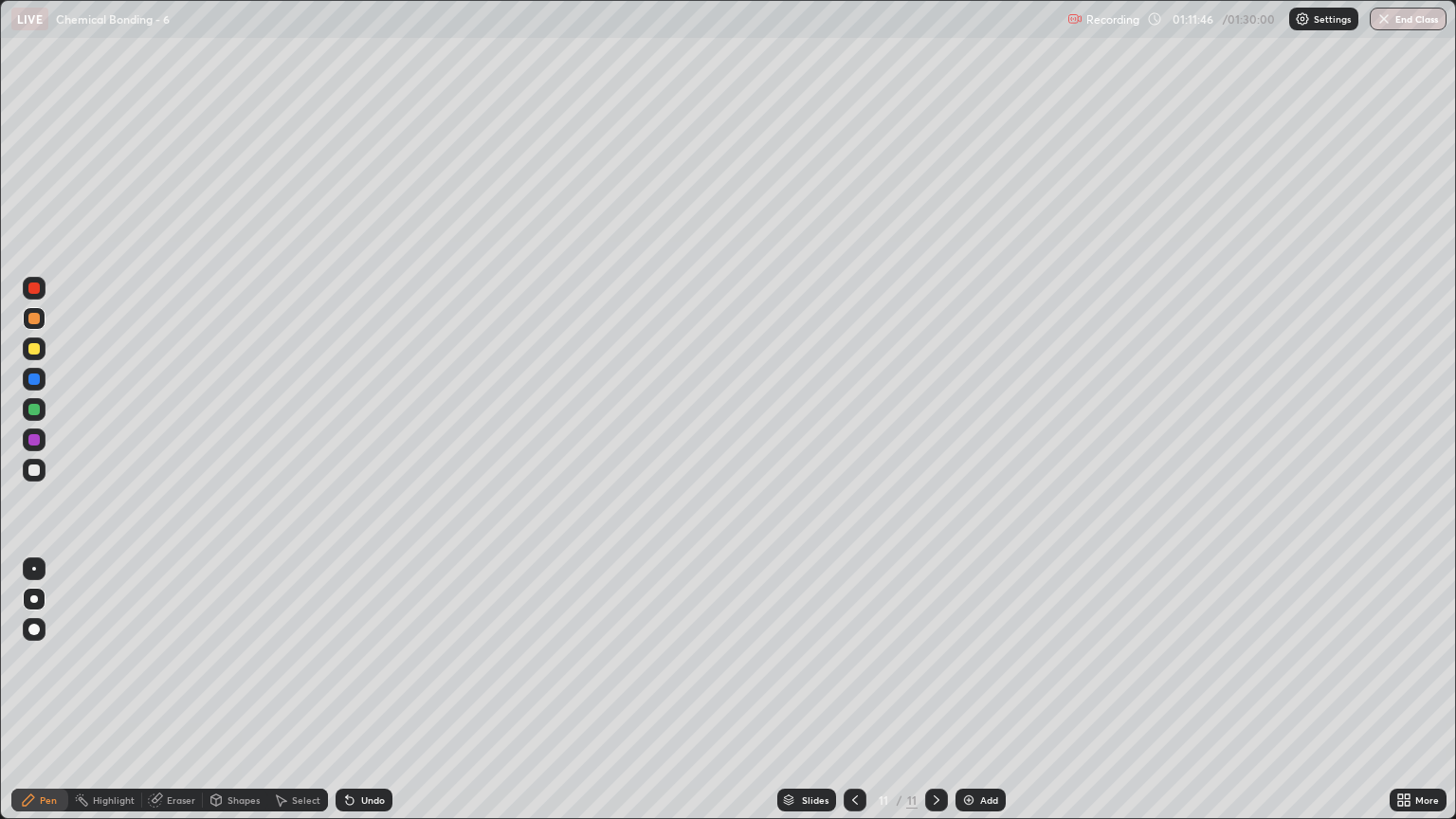 click at bounding box center (34, 470) 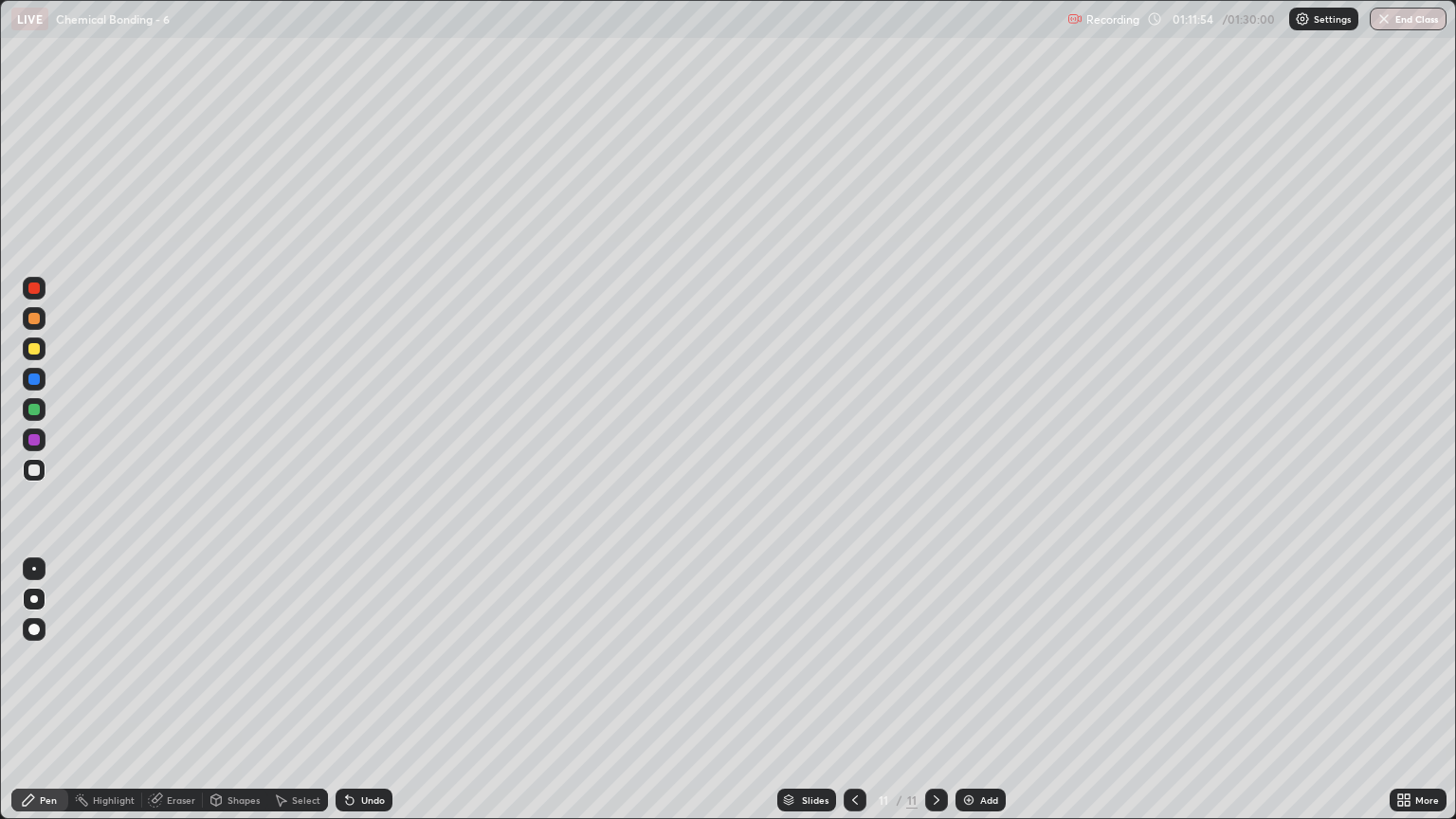 click on "Eraser" at bounding box center (181, 800) 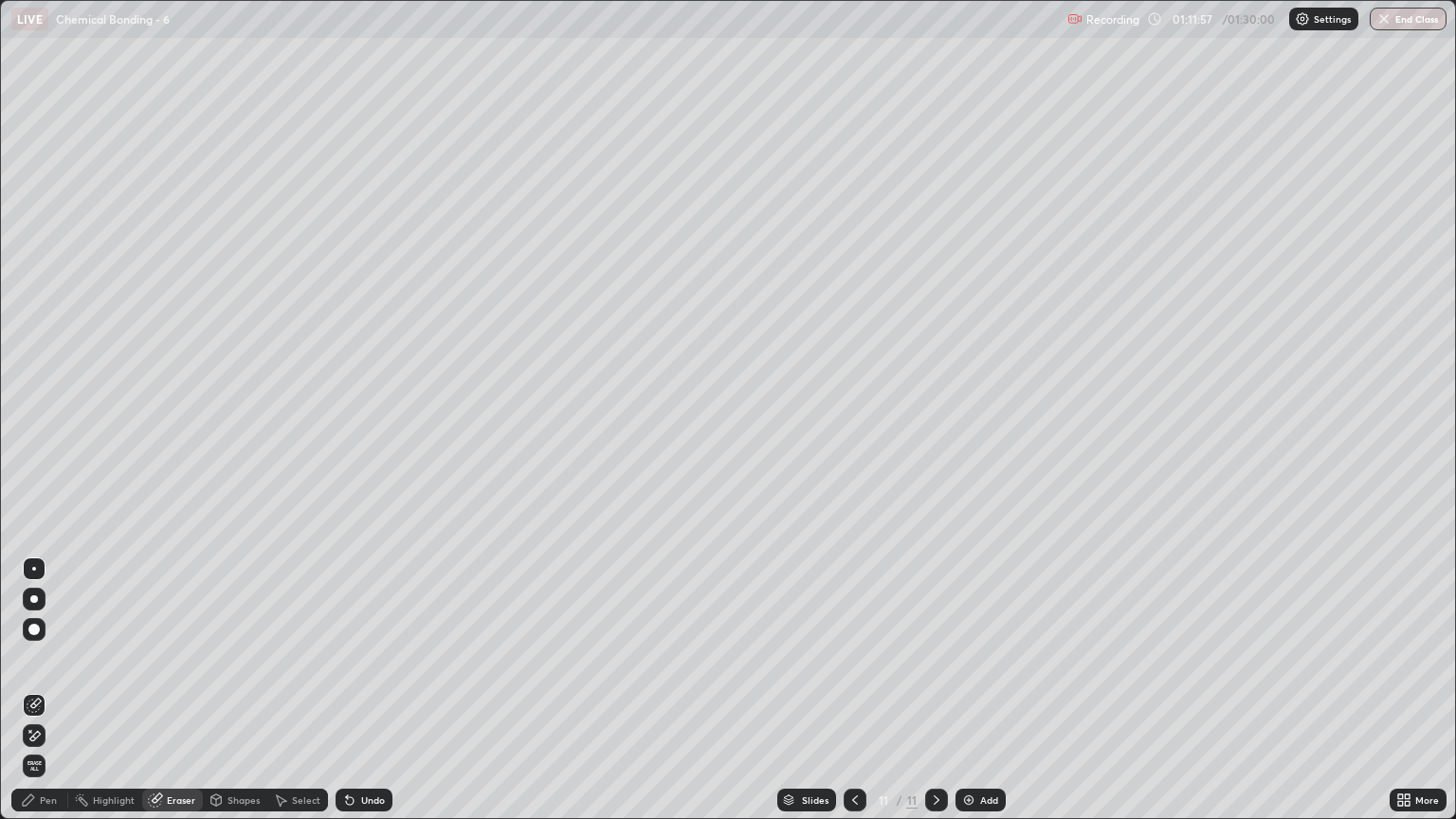 click on "Pen" at bounding box center [48, 800] 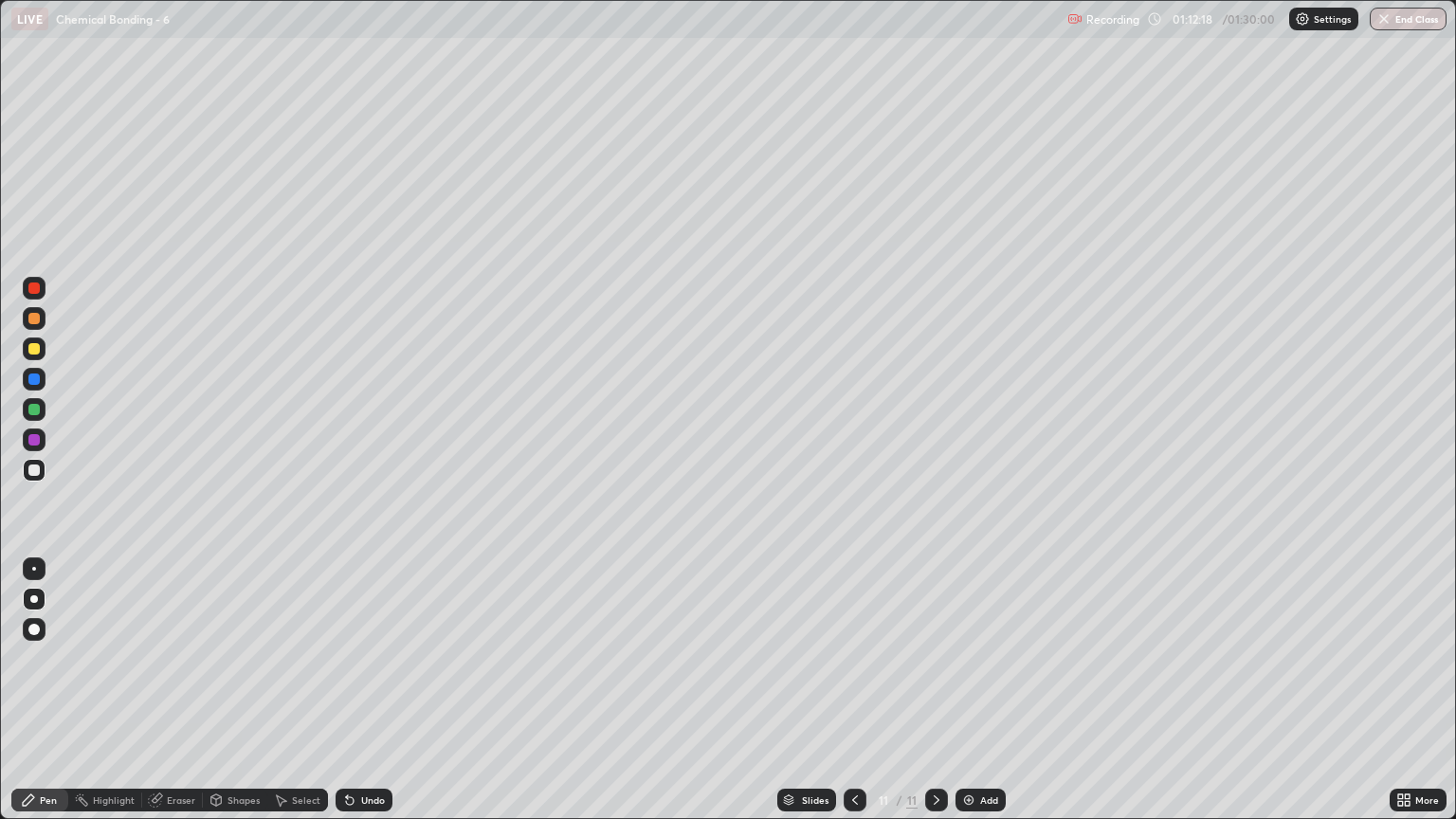 click at bounding box center (34, 470) 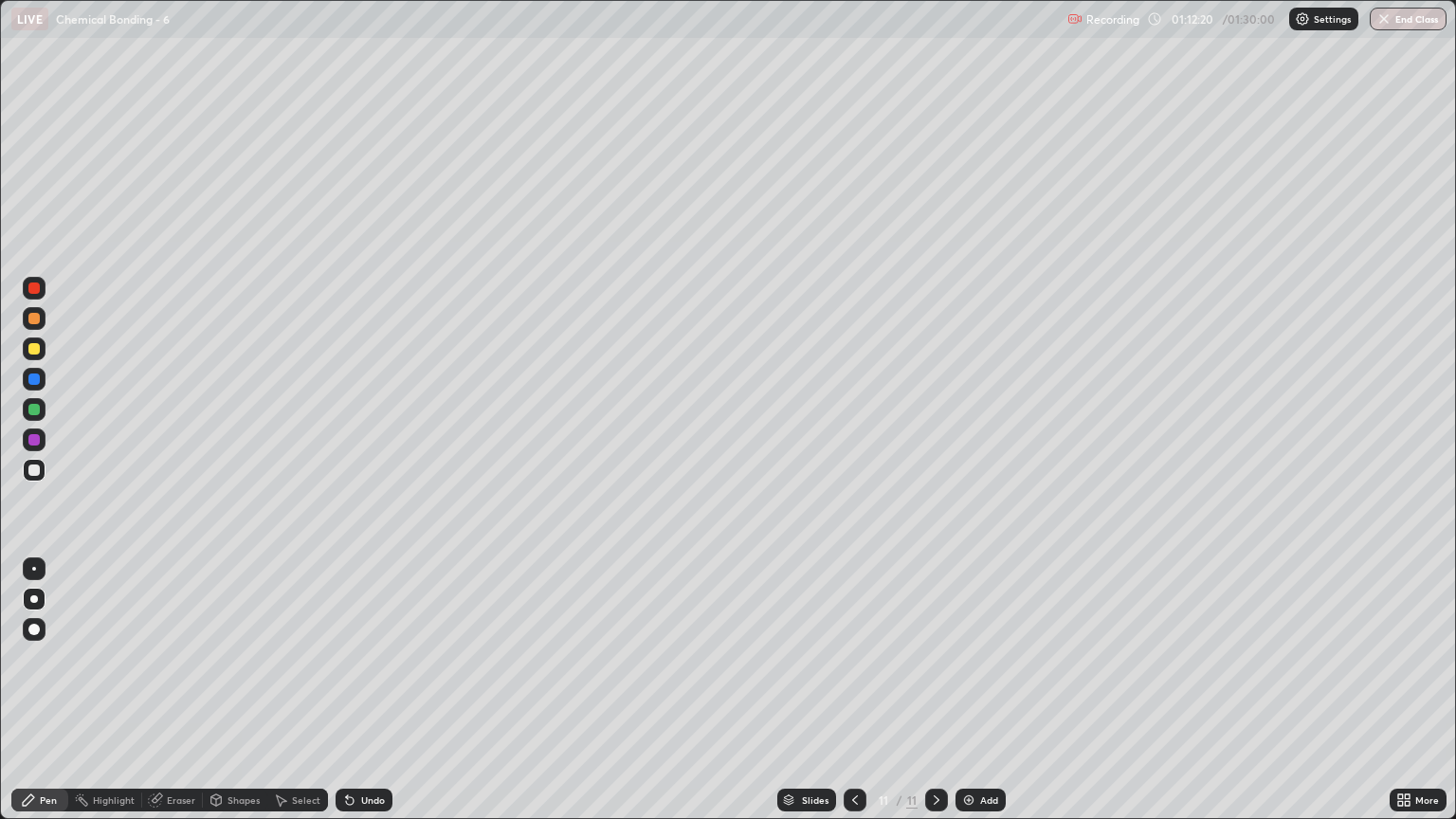 click at bounding box center (34, 318) 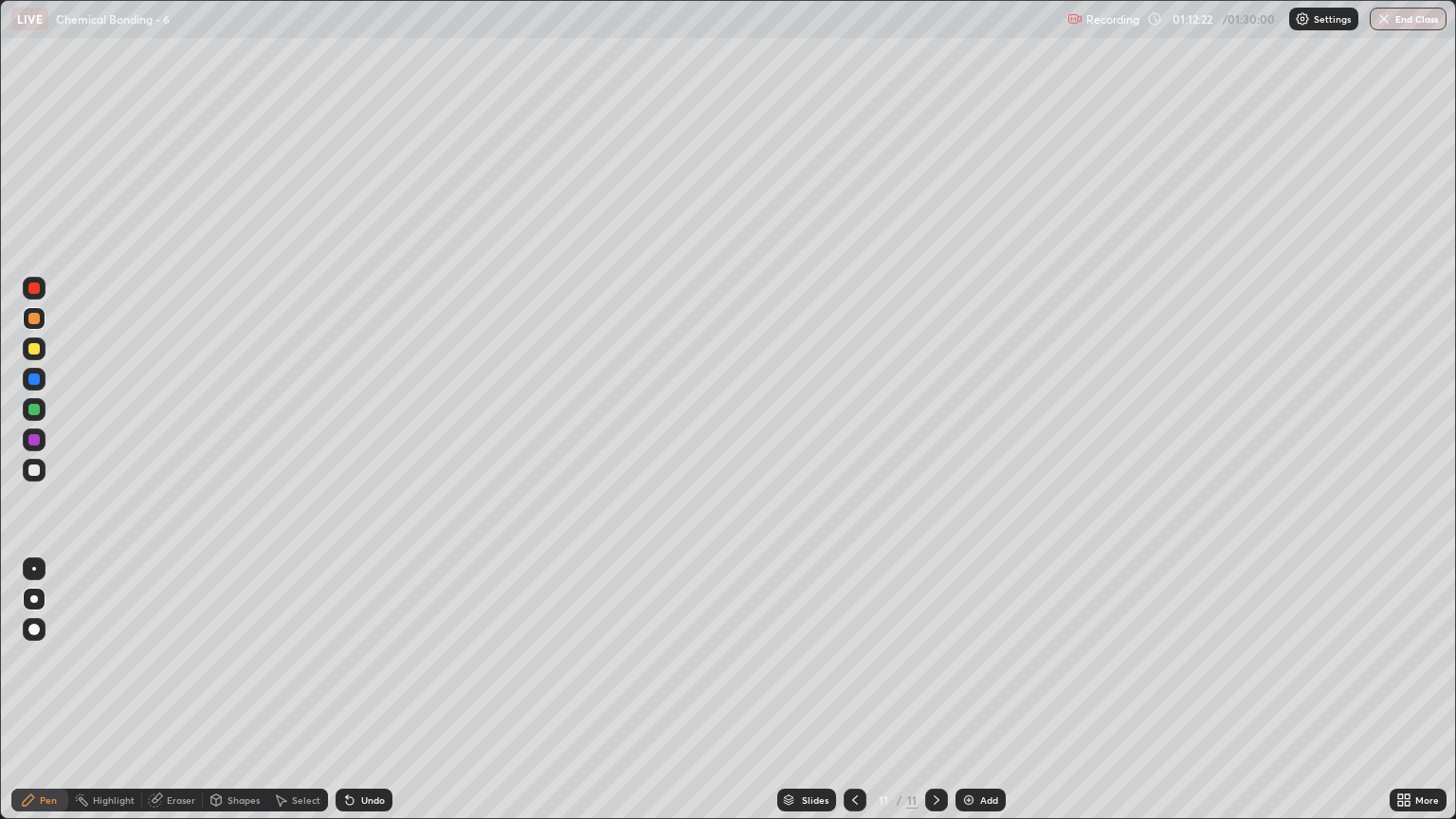 click at bounding box center (34, 318) 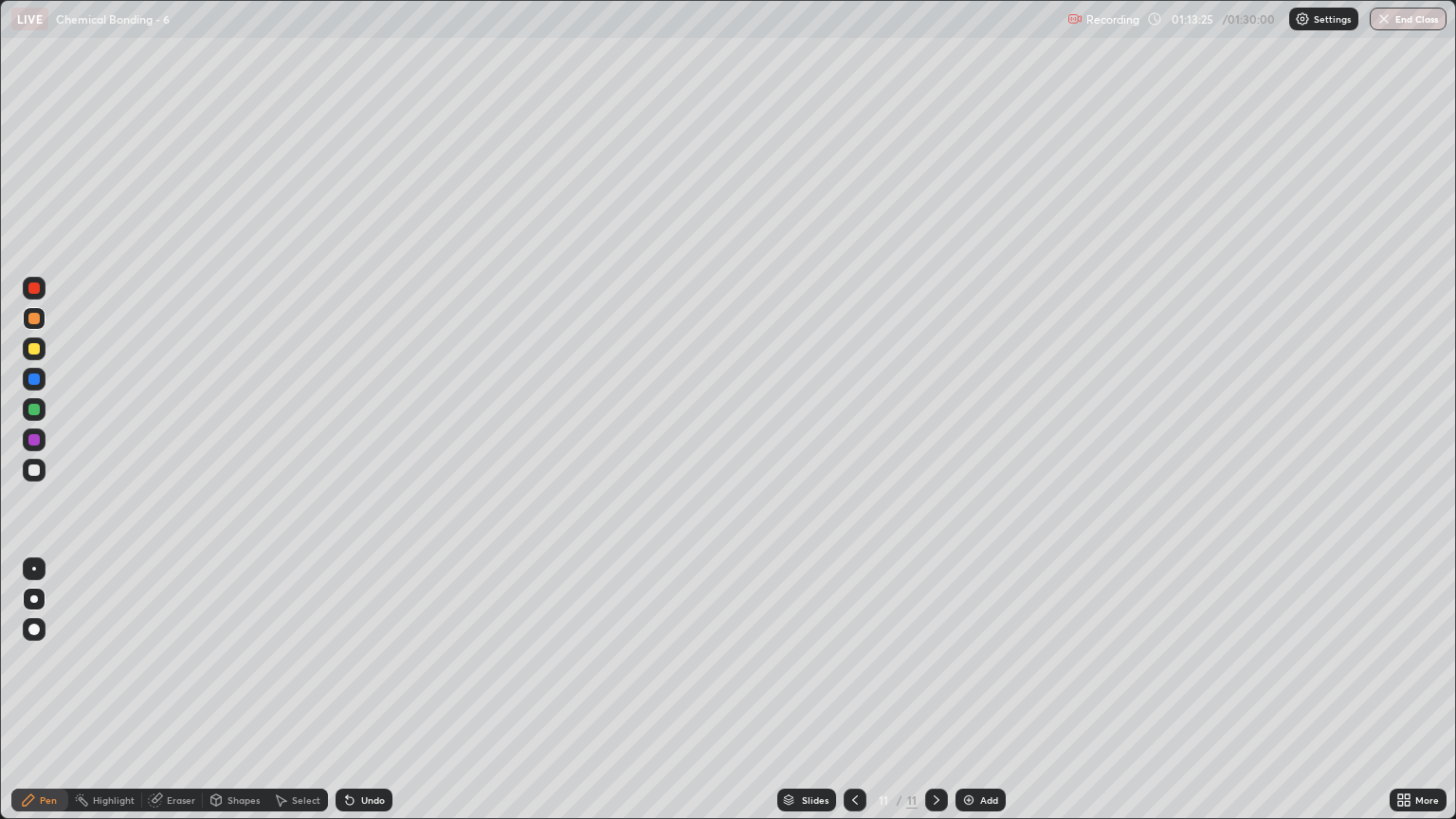 click at bounding box center [34, 470] 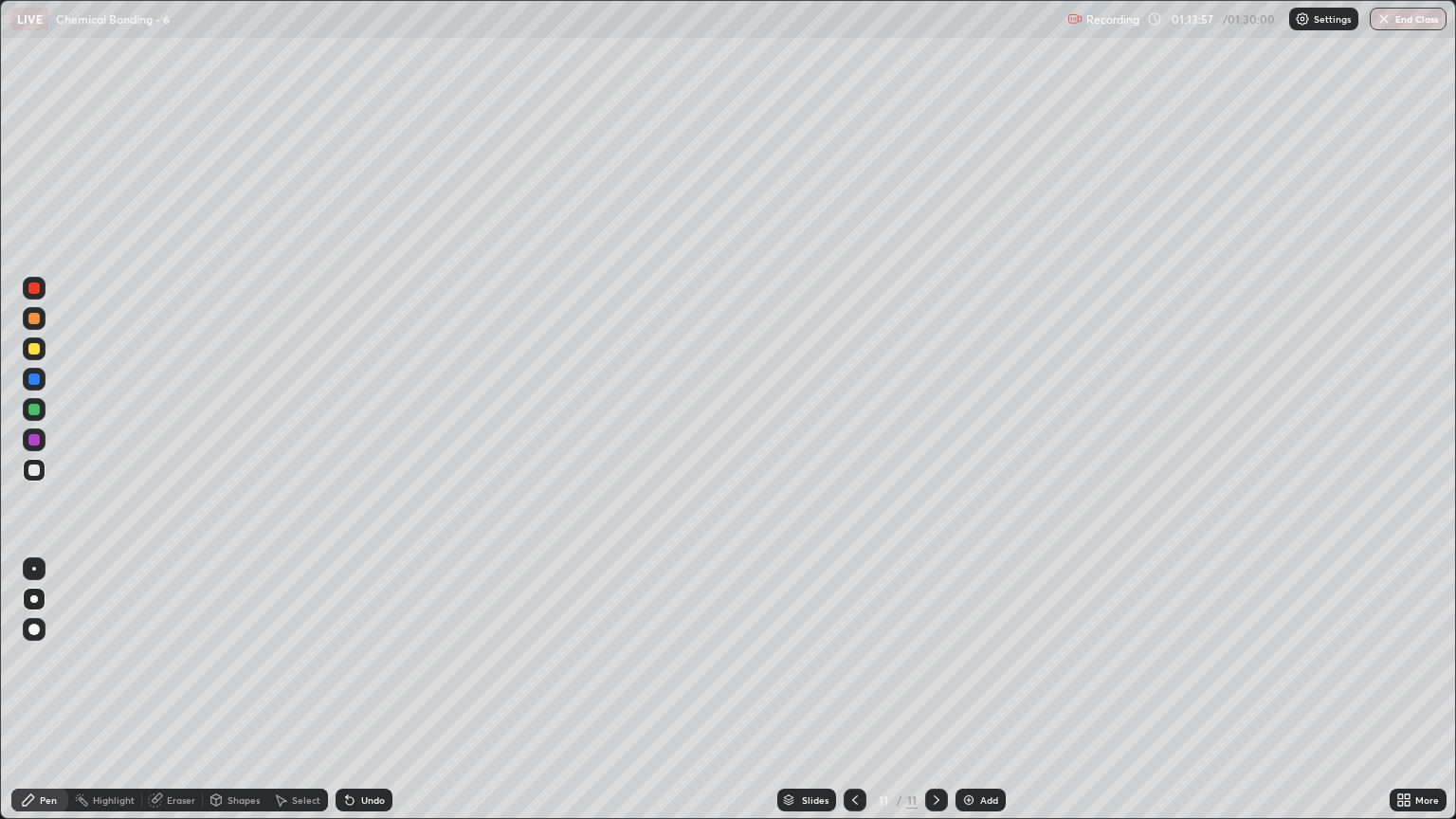 click at bounding box center [969, 800] 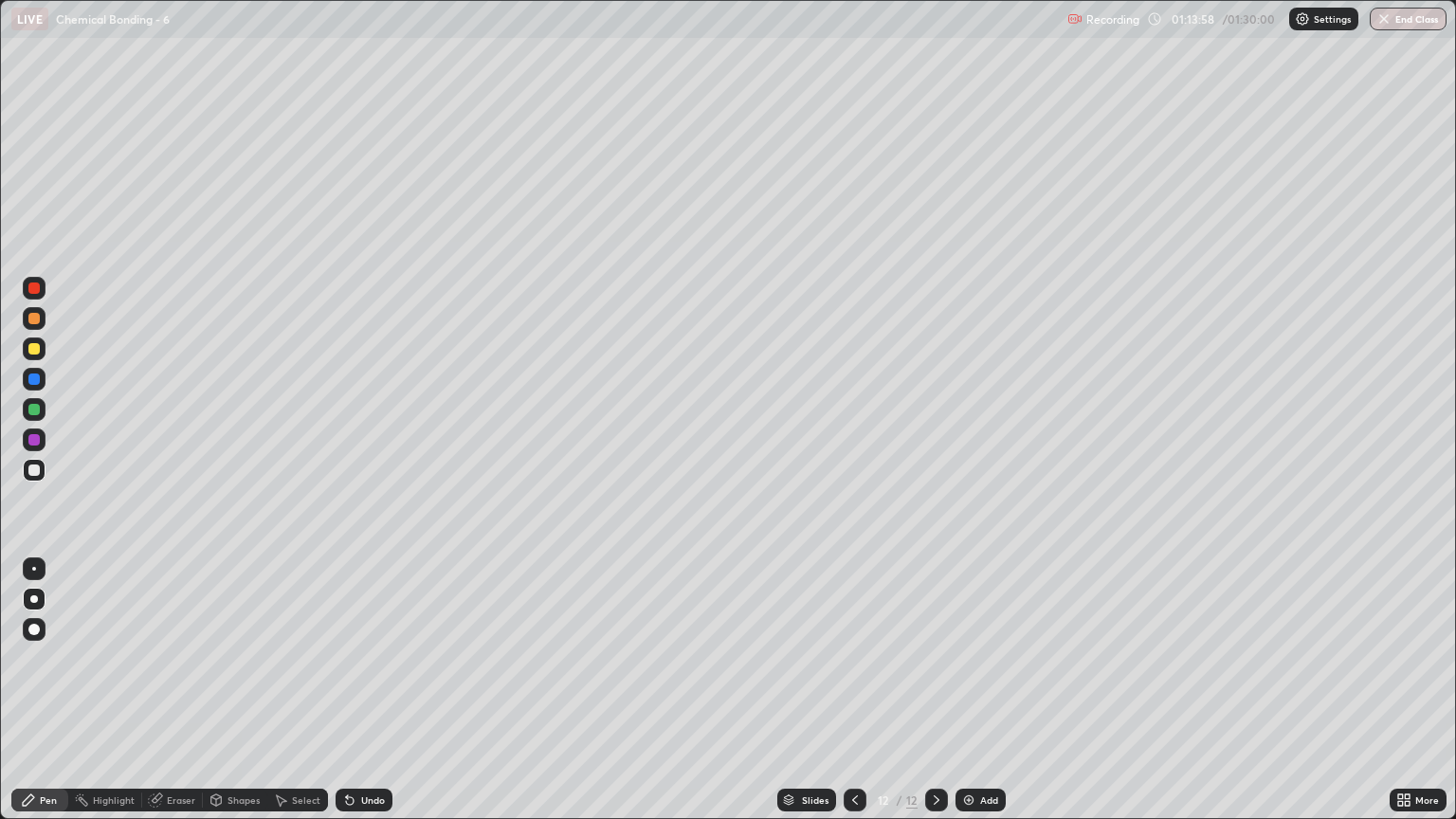 click at bounding box center (34, 470) 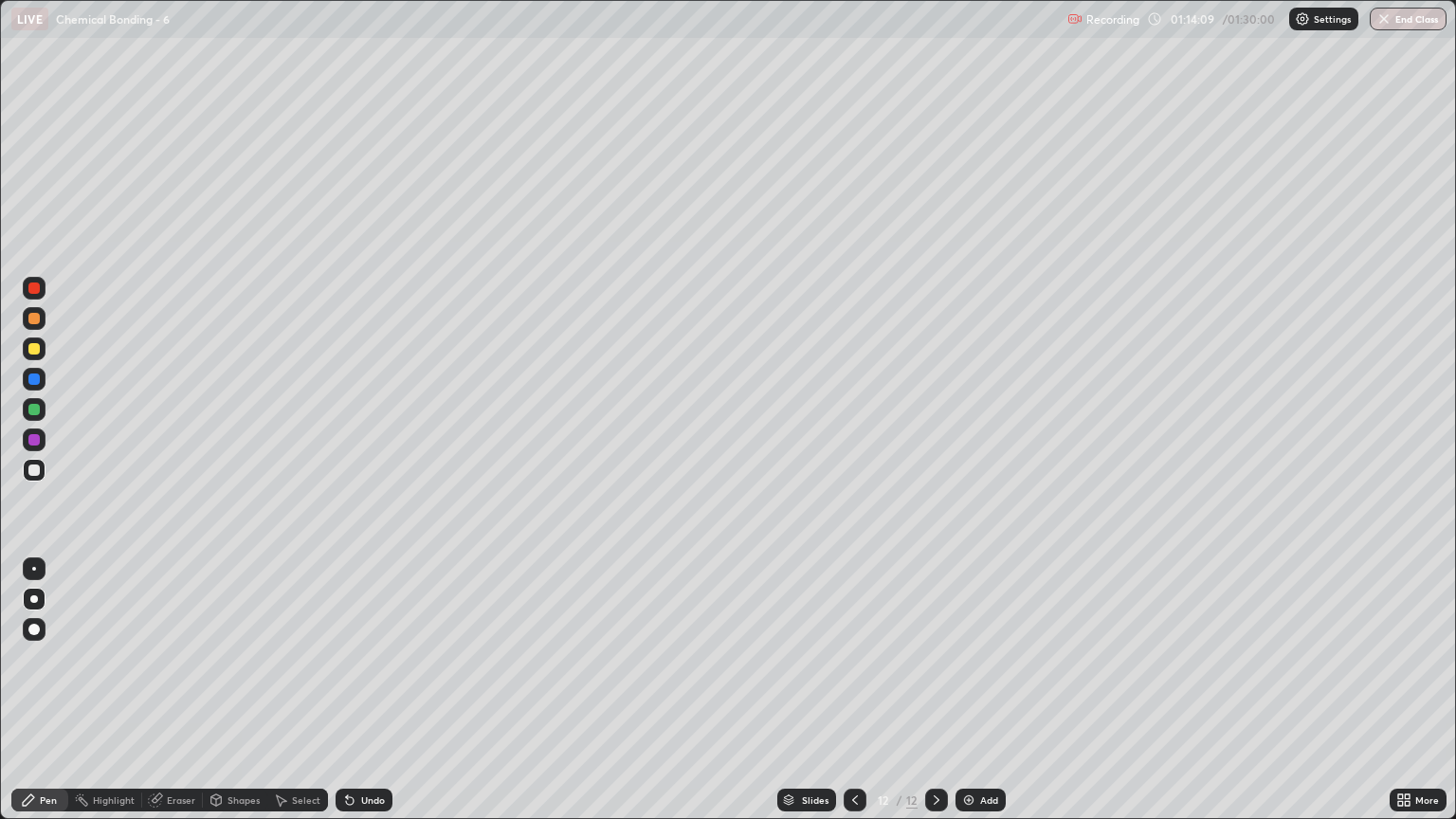 click at bounding box center [34, 318] 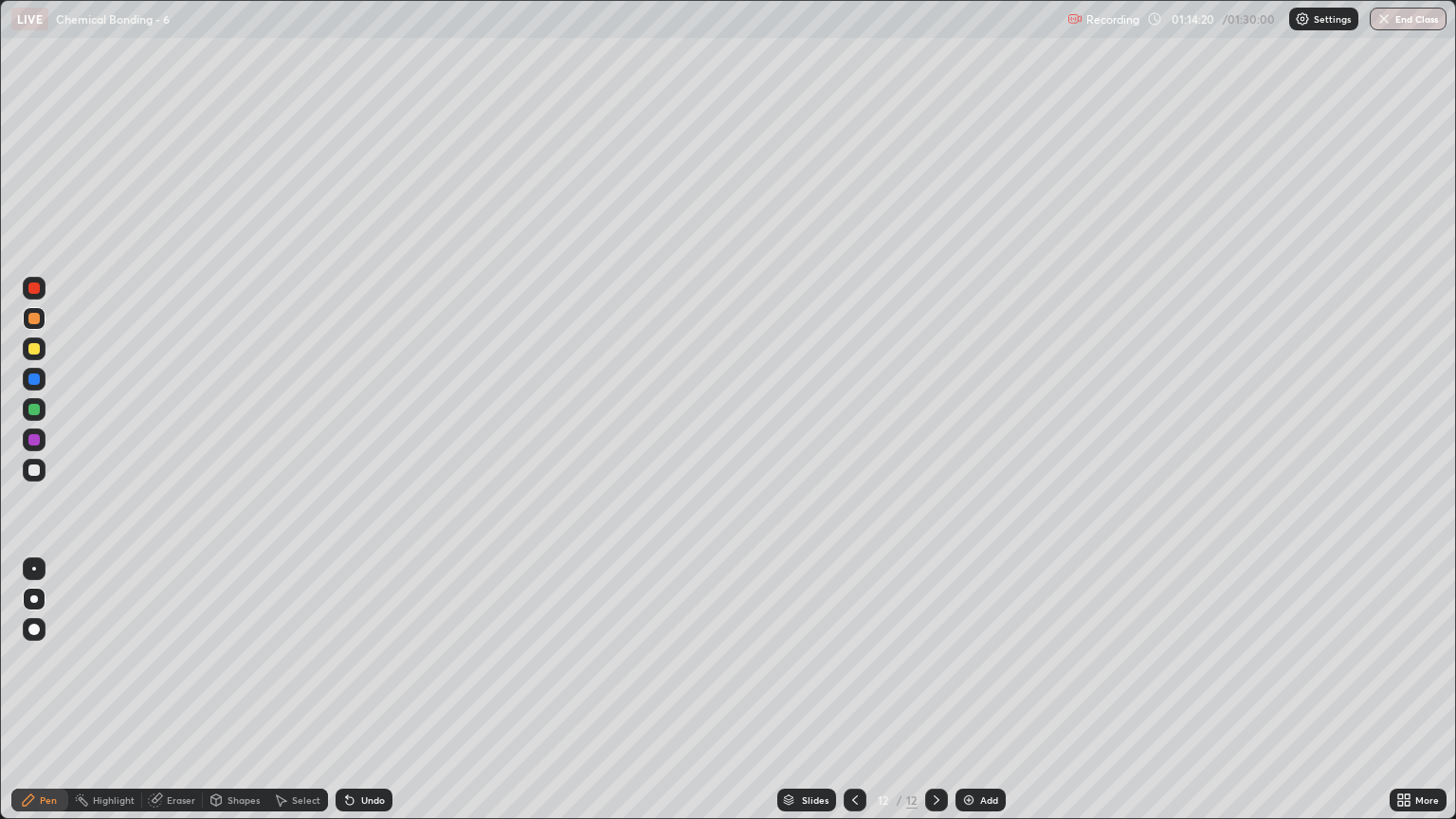 click on "Eraser" at bounding box center (181, 800) 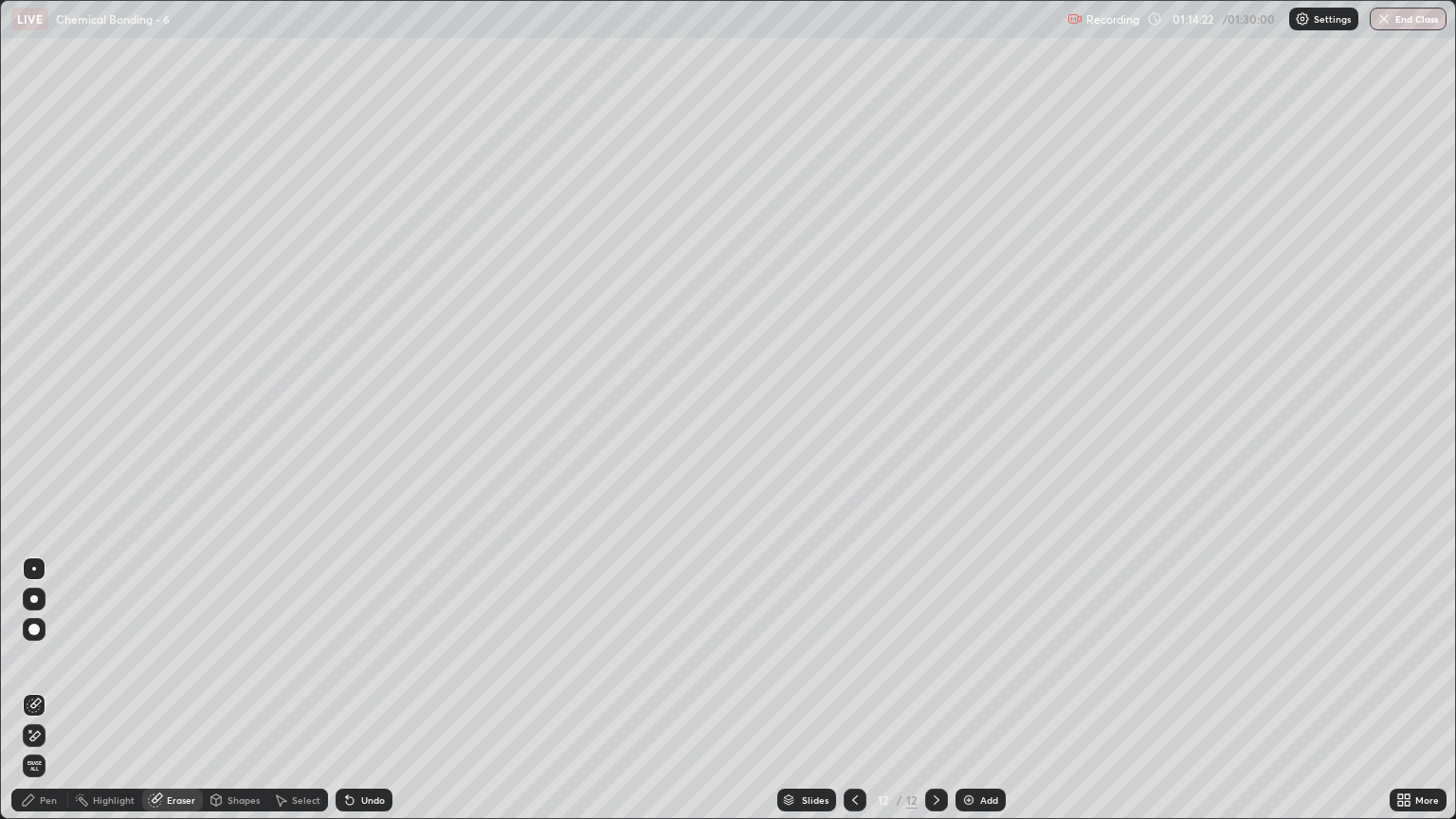 click on "Pen" at bounding box center [48, 800] 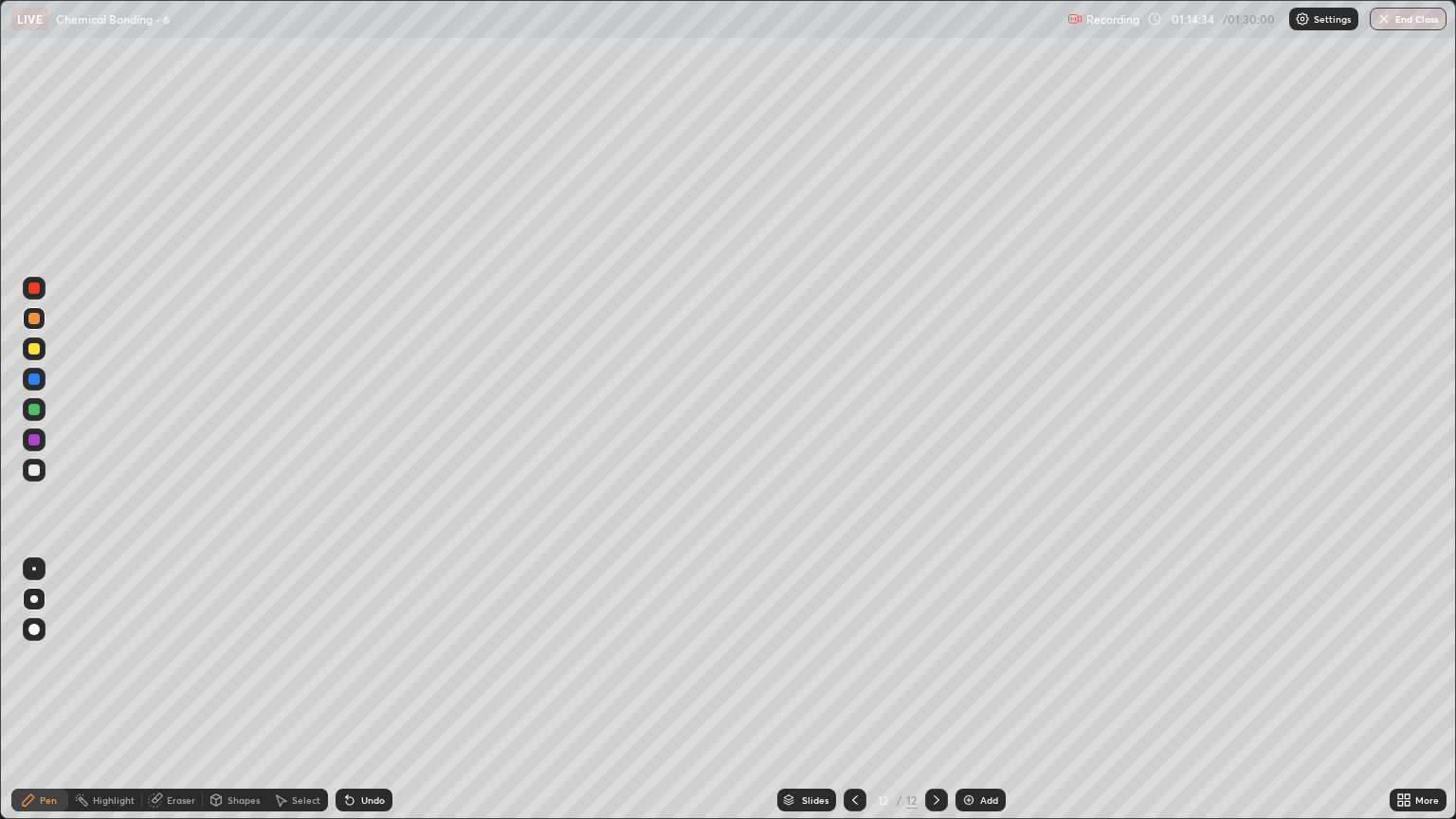 click at bounding box center [34, 470] 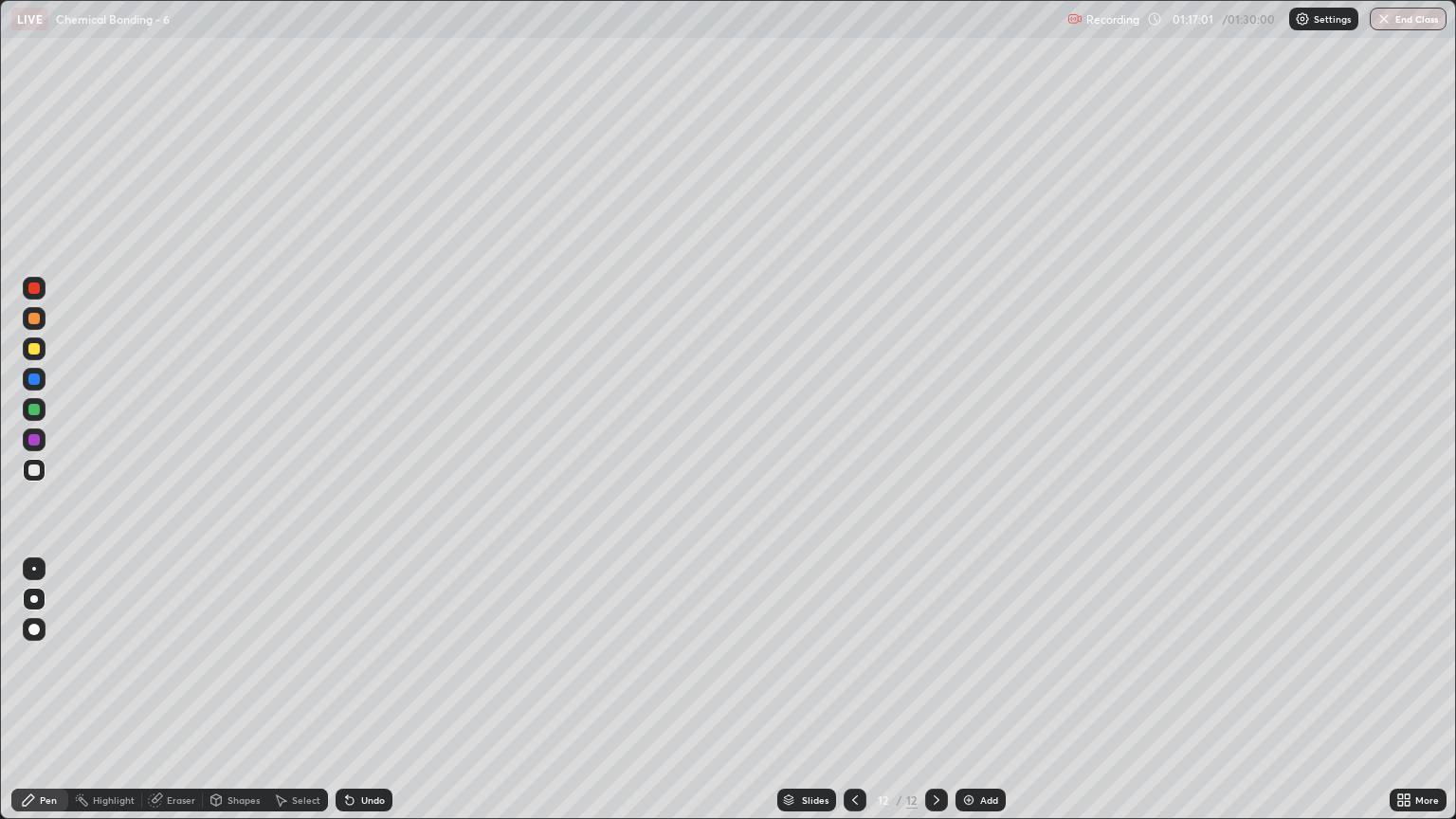 click 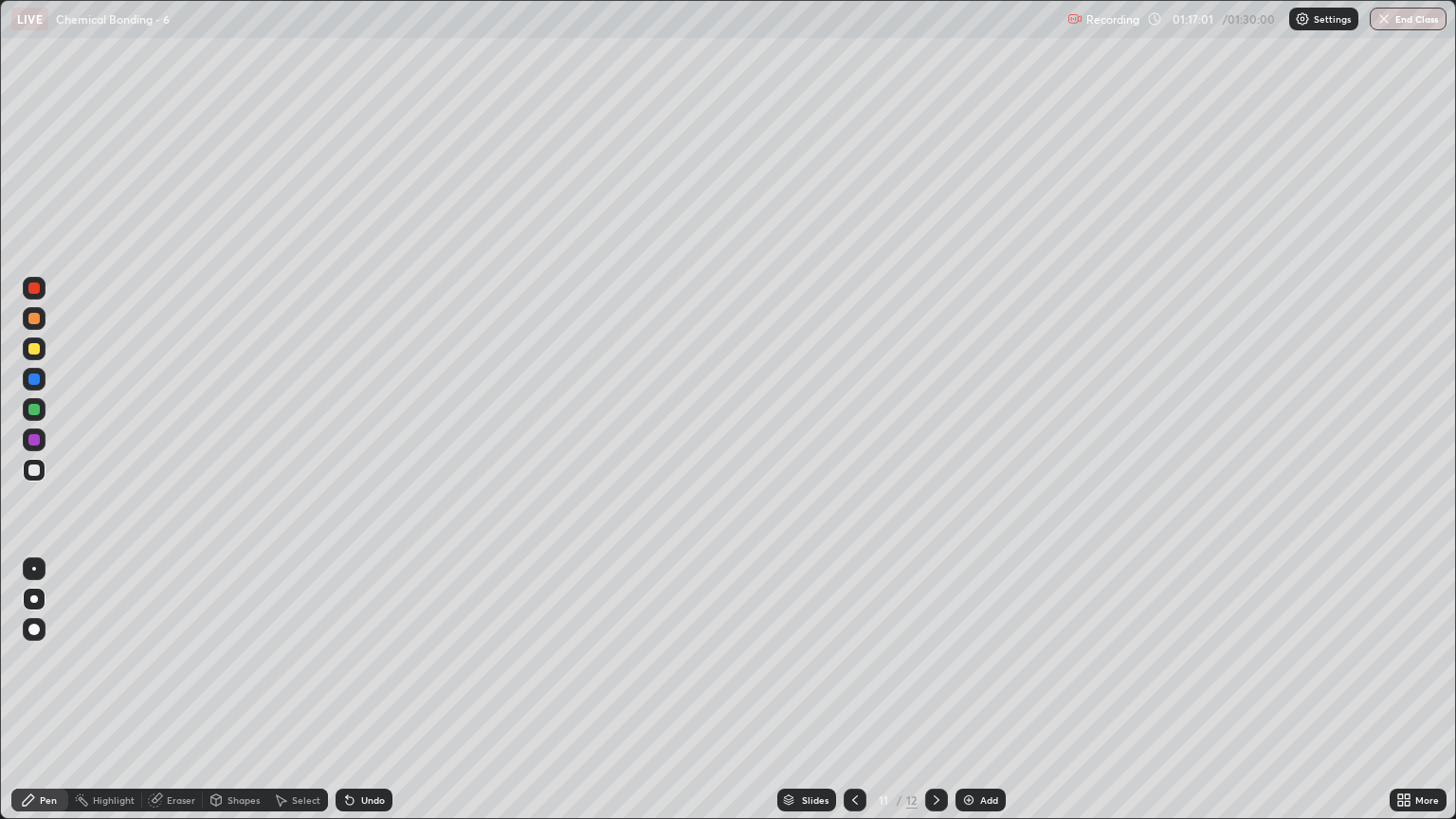 click 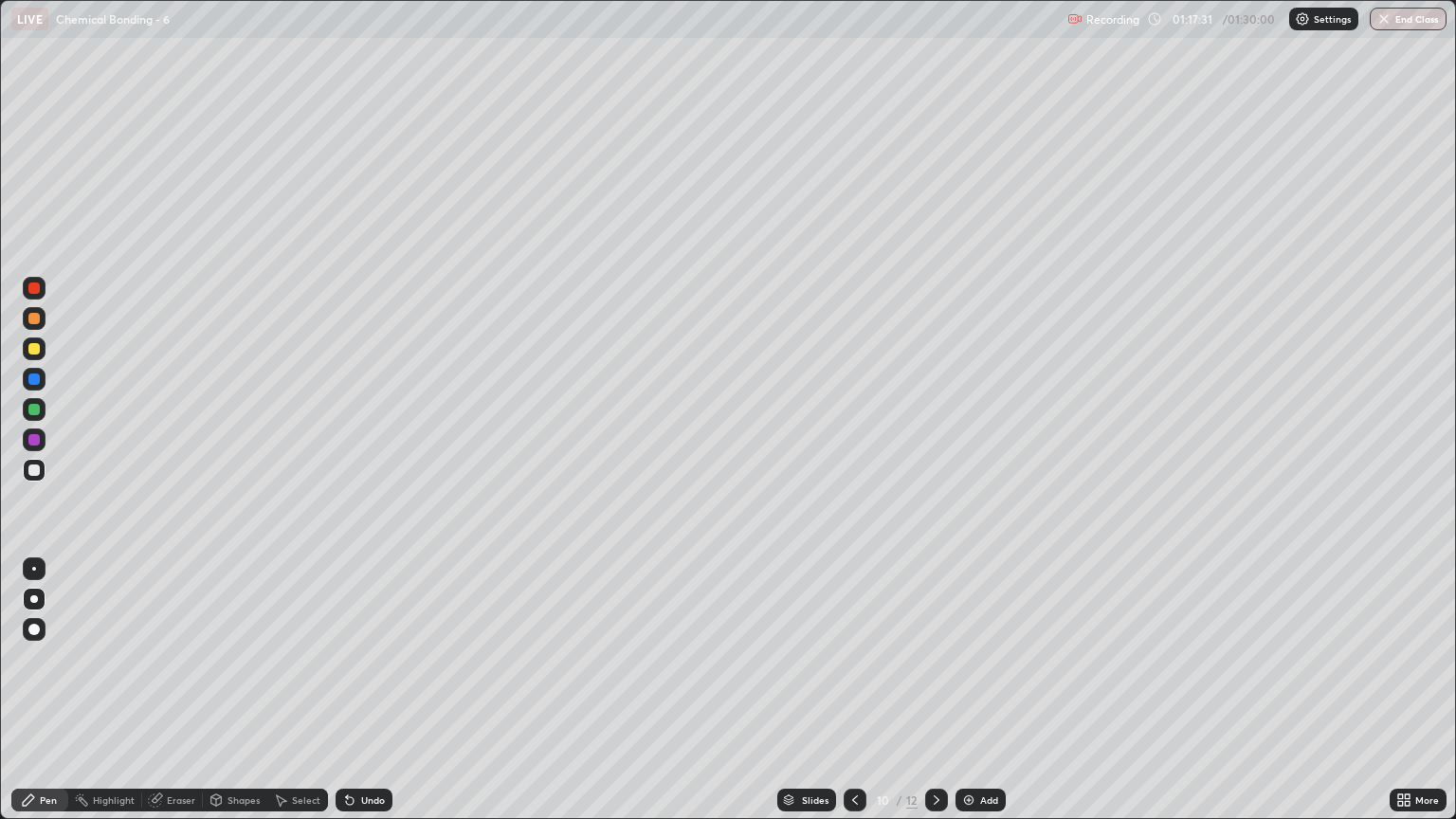 click 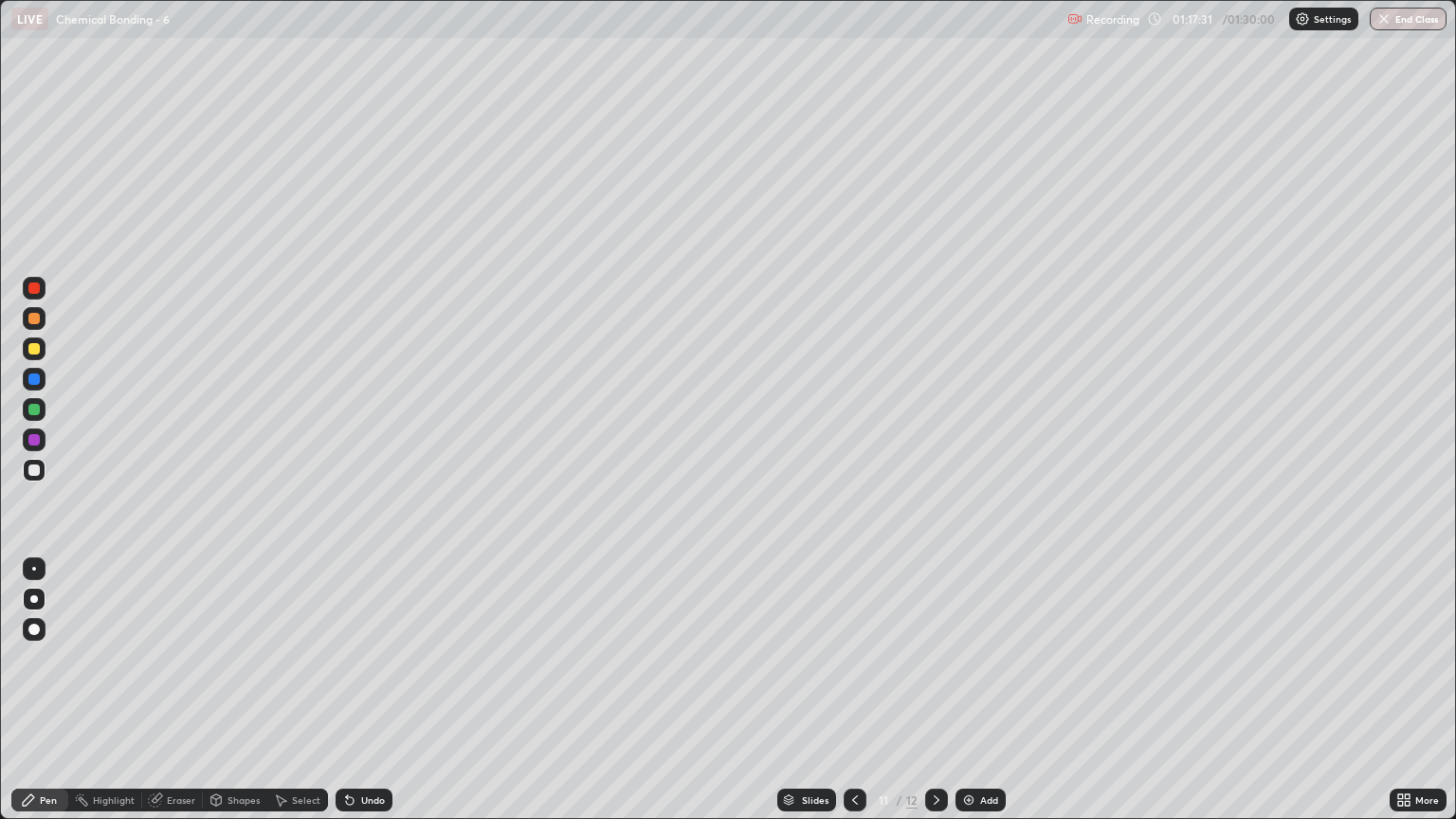 click 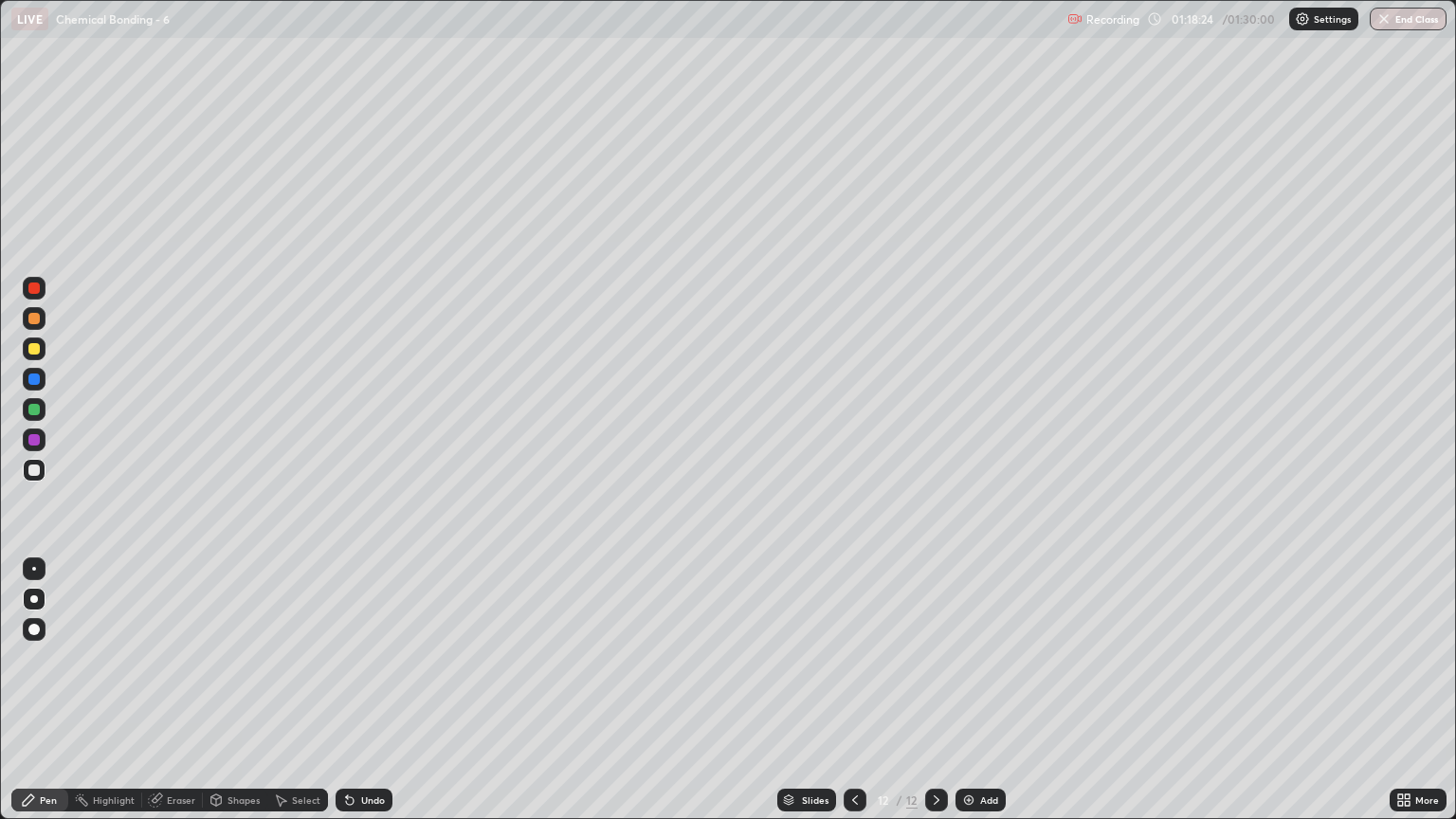 click at bounding box center (34, 349) 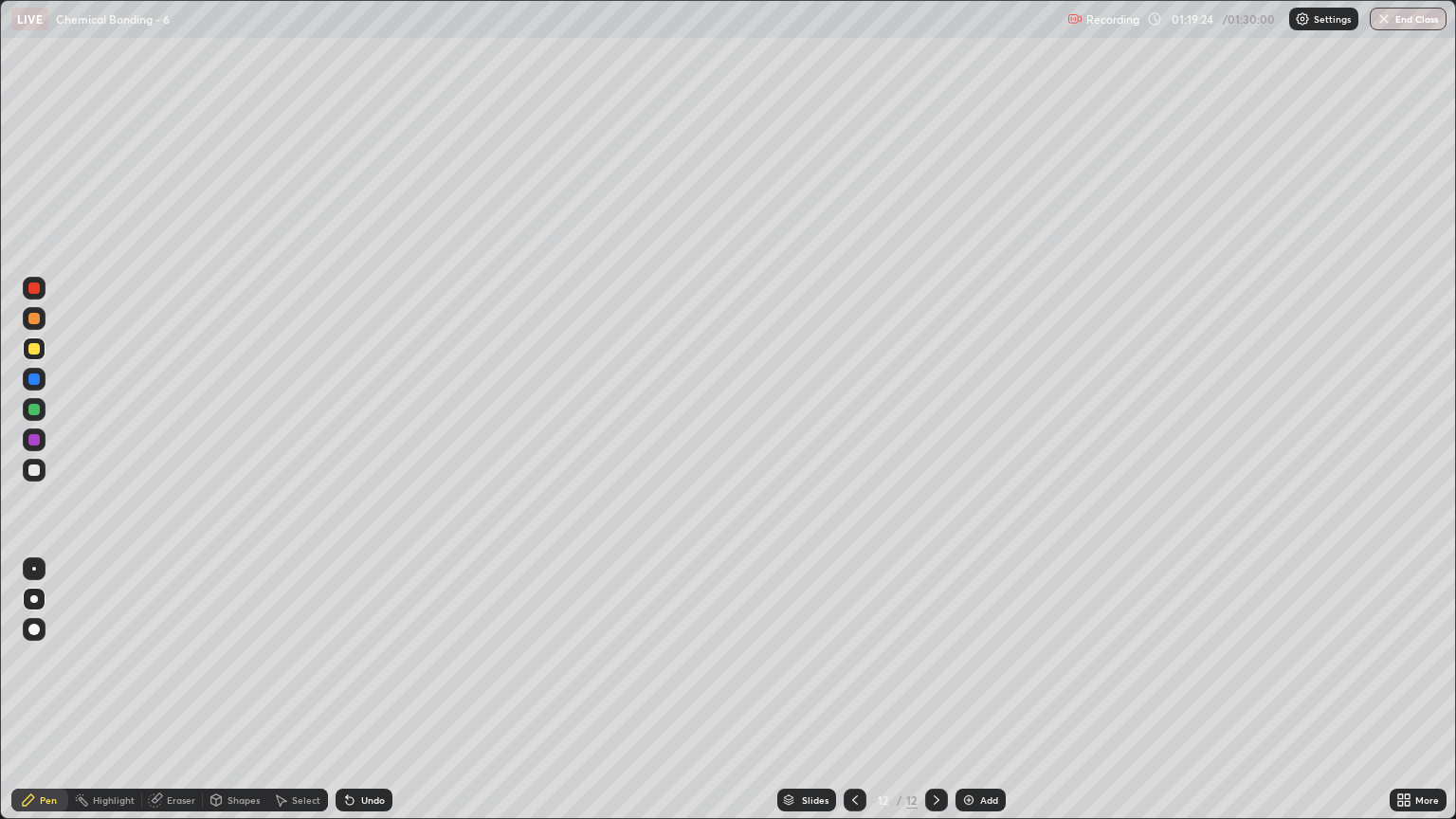 click on "Eraser" at bounding box center [181, 800] 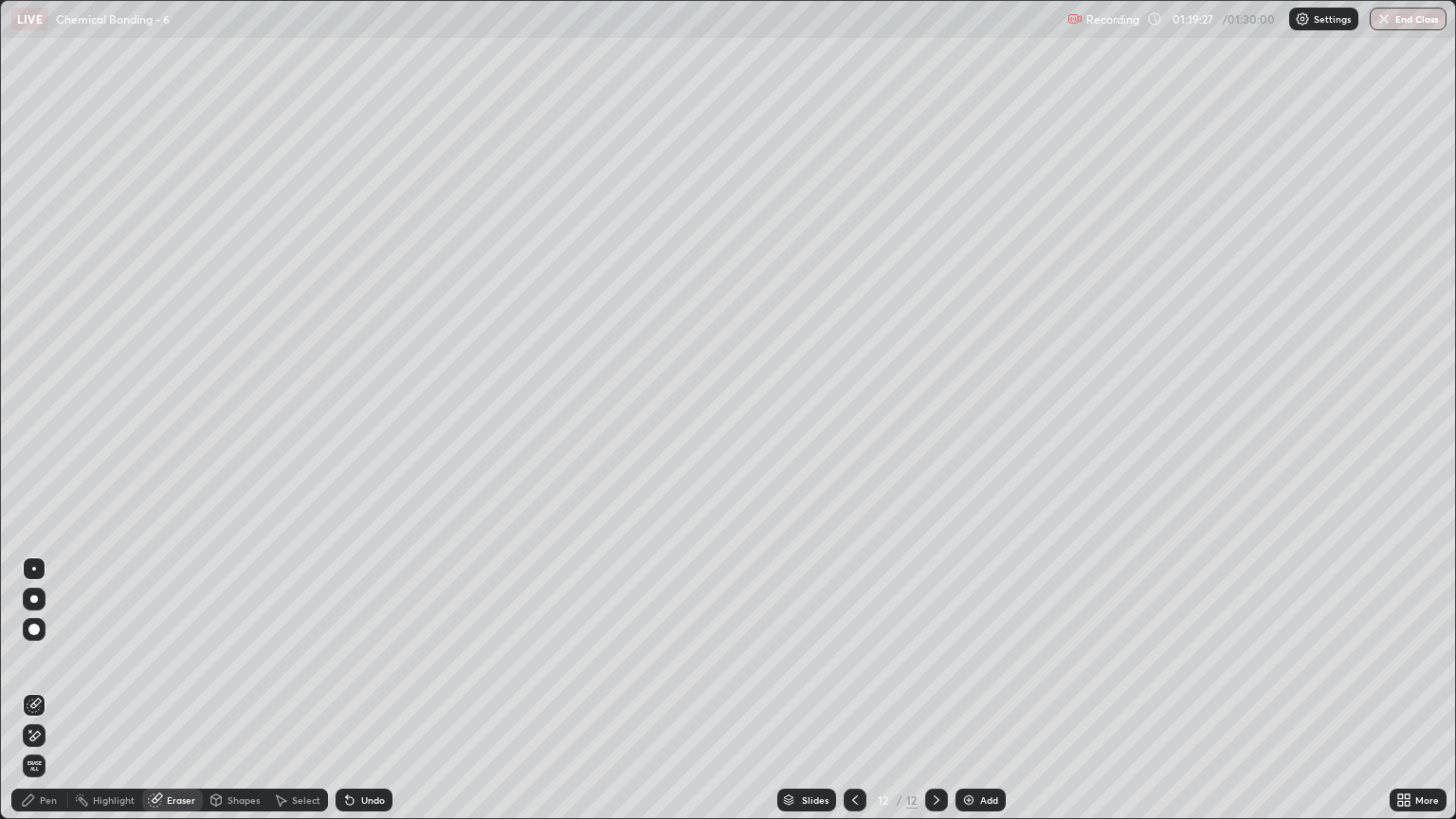 click on "Pen" at bounding box center (40, 800) 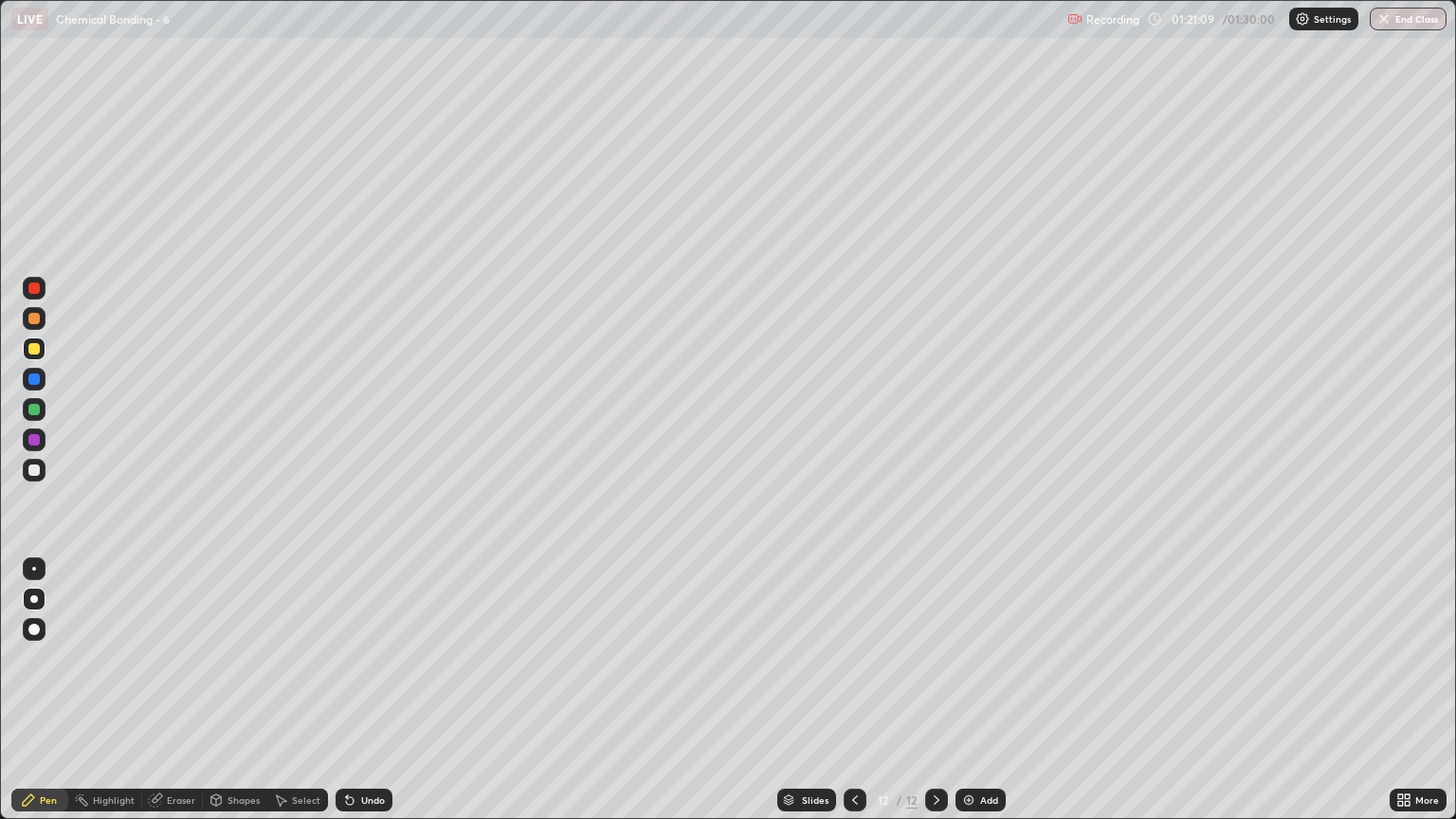 click at bounding box center (34, 470) 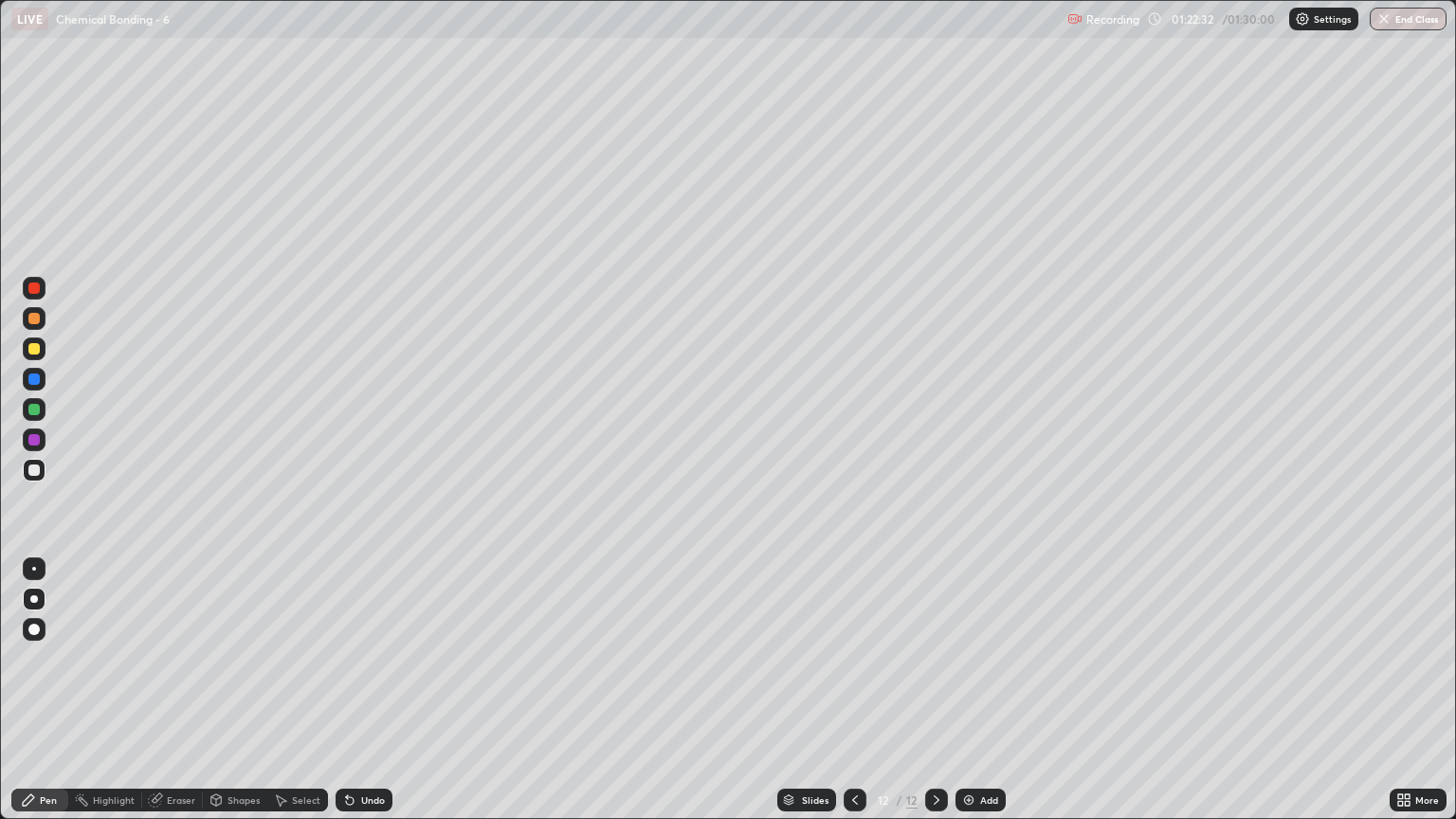 click on "Eraser" at bounding box center (181, 800) 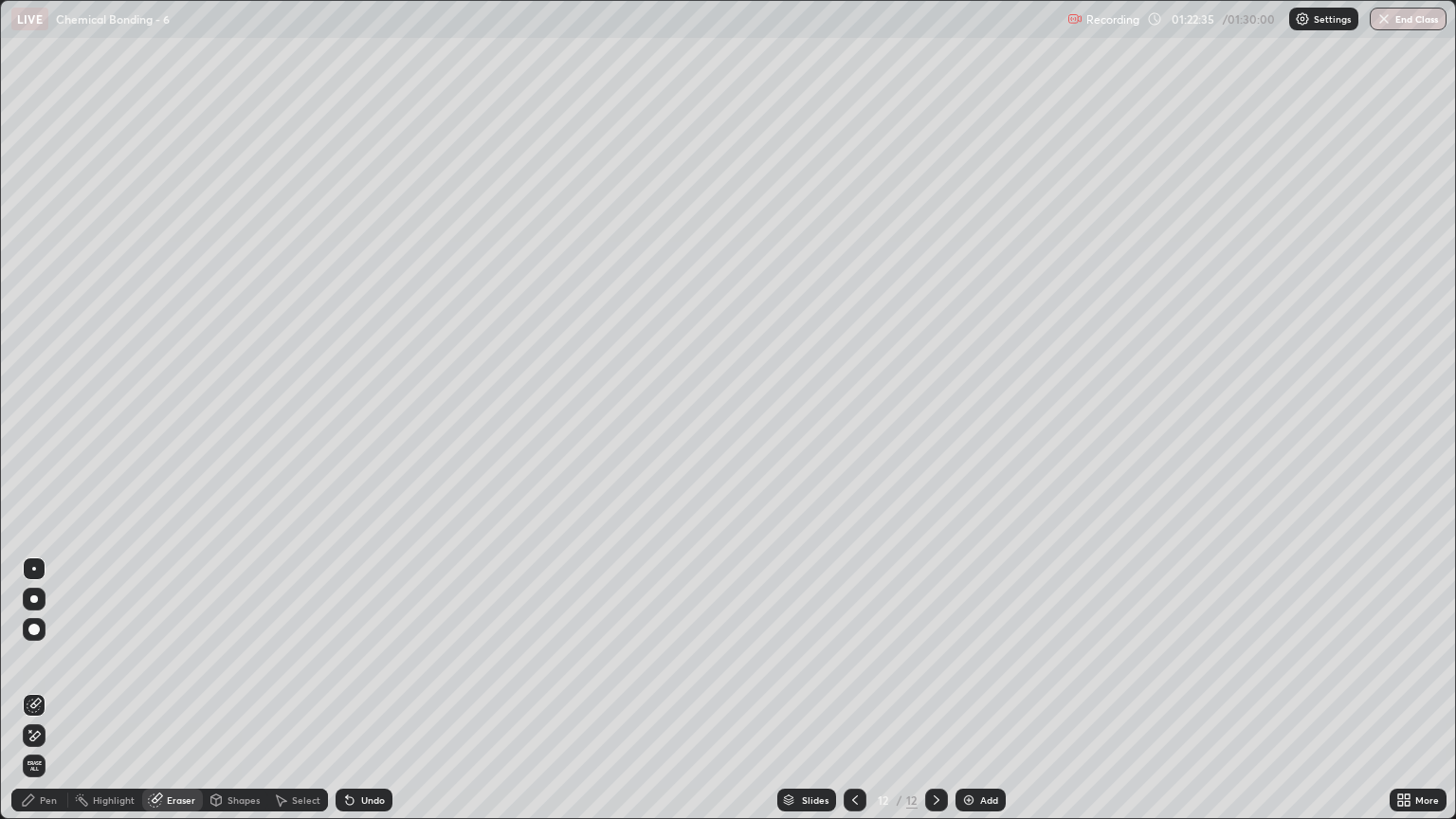 click on "Pen" at bounding box center (40, 800) 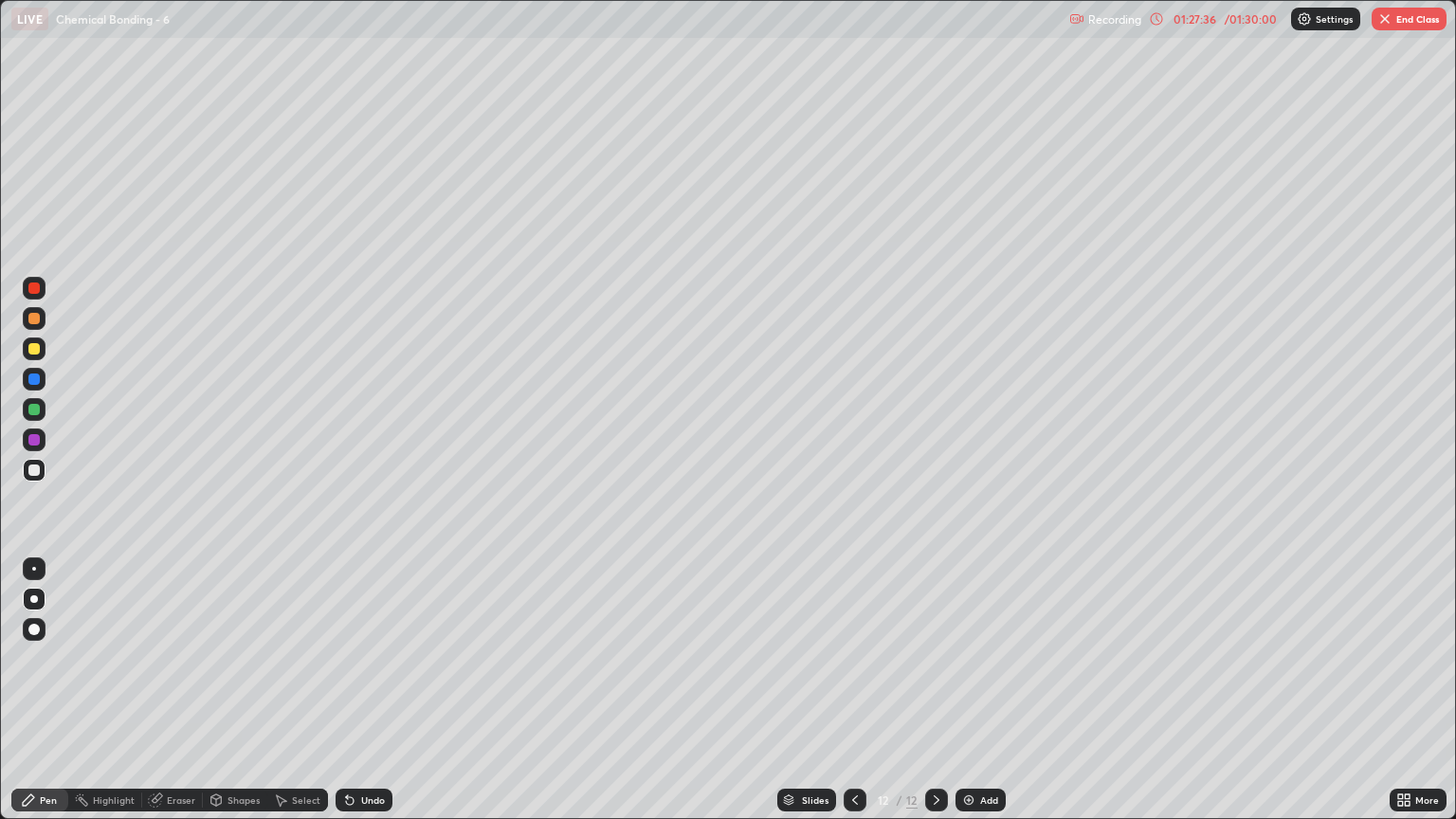 click on "Add" at bounding box center (980, 800) 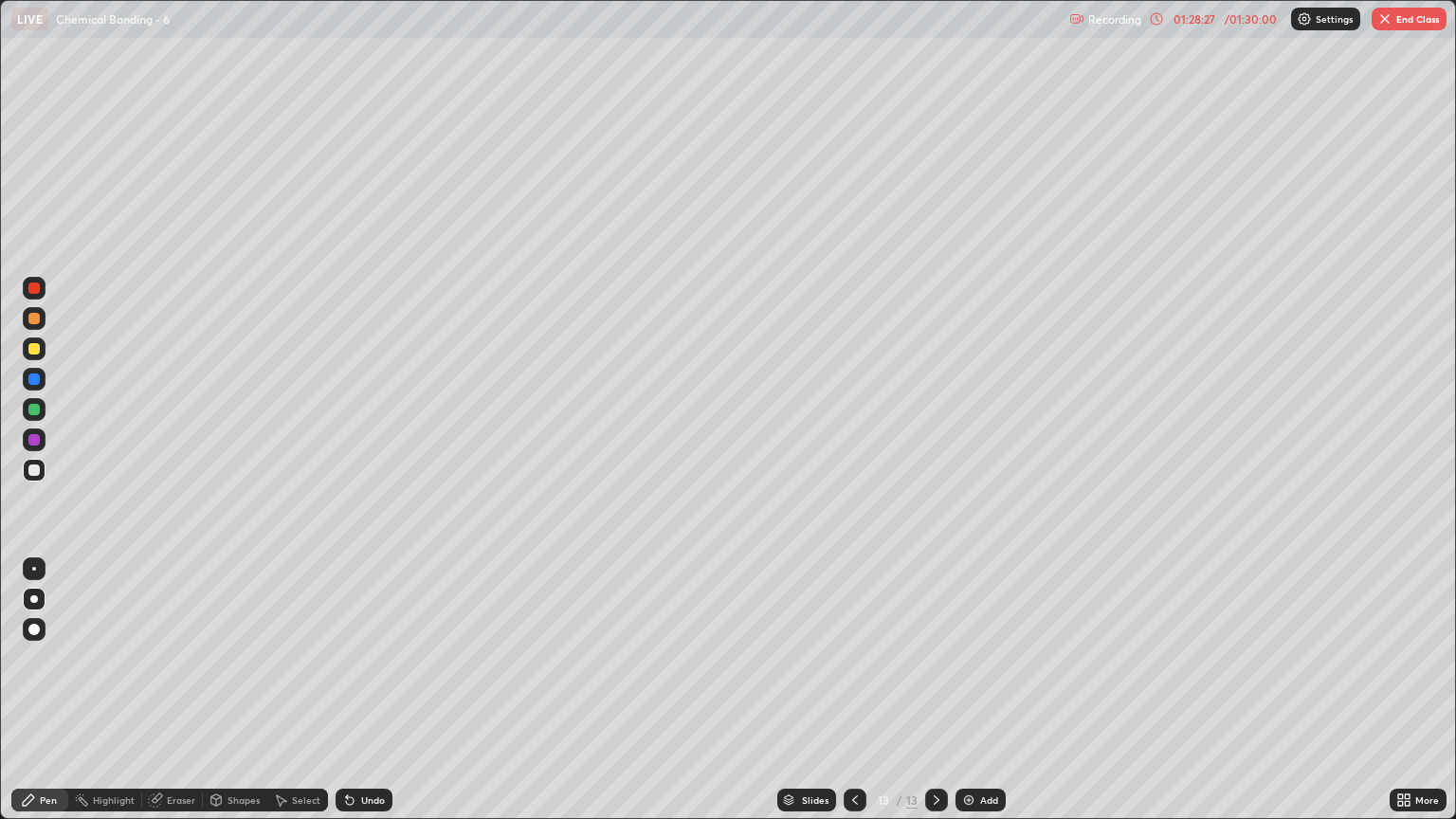 click at bounding box center (34, 318) 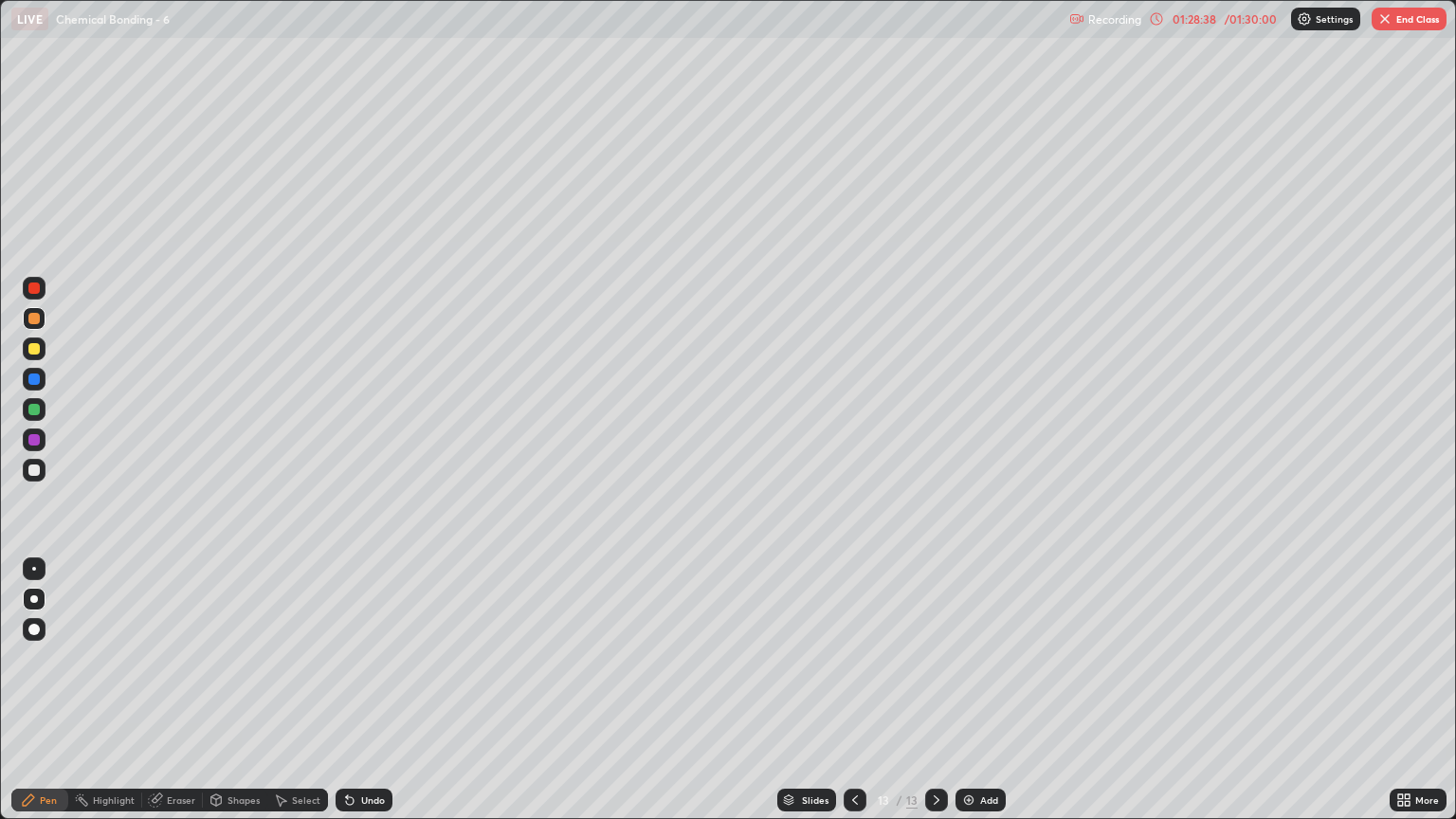 click on "Eraser" at bounding box center (173, 800) 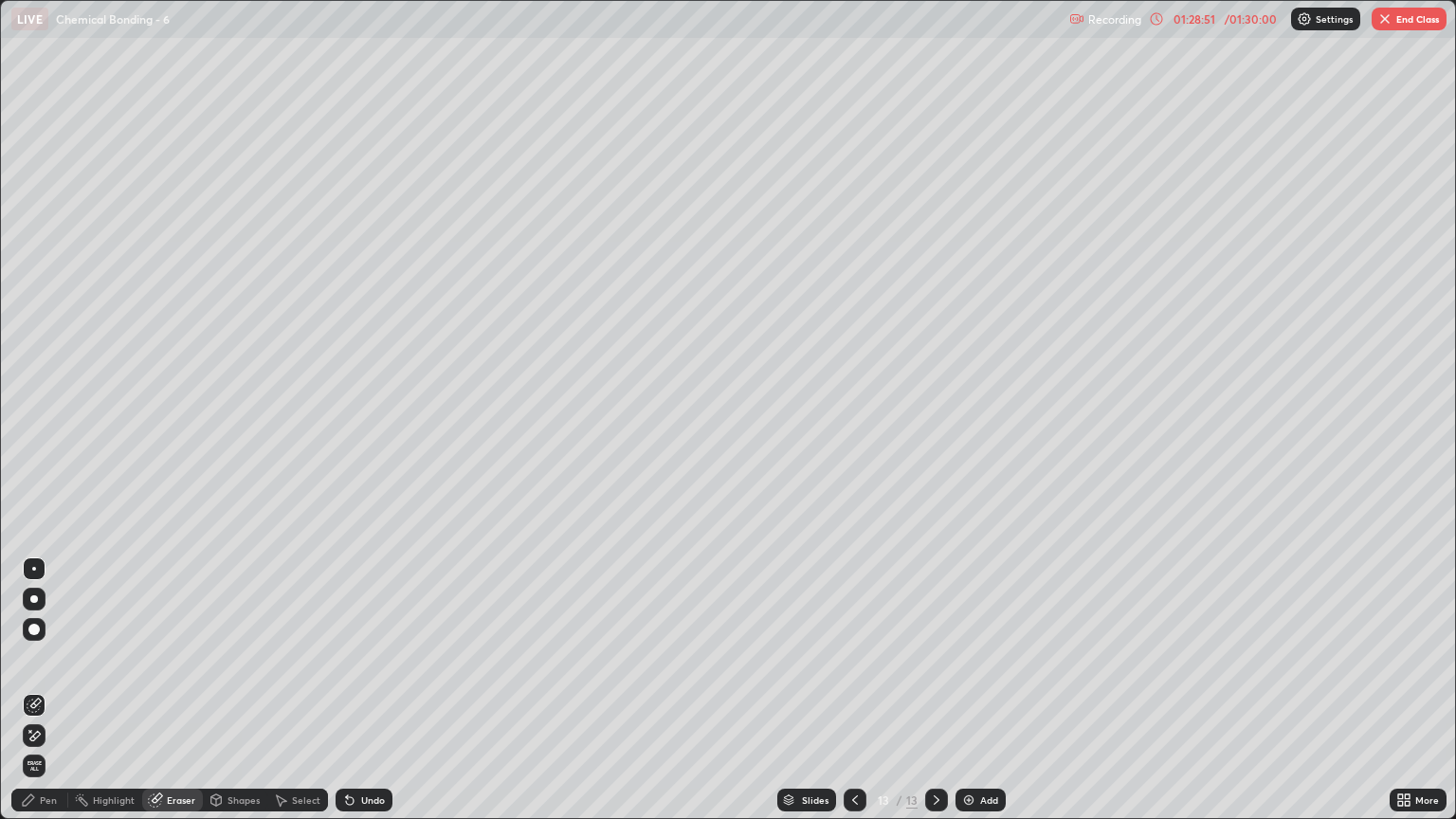 click on "Pen" at bounding box center (40, 800) 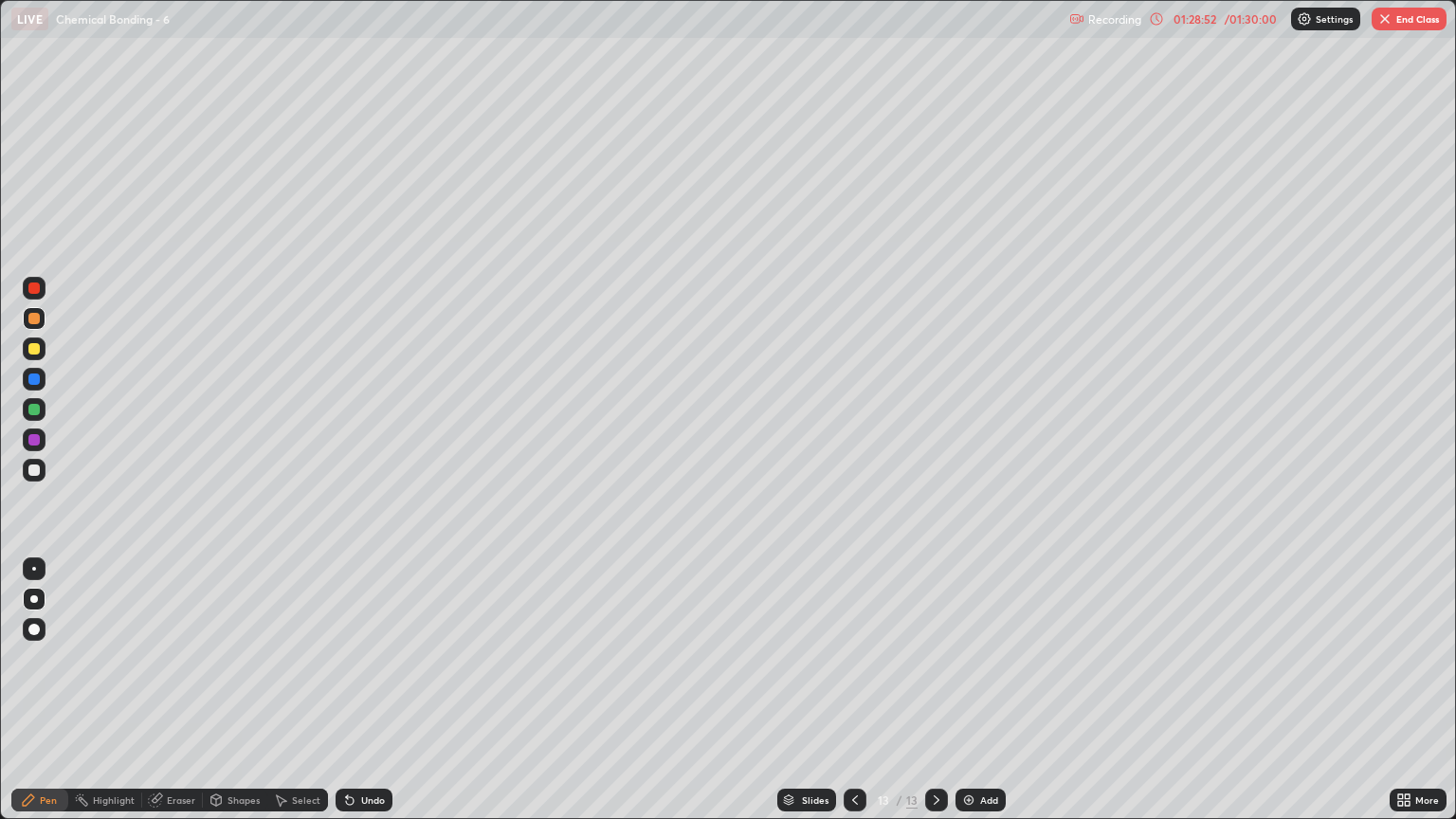 click at bounding box center (34, 318) 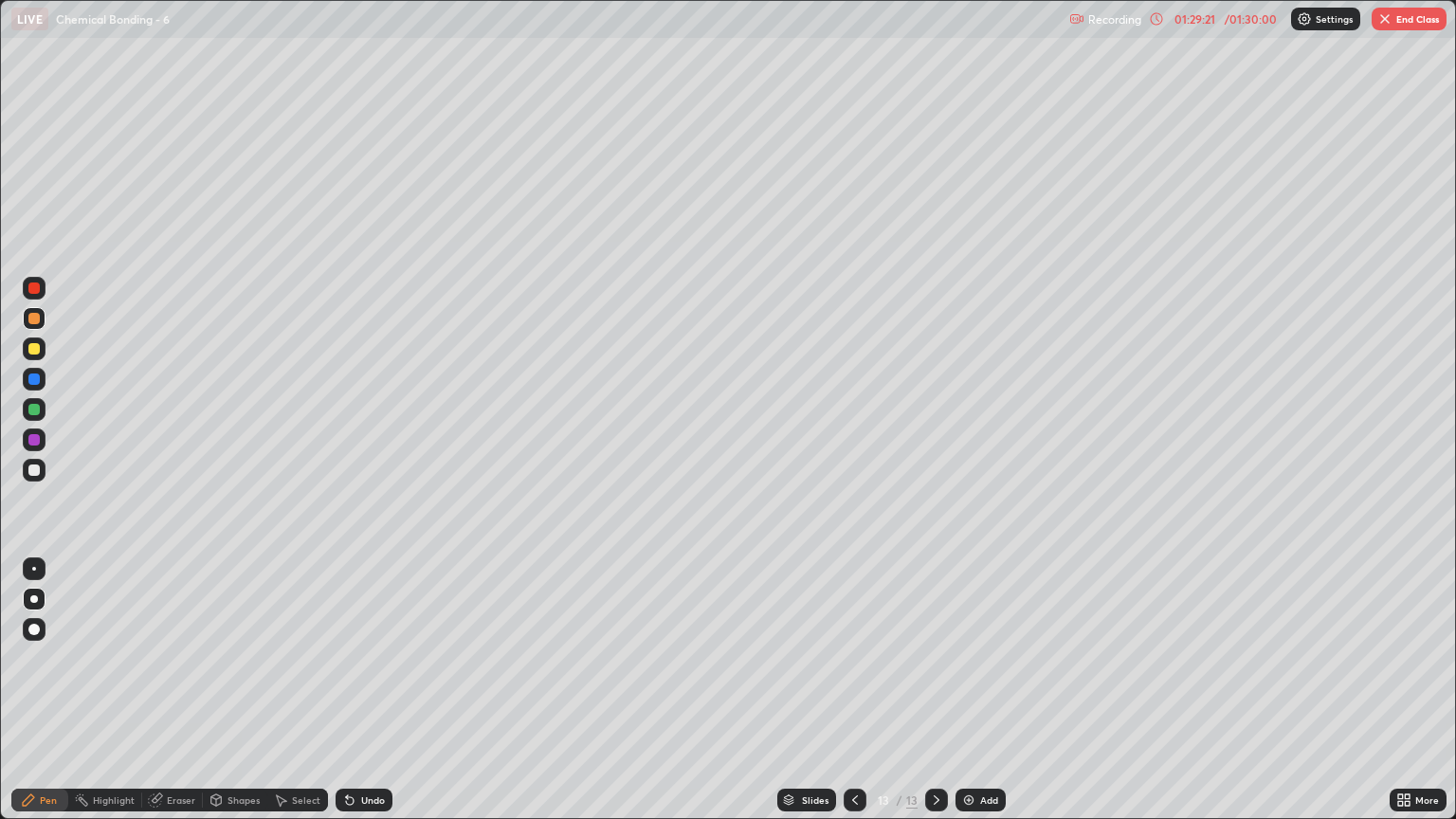 click at bounding box center [34, 349] 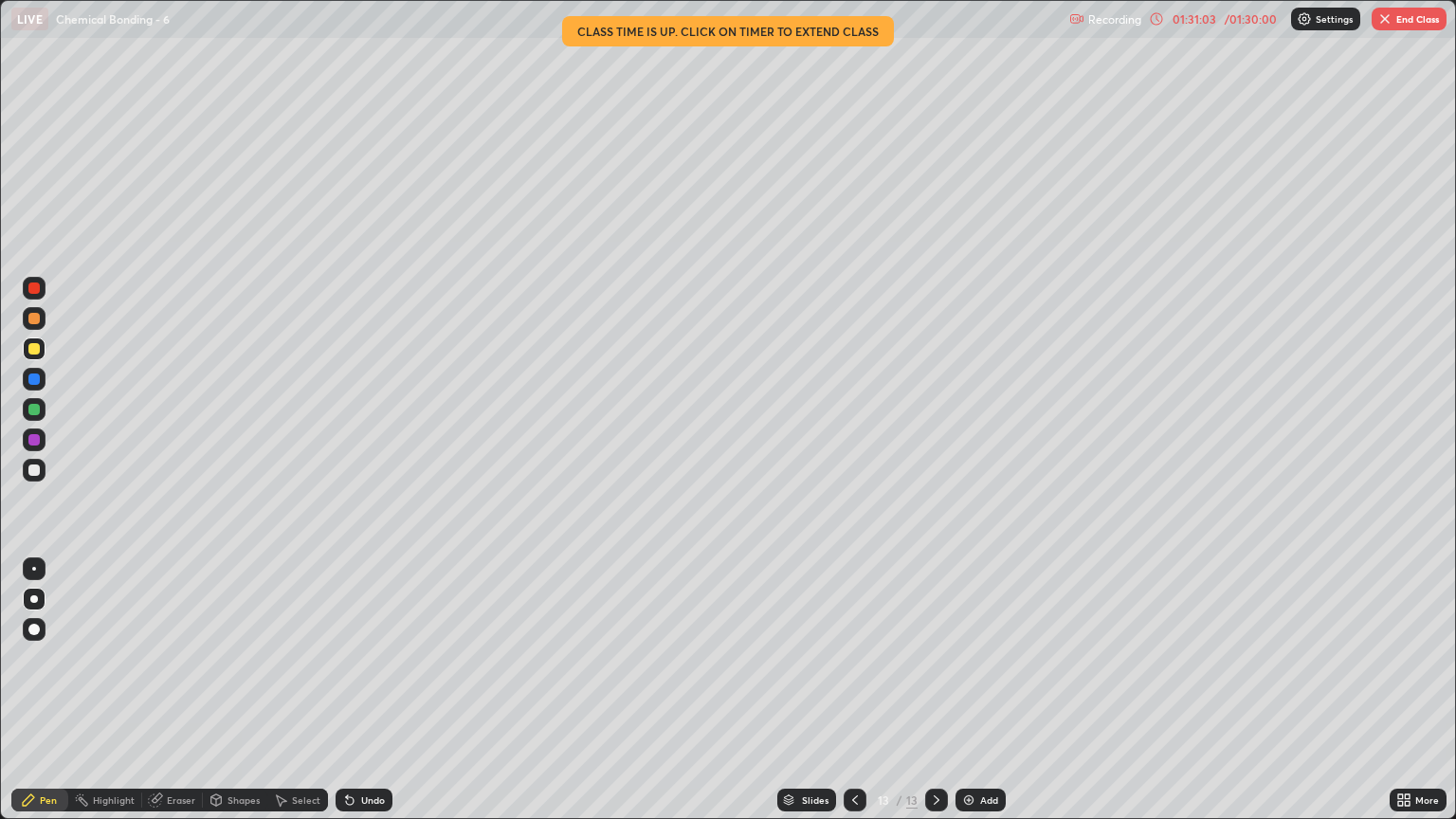 click on "End Class" at bounding box center (1409, 19) 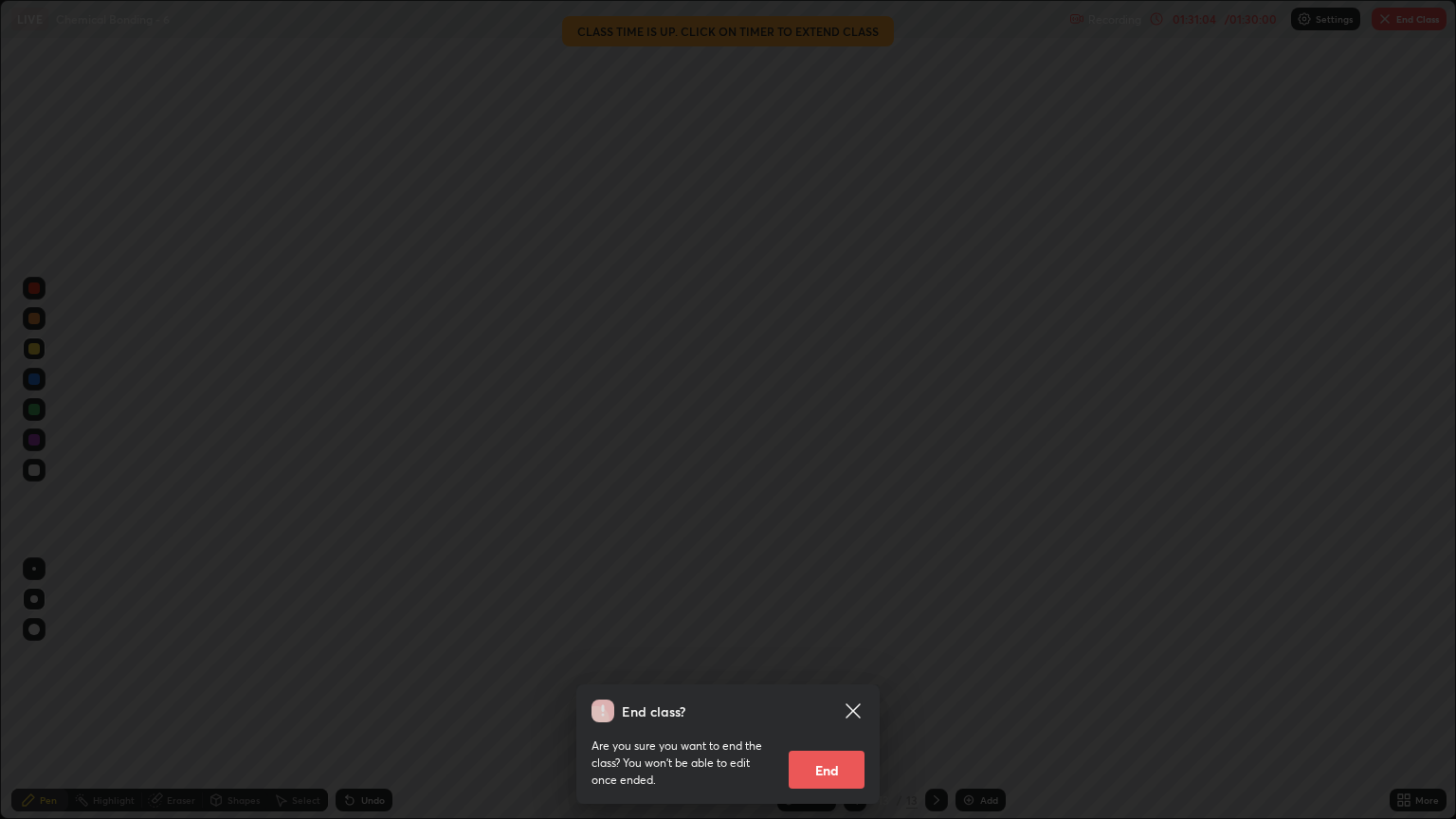 click on "End" at bounding box center [827, 770] 